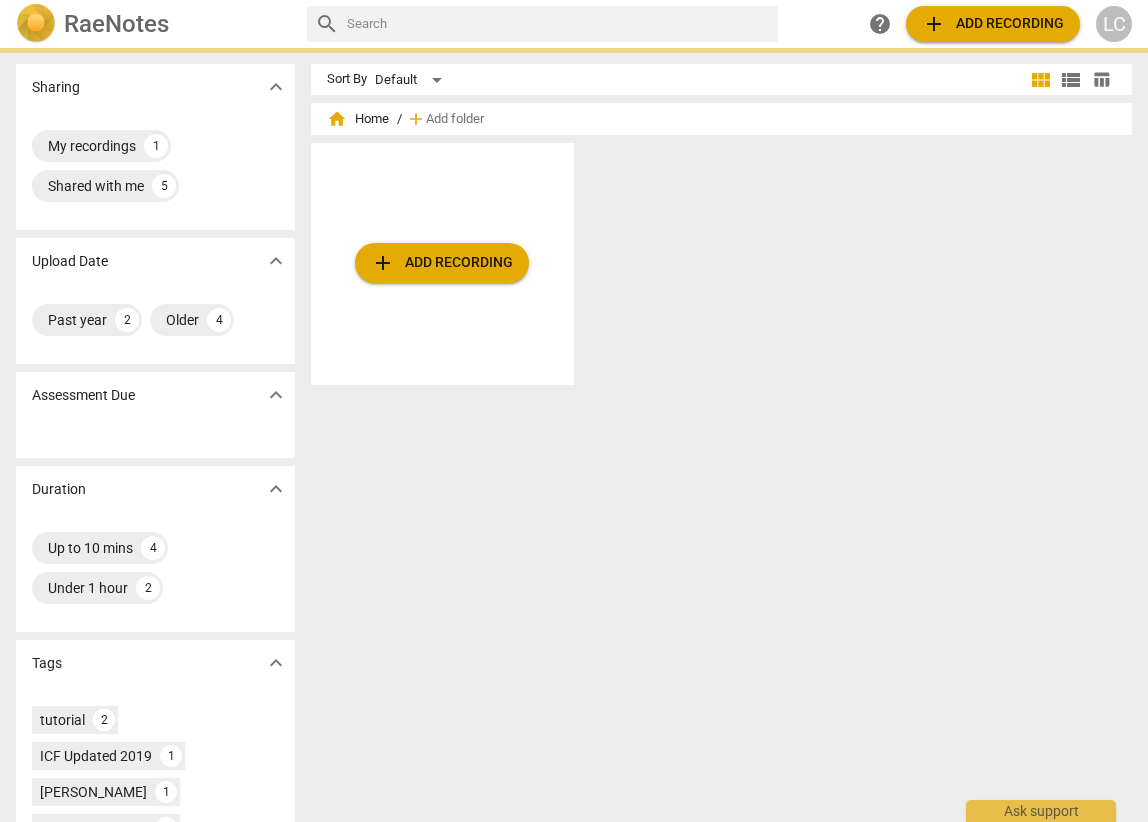scroll, scrollTop: 0, scrollLeft: 0, axis: both 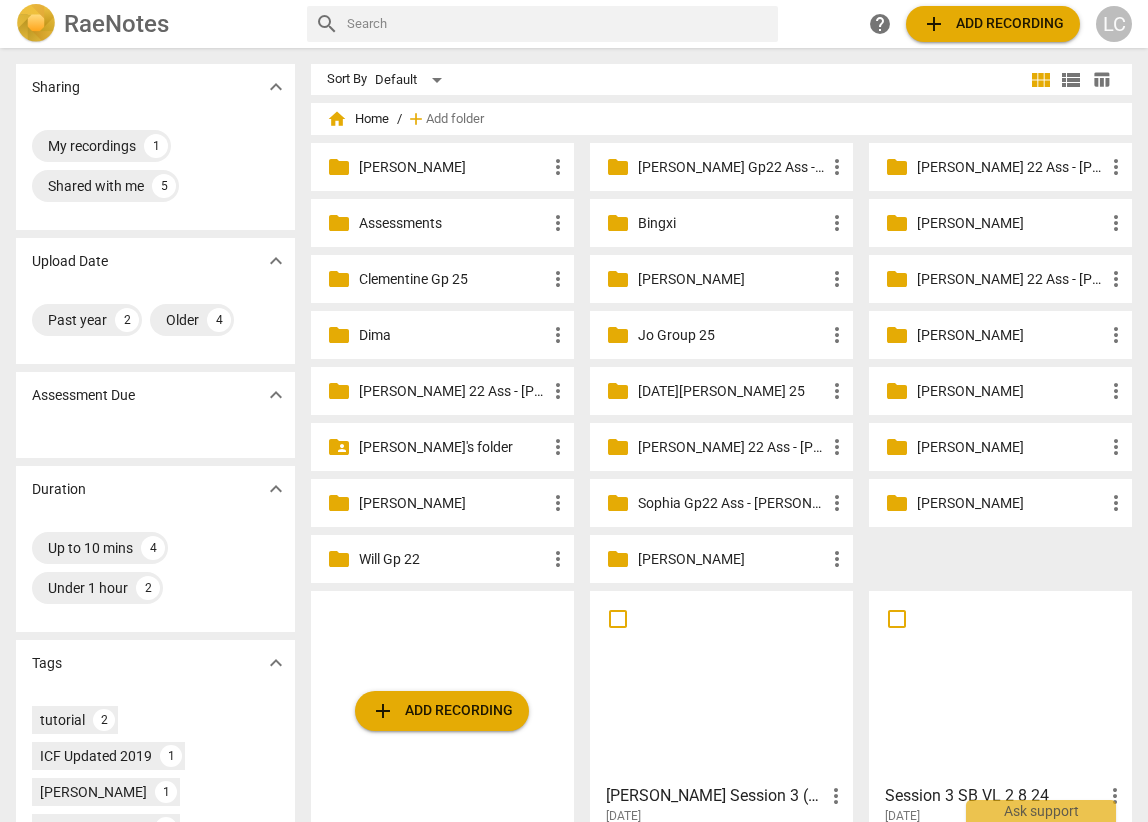 click on "[PERSON_NAME]'s folder" at bounding box center (452, 447) 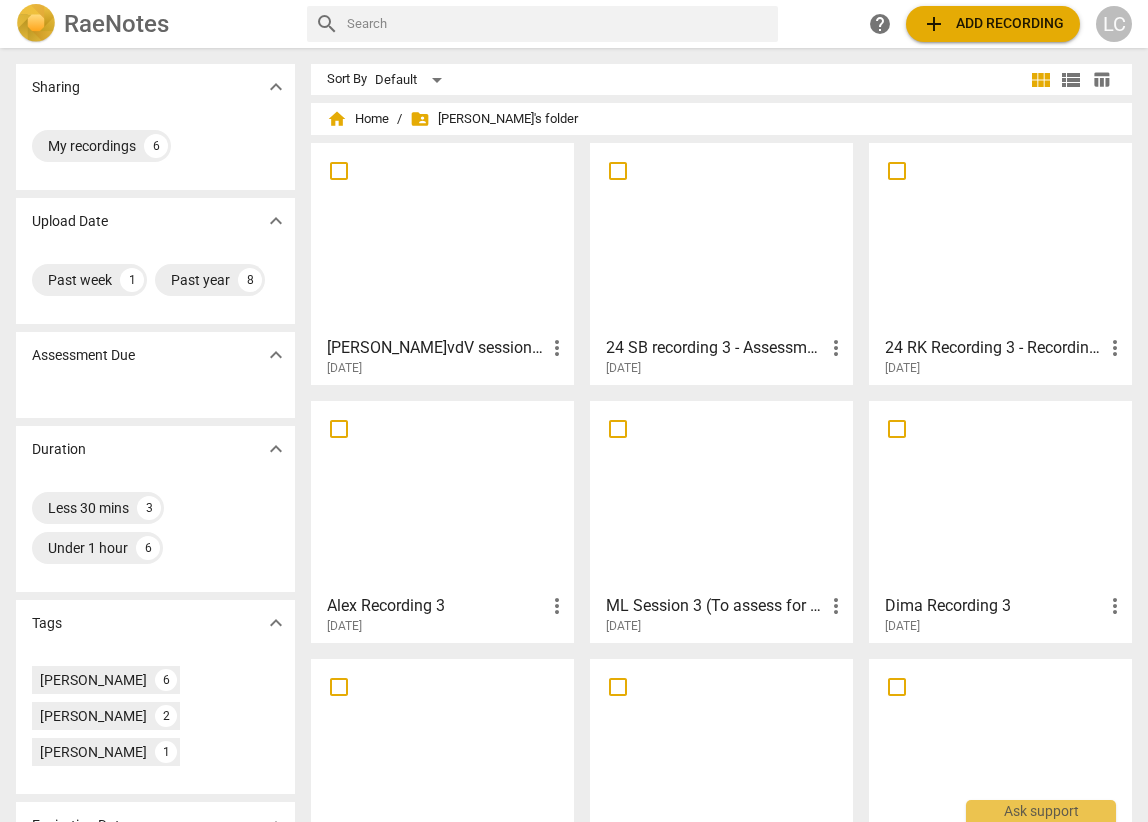 click at bounding box center (442, 238) 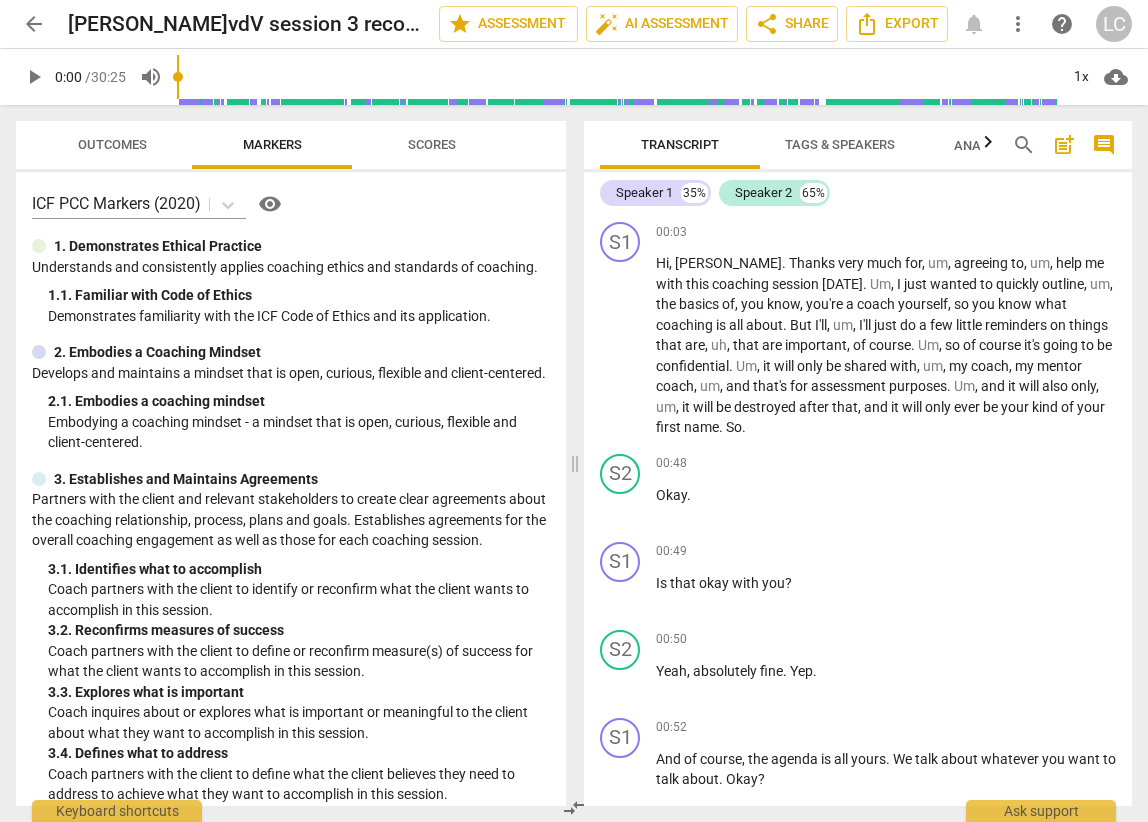 click on "arrow_back" at bounding box center [34, 24] 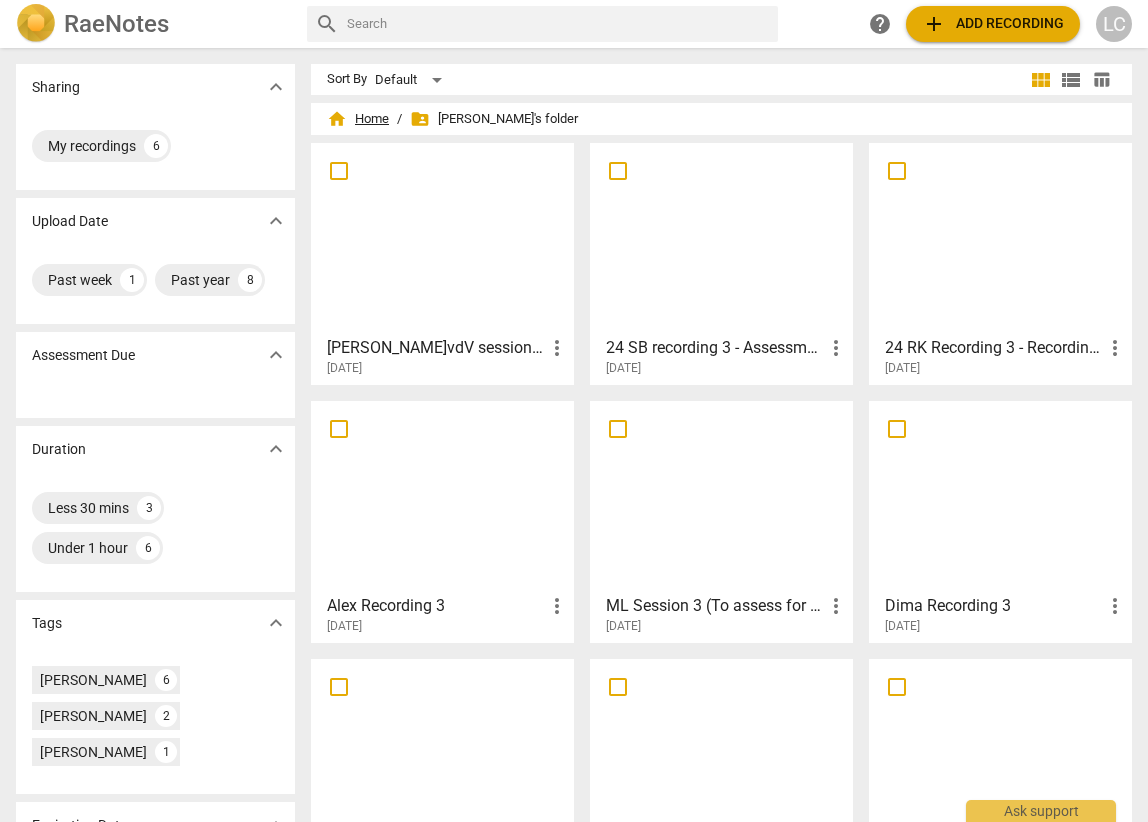 click on "home Home" at bounding box center (358, 119) 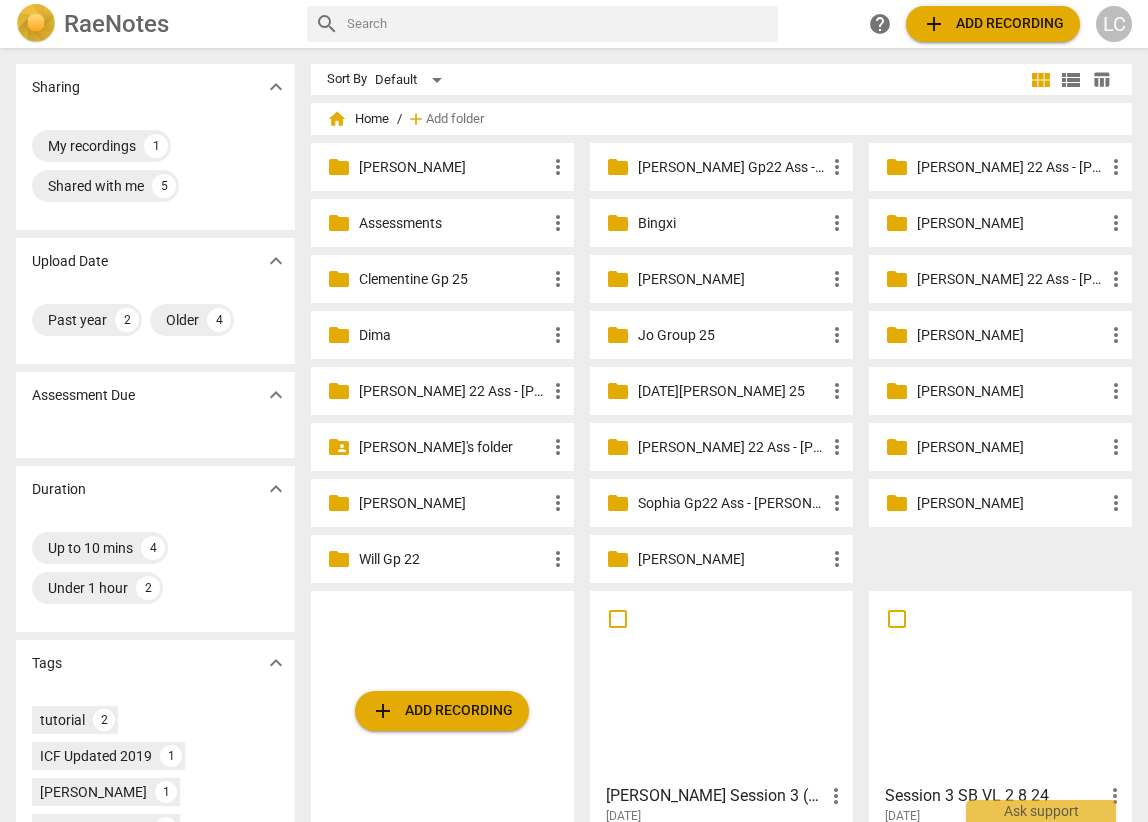 click on "[PERSON_NAME] 22 Ass - [PERSON_NAME]" at bounding box center [731, 447] 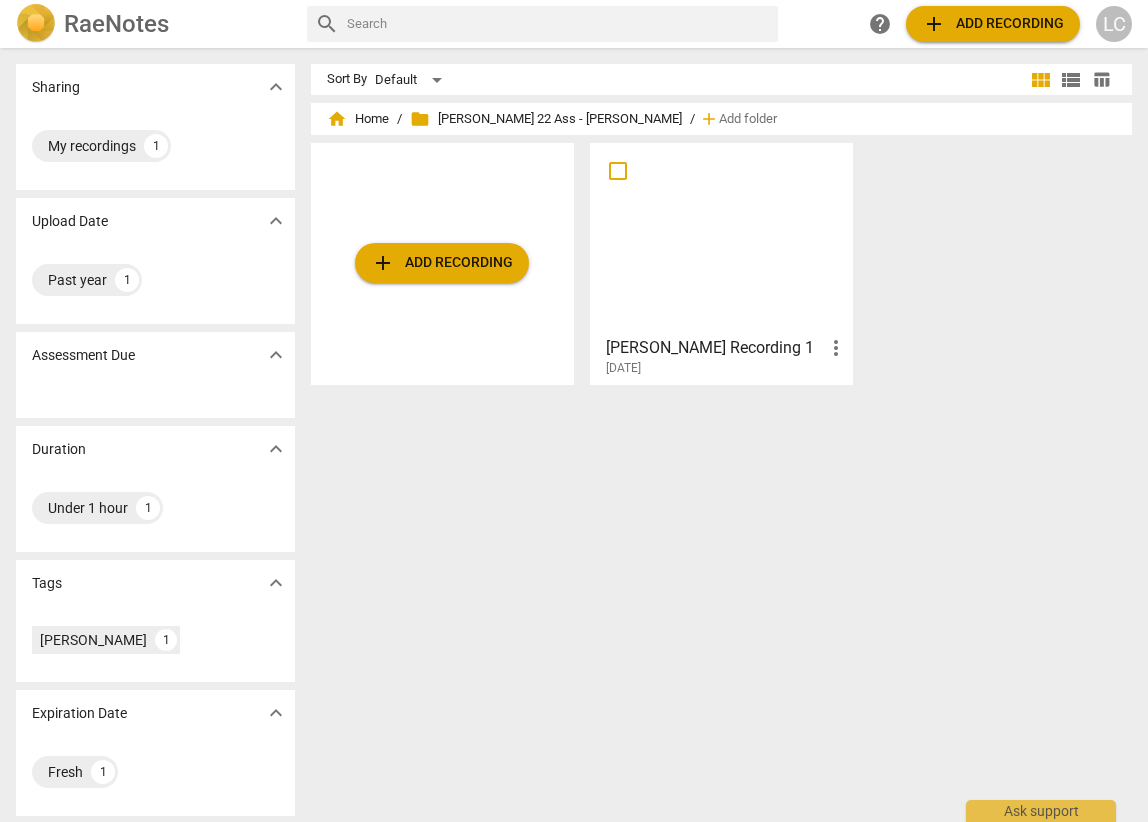 click at bounding box center [721, 238] 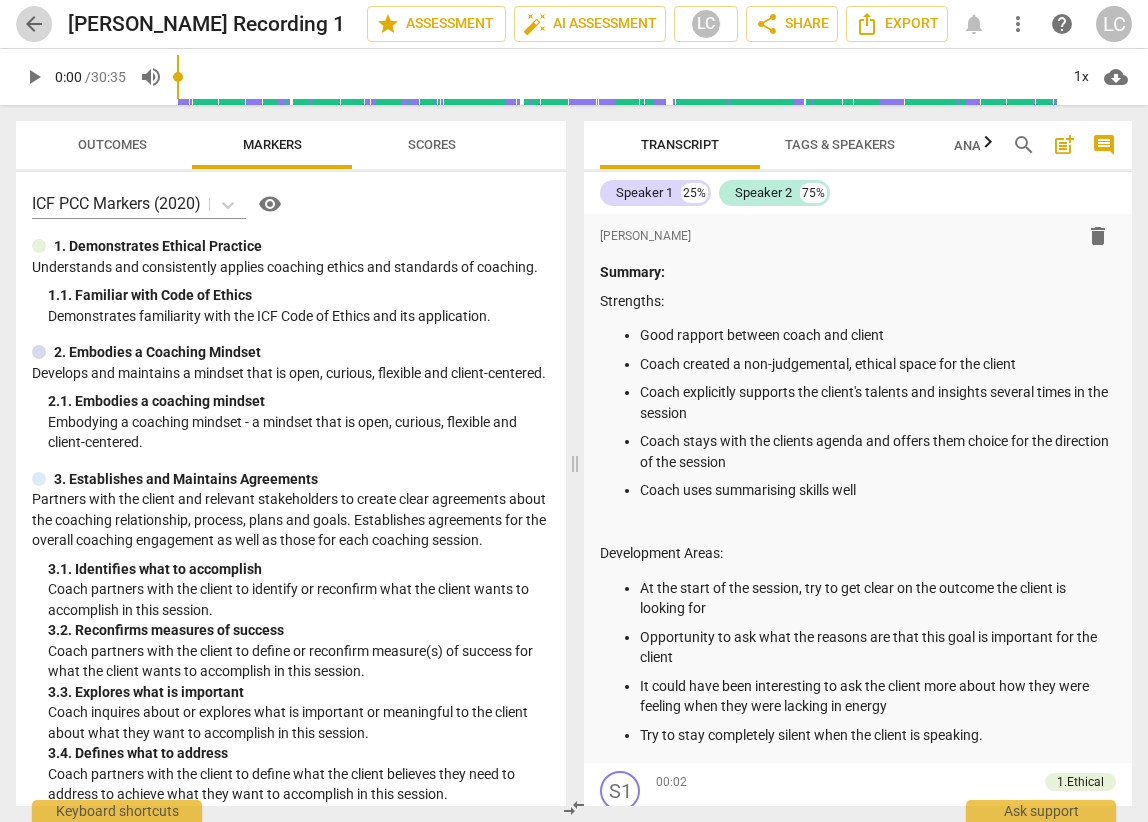 click on "arrow_back" at bounding box center [34, 24] 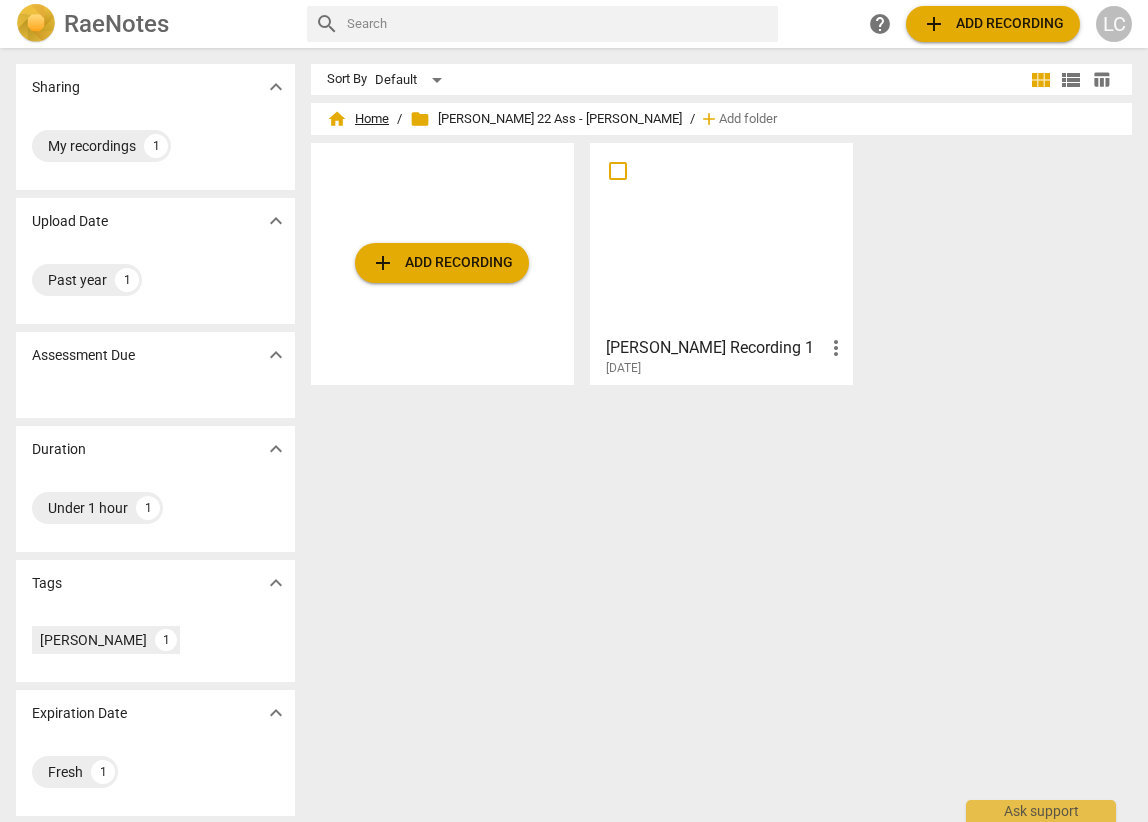 click on "home Home" at bounding box center (358, 119) 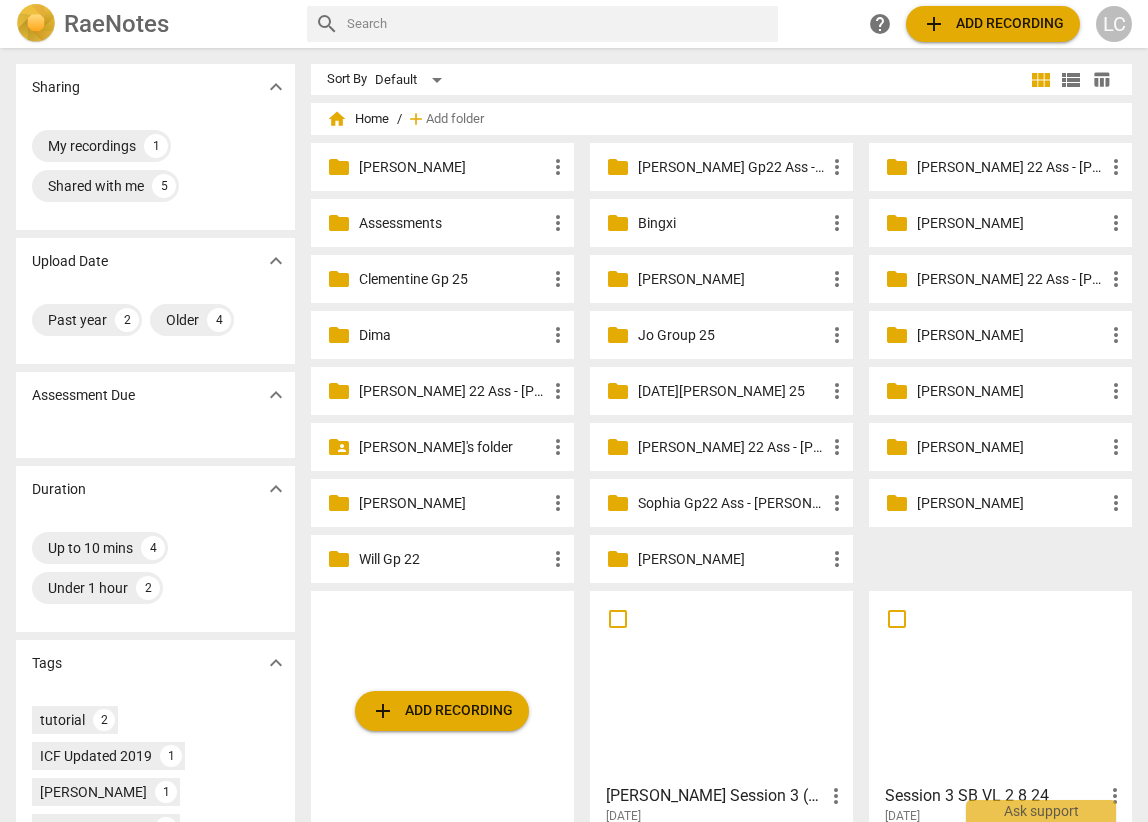 click on "[DATE][PERSON_NAME] 25" at bounding box center [731, 391] 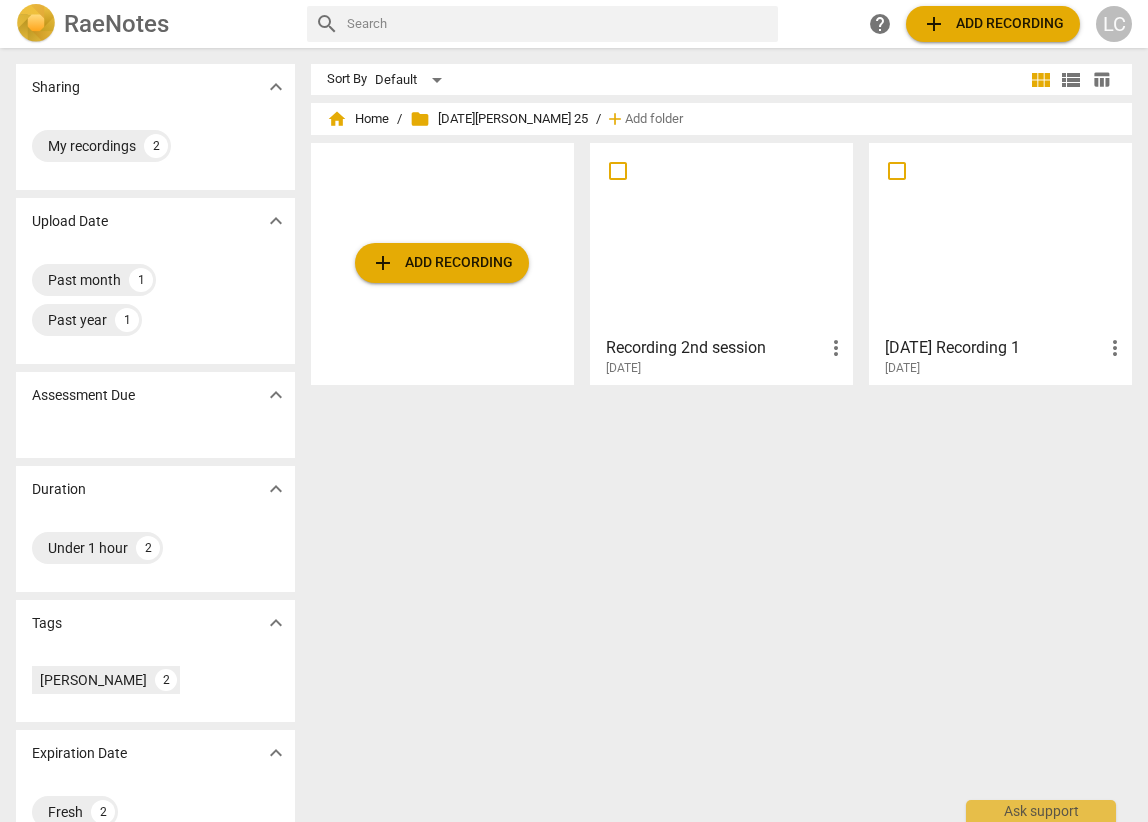 click at bounding box center [721, 238] 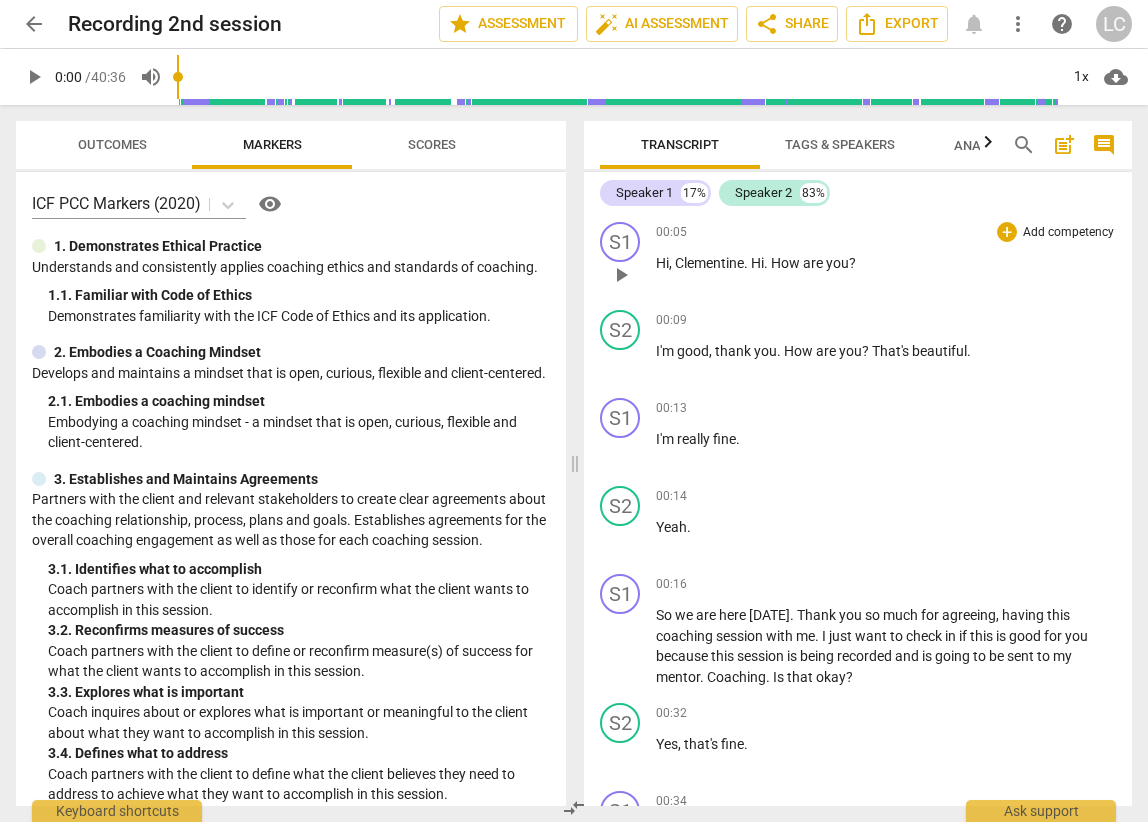click on "play_arrow" at bounding box center [621, 275] 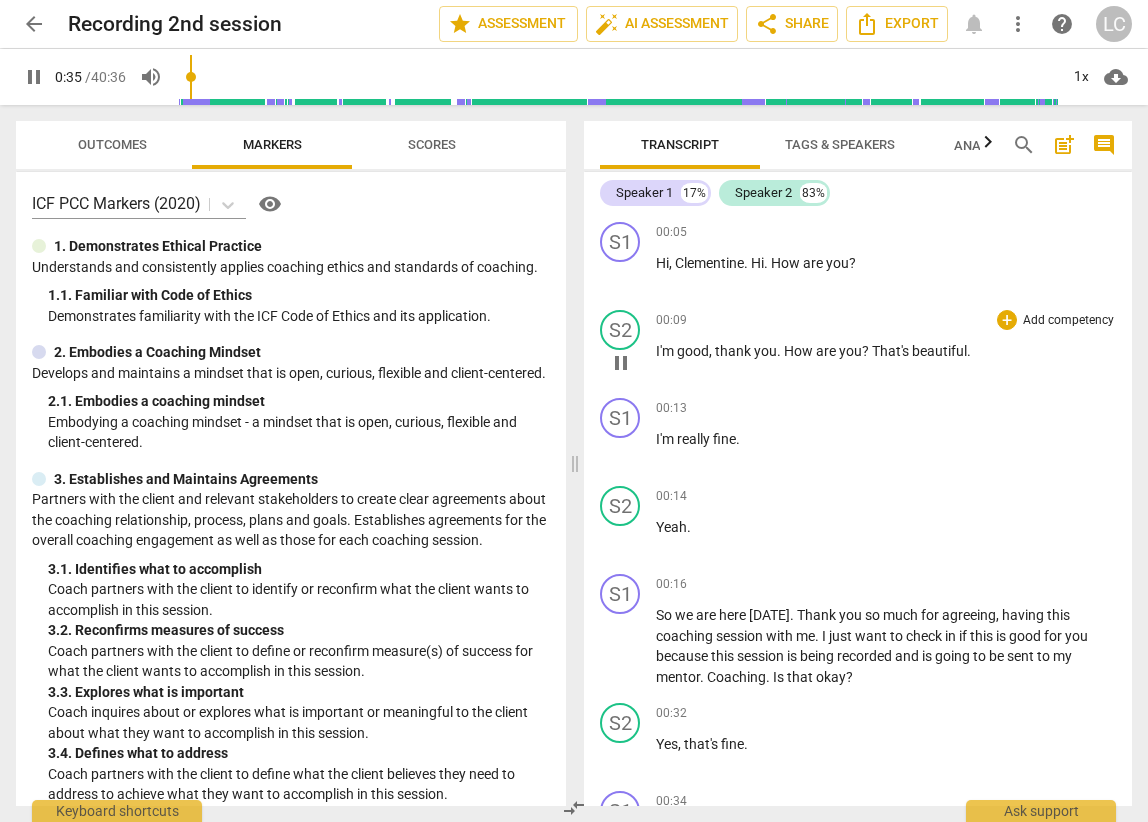 scroll, scrollTop: 698, scrollLeft: 0, axis: vertical 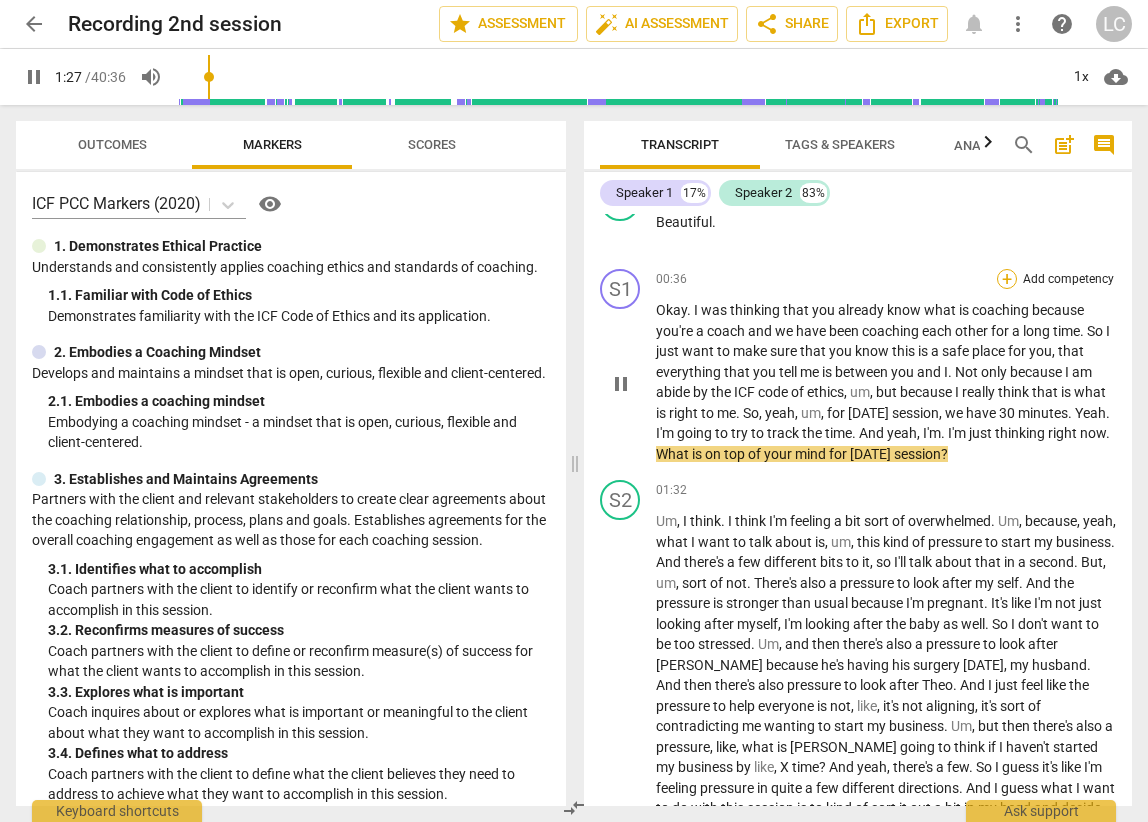 click on "+" at bounding box center [1007, 279] 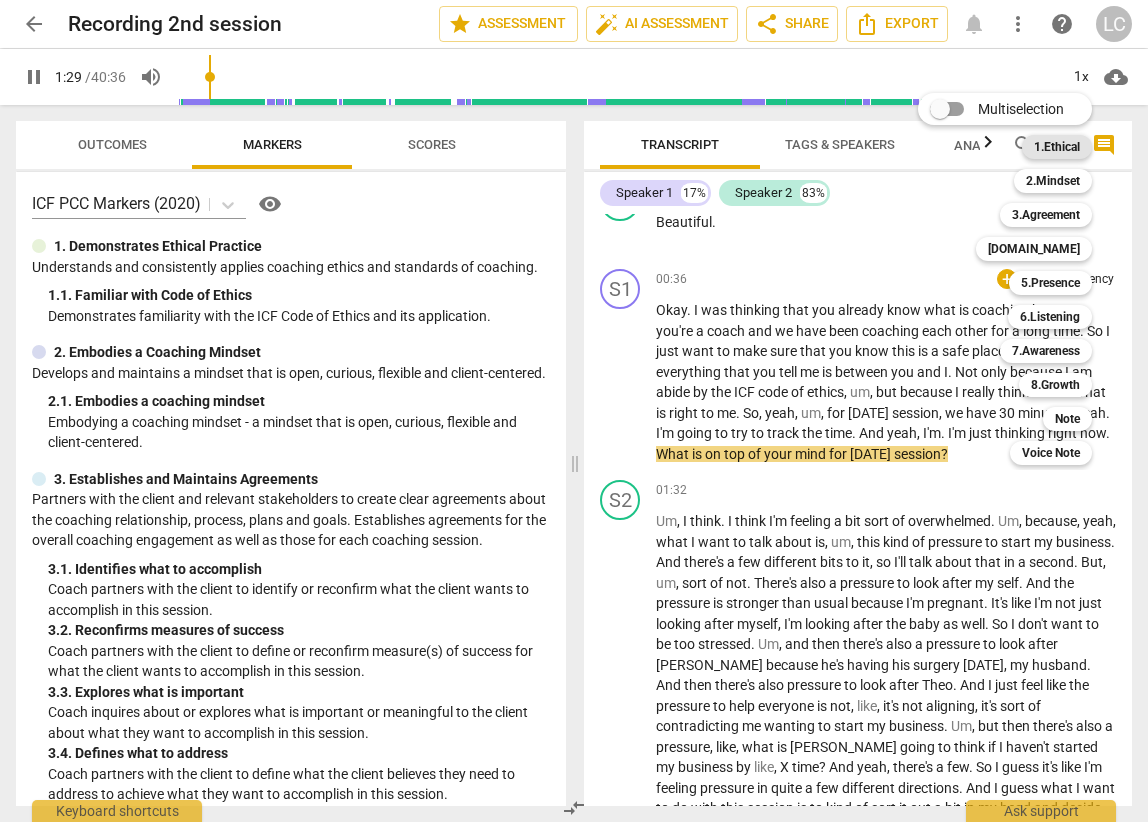 click on "1.Ethical" at bounding box center (1057, 147) 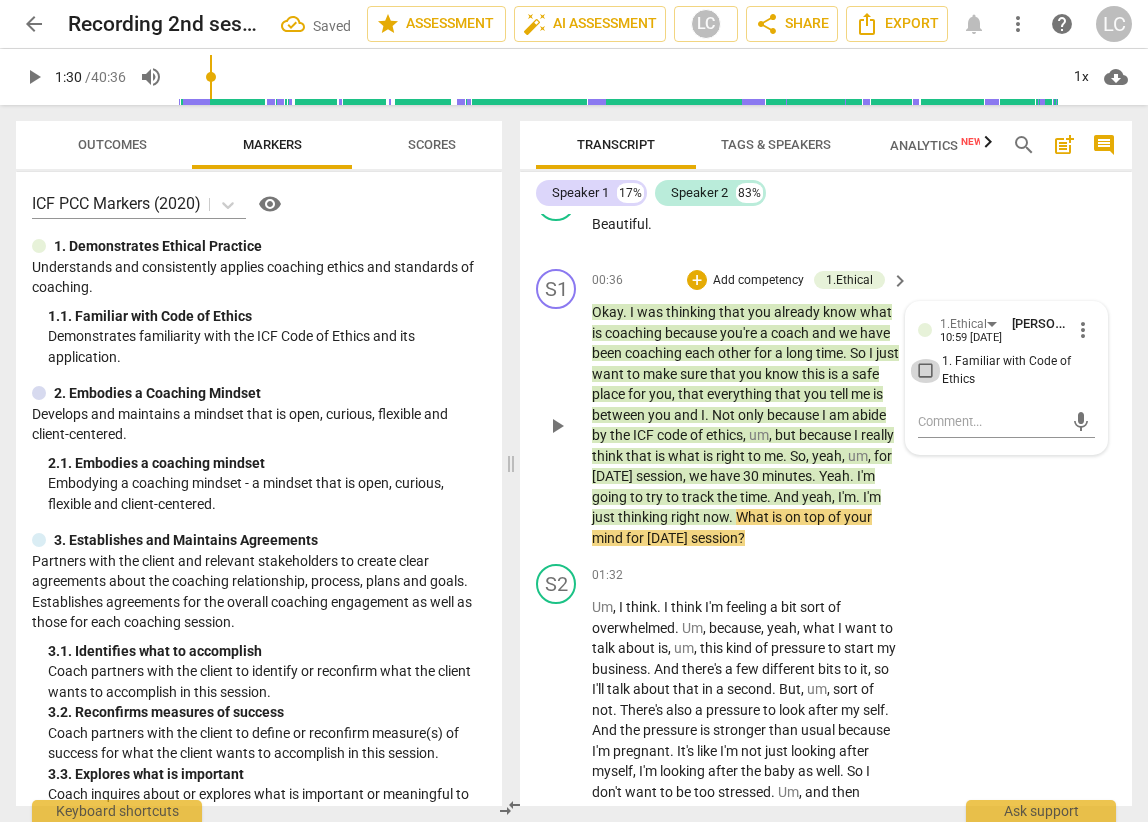 click on "1. Familiar with Code of Ethics" at bounding box center (926, 371) 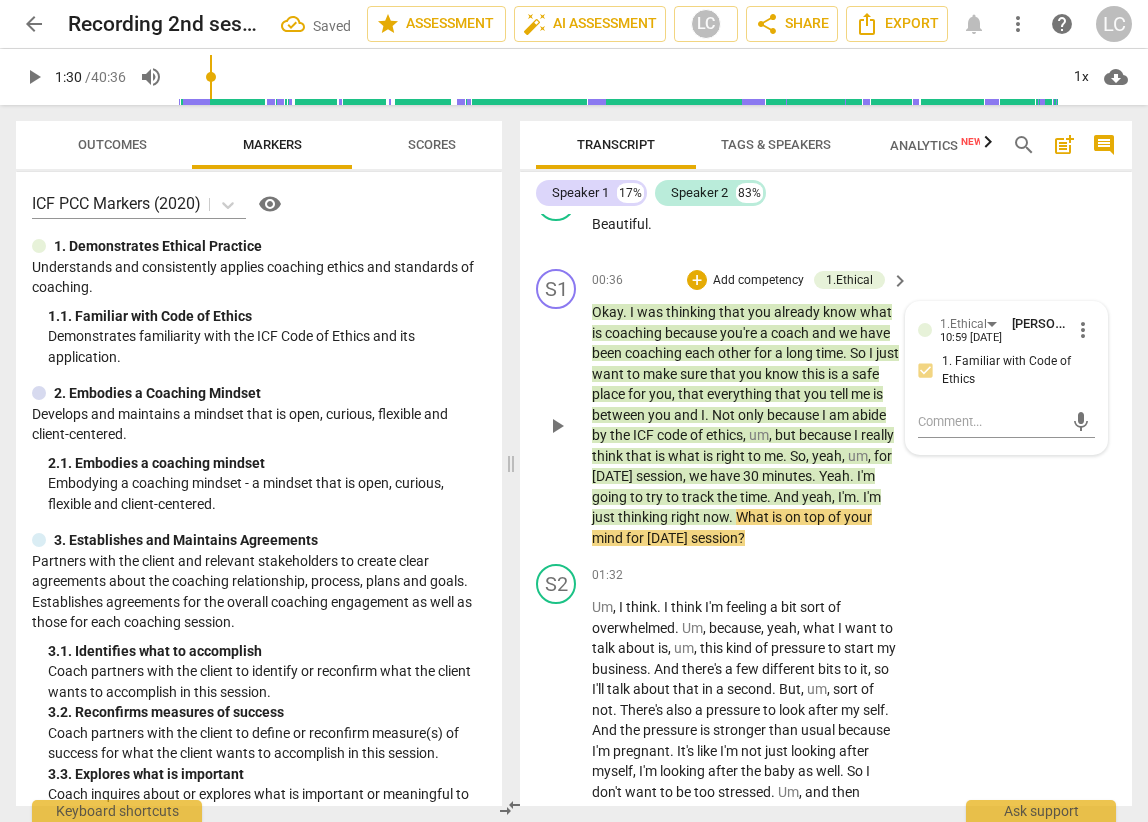 click on "Okay .   I   was   thinking   that   you   already   know   what   is   coaching   because   you're   a   coach   and   we   have   been   coaching   each   other   for   a   long   time .   So   I   just   want   to   make   sure   that   you   know   this   is   a   safe   place   for   you ,   that   everything   that   you   tell   me   is   between   you   and   I .   Not   only   because   I   am   abide   by   the   ICF   code   of   ethics ,   um ,   but   because   I   really   think   that   is   what   is   right   to   me .   So ,   yeah ,   um ,   for   [DATE]   session ,   we   have   30   minutes .   Yeah .   I'm   going   to   try   to   track   the   time .   And   yeah ,   I'm .   I'm   just   thinking   right   now .   What   is   on   top   of   your   mind   for   [DATE]   session ?" at bounding box center [745, 425] 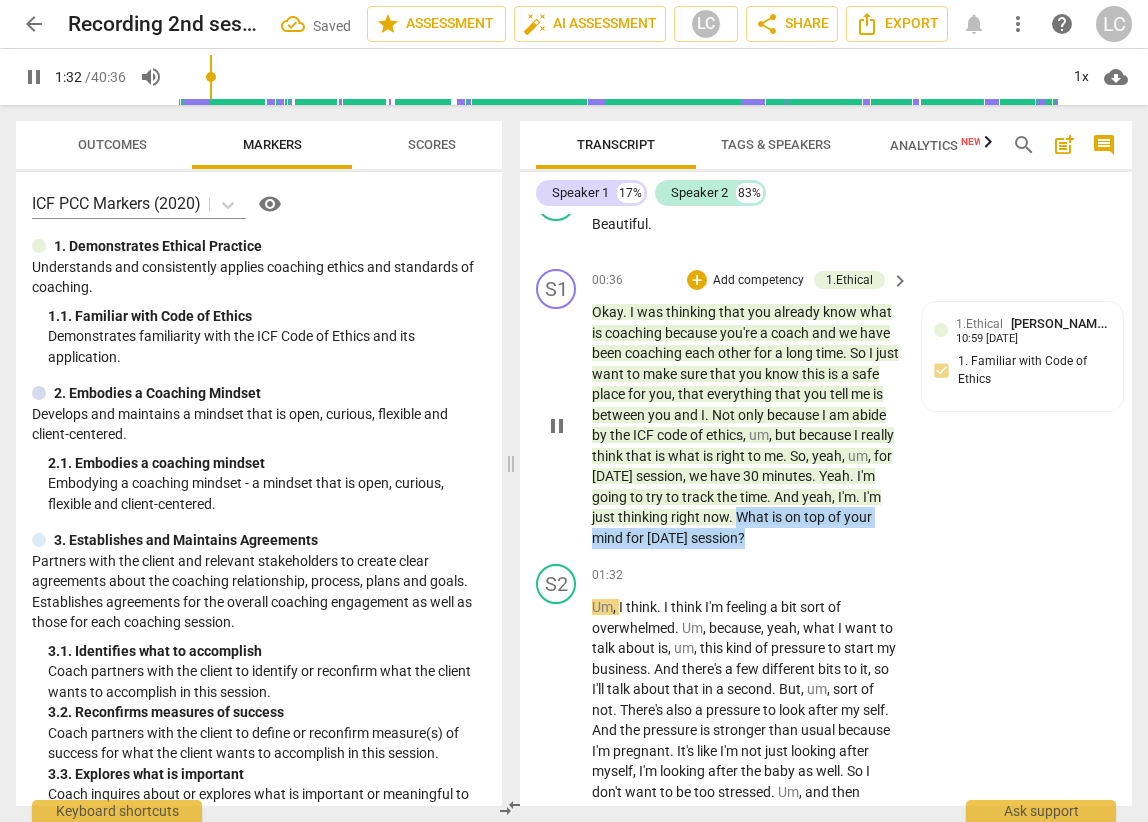 drag, startPoint x: 783, startPoint y: 517, endPoint x: 863, endPoint y: 555, distance: 88.56636 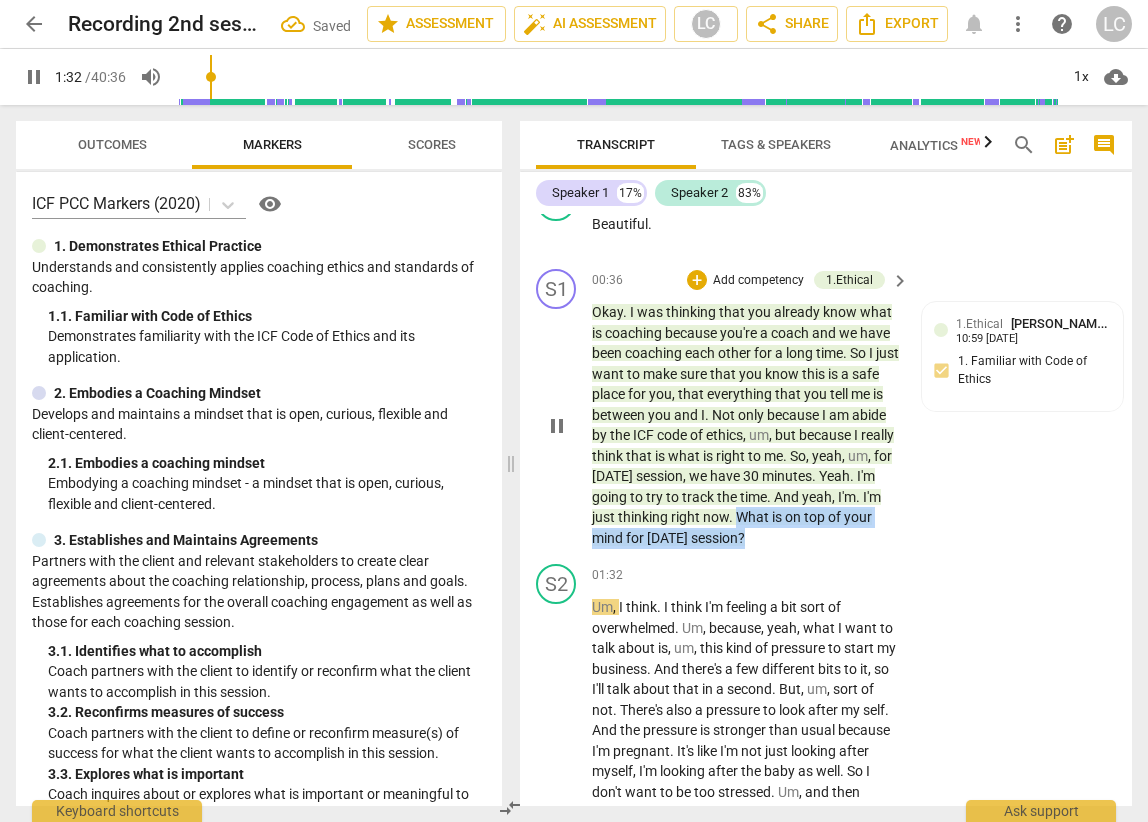 click on "S1 play_arrow pause 00:36 + Add competency 1.Ethical keyboard_arrow_right Okay .   I   was   thinking   that   you   already   know   what   is   coaching   because   you're   a   coach   and   we   have   been   coaching   each   other   for   a   long   time .   So   I   just   want   to   make   sure   that   you   know   this   is   a   safe   place   for   you ,   that   everything   that   you   tell   me   is   between   you   and   I .   Not   only   because   I   am   abide   by   the   ICF   code   of   ethics ,   um ,   but   because   I   really   think   that   is   what   is   right   to   me .   So ,   yeah ,   um ,   for   [DATE]   session ,   we   have   30   minutes .   Yeah .   I'm   going   to   try   to   track   the   time .   And   yeah ,   I'm .   I'm   just   thinking   right   now .   What   is   on   top   of   your   mind   for   [DATE]   session ? 1.Ethical [PERSON_NAME] 10:59 [DATE] 1. Familiar with Code of Ethics" at bounding box center (826, 408) 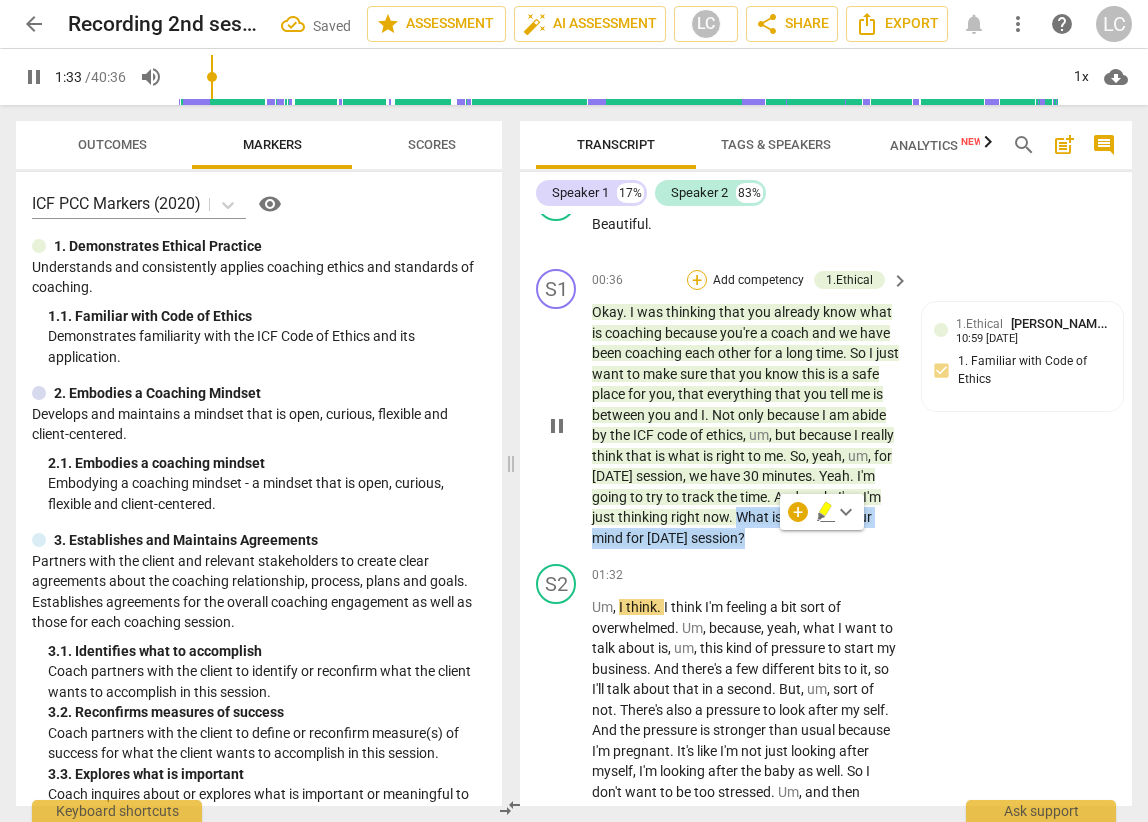 click on "+" at bounding box center (697, 280) 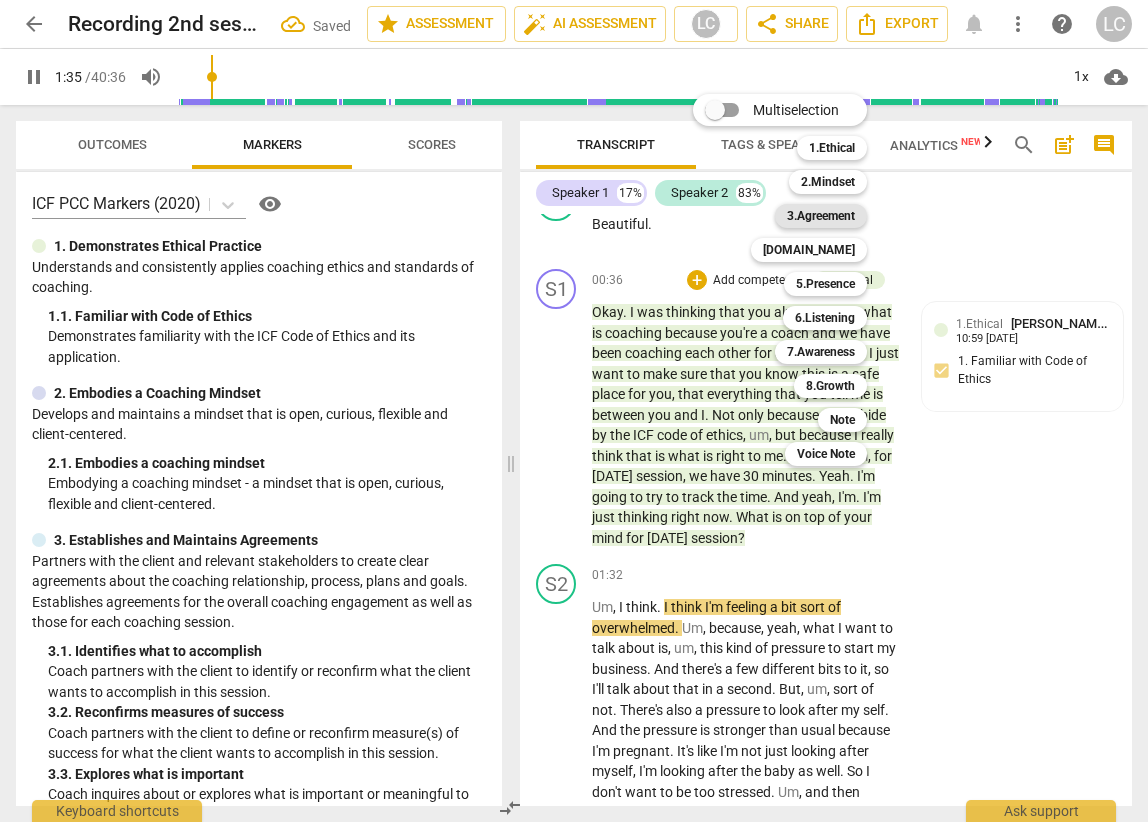 click on "3.Agreement" at bounding box center [821, 216] 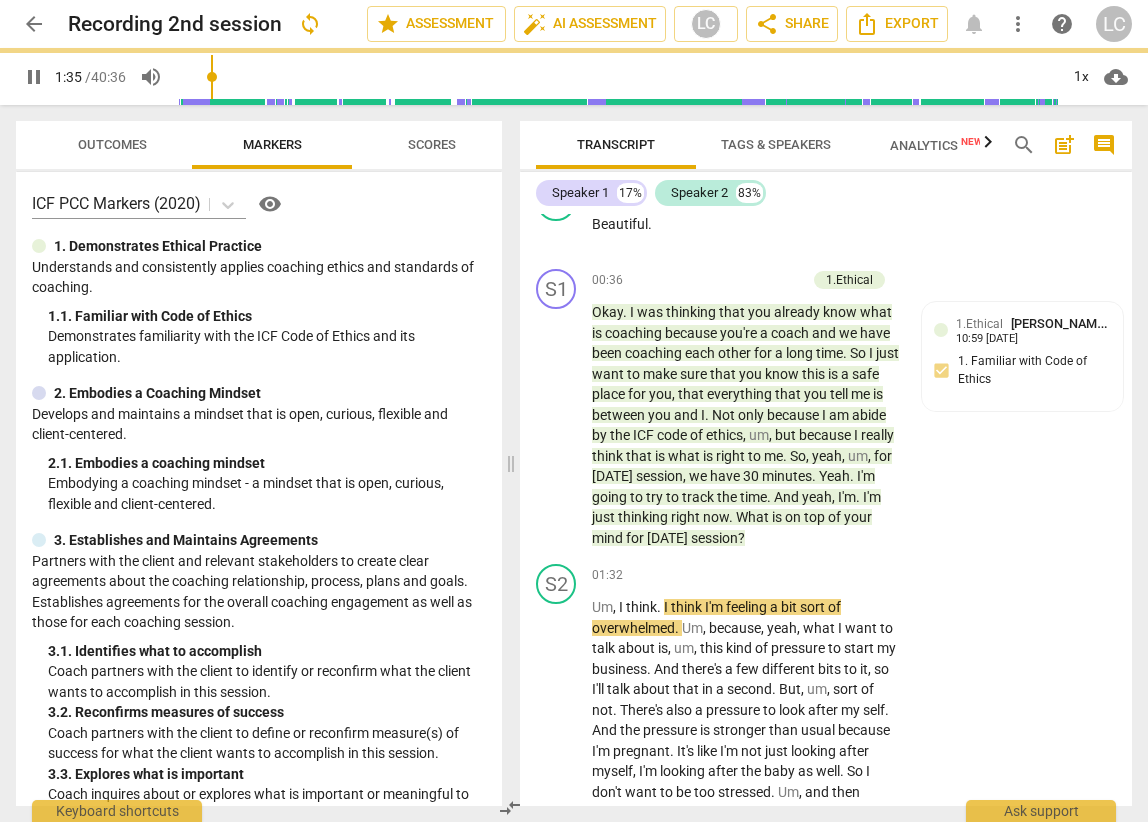 type on "96" 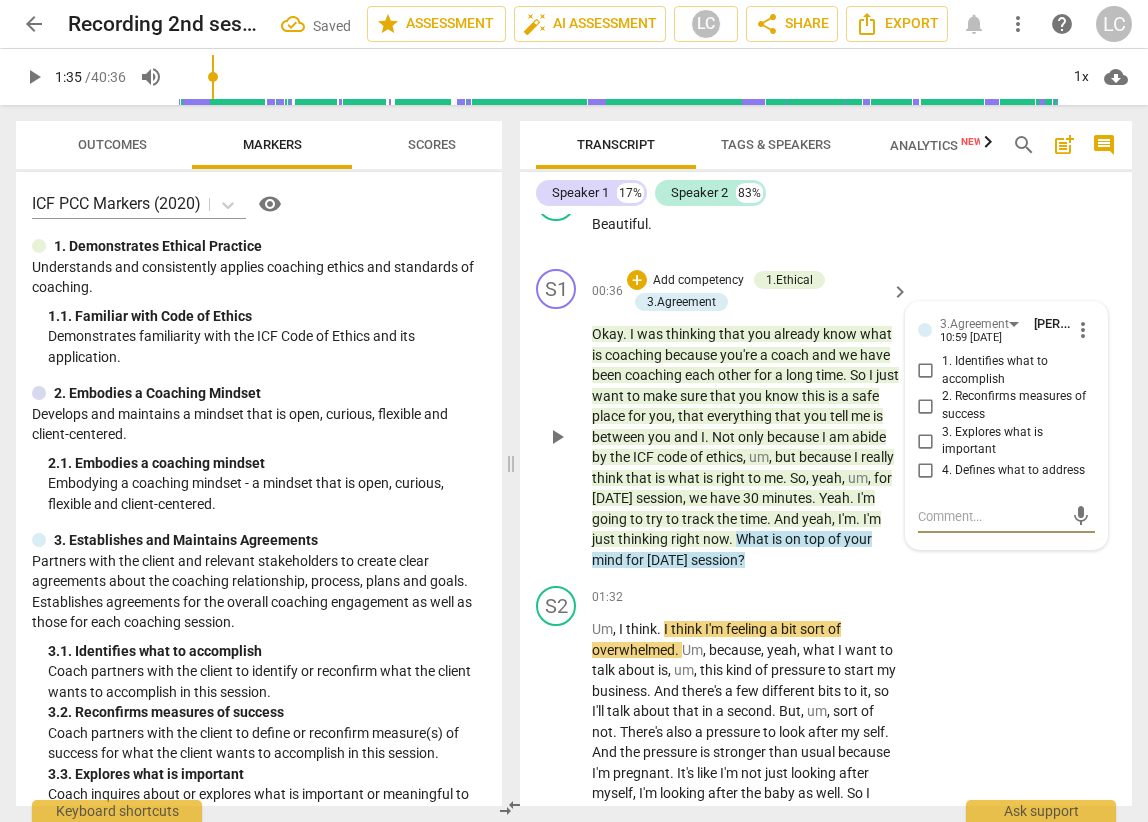 click on "1. Identifies what to accomplish" at bounding box center [926, 371] 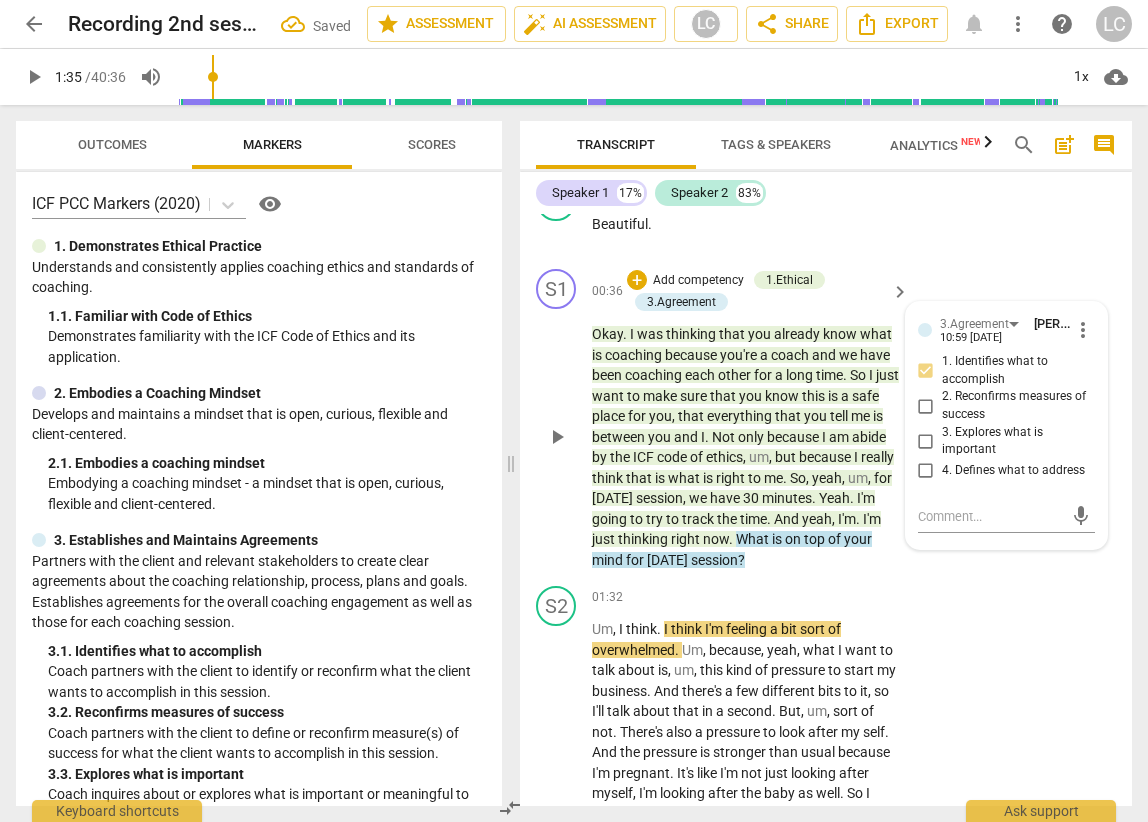 click on "S1 play_arrow pause 00:36 + Add competency 1.Ethical 3.Agreement keyboard_arrow_right Okay .   I   was   thinking   that   you   already   know   what   is   coaching   because   you're   a   coach   and   we   have   been   coaching   each   other   for   a   long   time .   So   I   just   want   to   make   sure   that   you   know   this   is   a   safe   place   for   you ,   that   everything   that   you   tell   me   is   between   you   and   I .   Not   only   because   I   am   abide   by   the   ICF   code   of   ethics ,   um ,   but   because   I   really   think   that   is   what   is   right   to   me .   So ,   yeah ,   um ,   for   [DATE]   session ,   we   have   30   minutes .   Yeah .   I'm   going   to   try   to   track   the   time .   And   yeah ,   I'm .   I'm   just   thinking   right   now .   What   is   on   top   of   your   mind   for   [DATE]   session ? 3.Agreement [PERSON_NAME] 10:59 [DATE] more_vert 1. Identifies what to accomplish 2. Reconfirms measures of success" at bounding box center [826, 419] 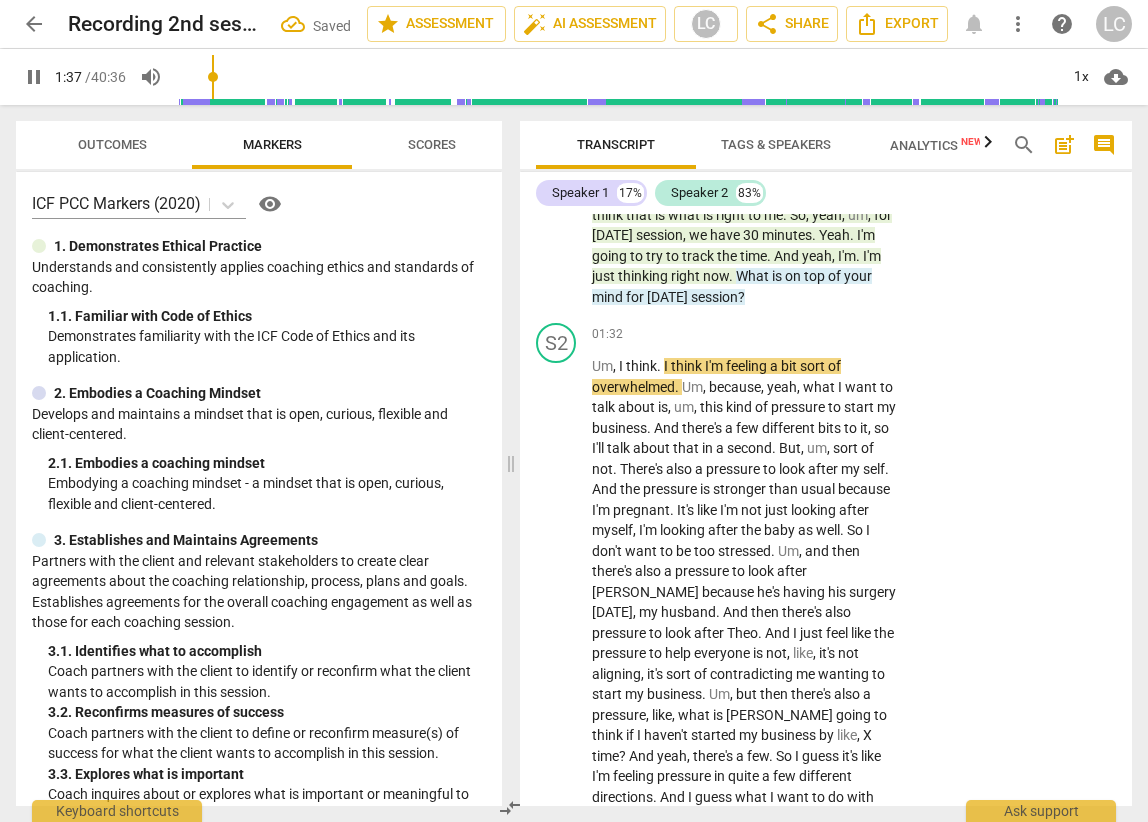 scroll, scrollTop: 1010, scrollLeft: 0, axis: vertical 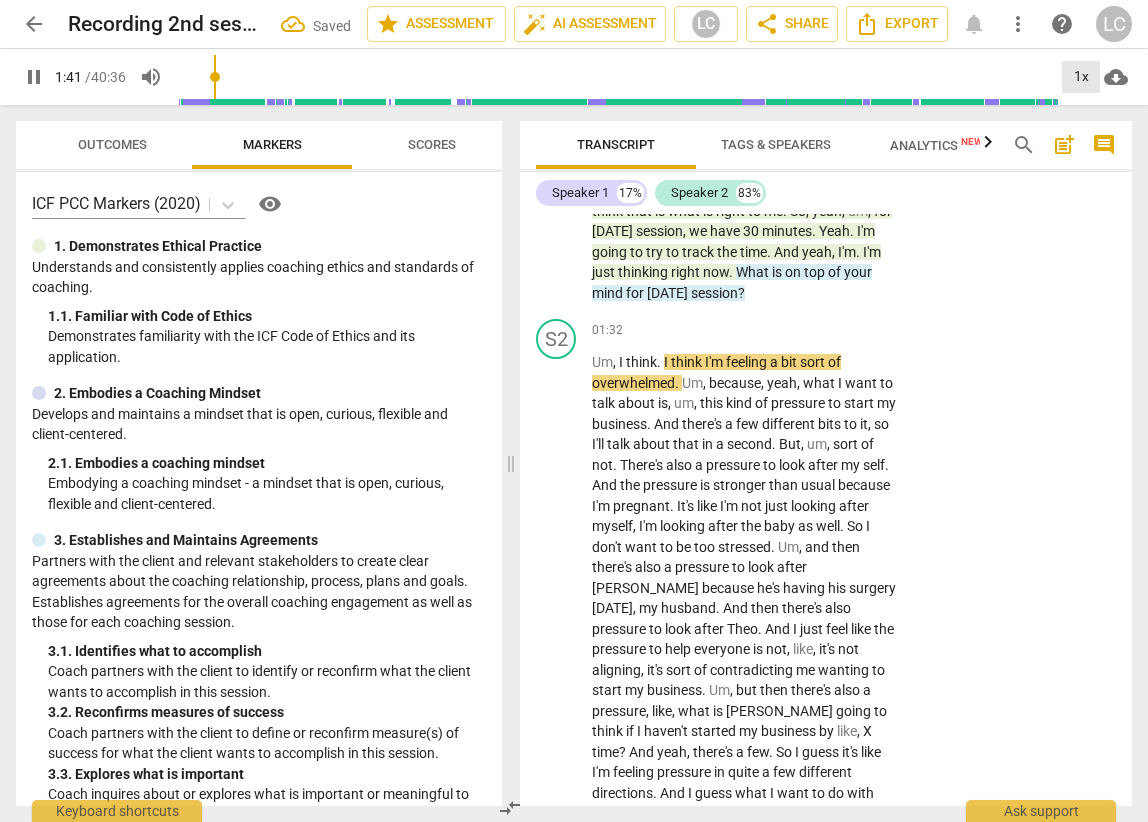 click on "1x" at bounding box center [1081, 77] 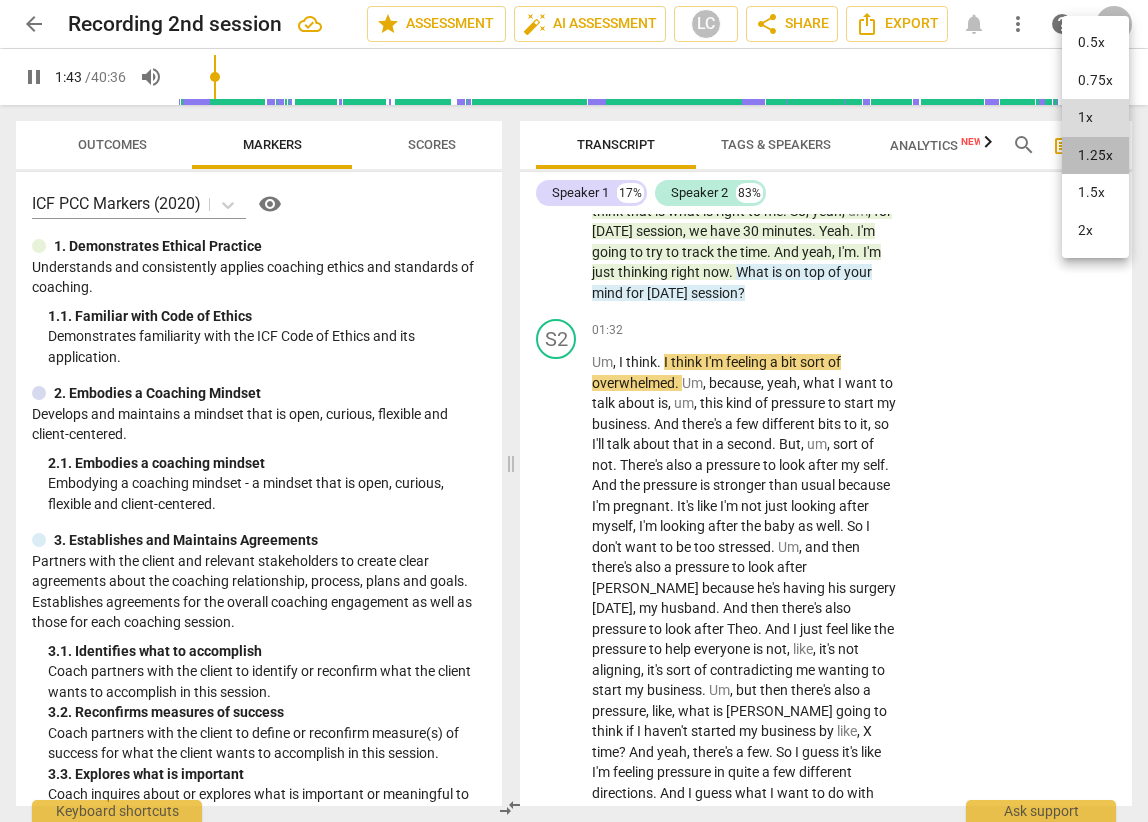 click on "1.25x" at bounding box center [1095, 156] 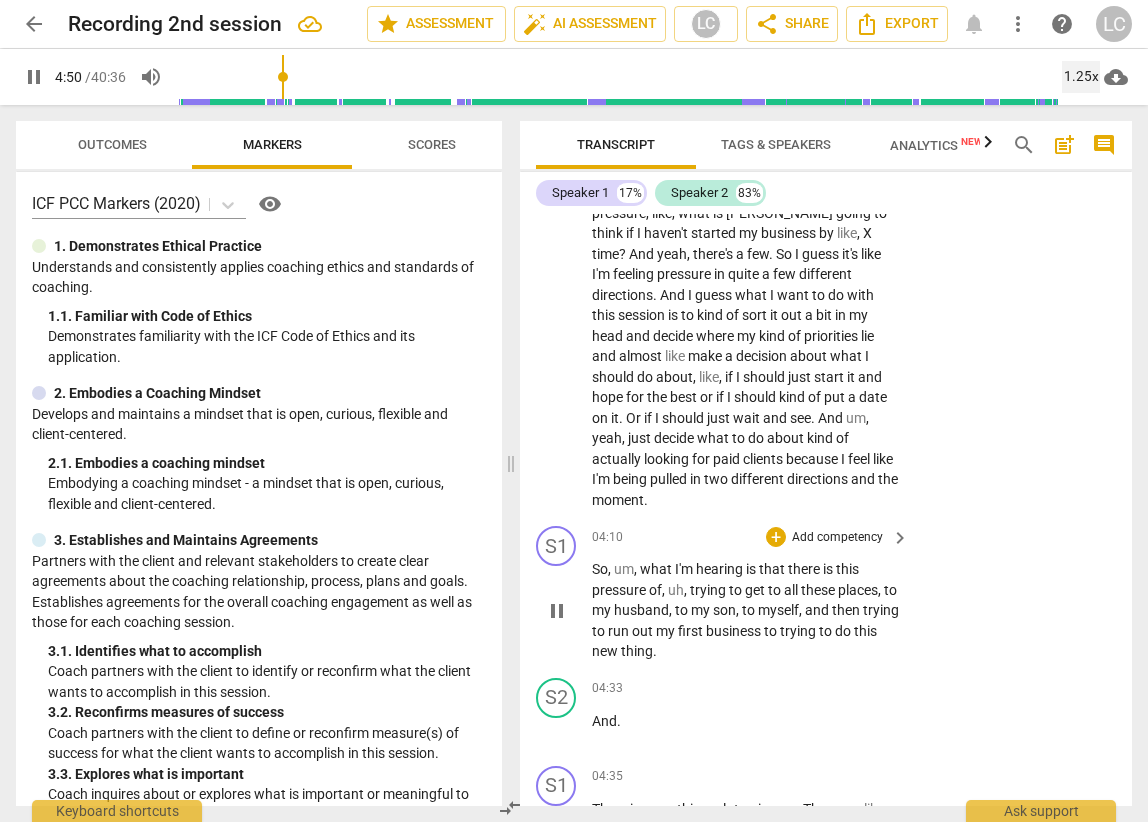 scroll, scrollTop: 1546, scrollLeft: 0, axis: vertical 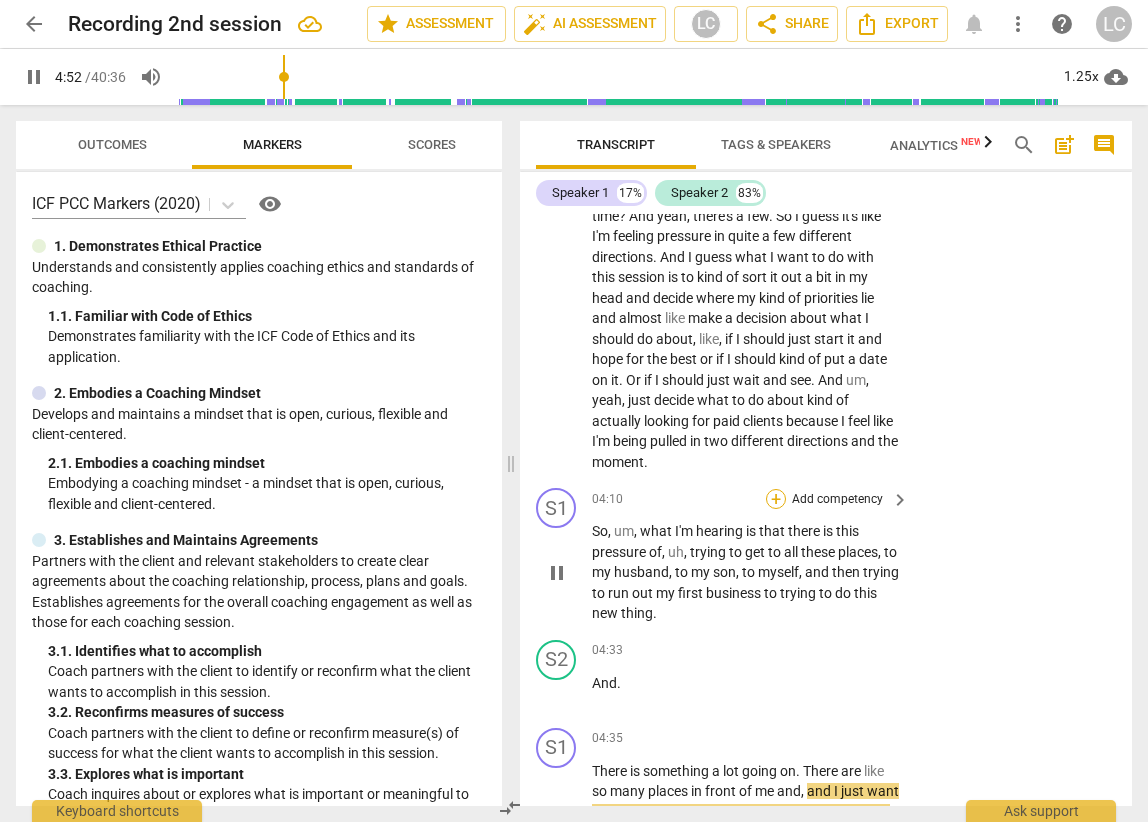 click on "+" at bounding box center (776, 499) 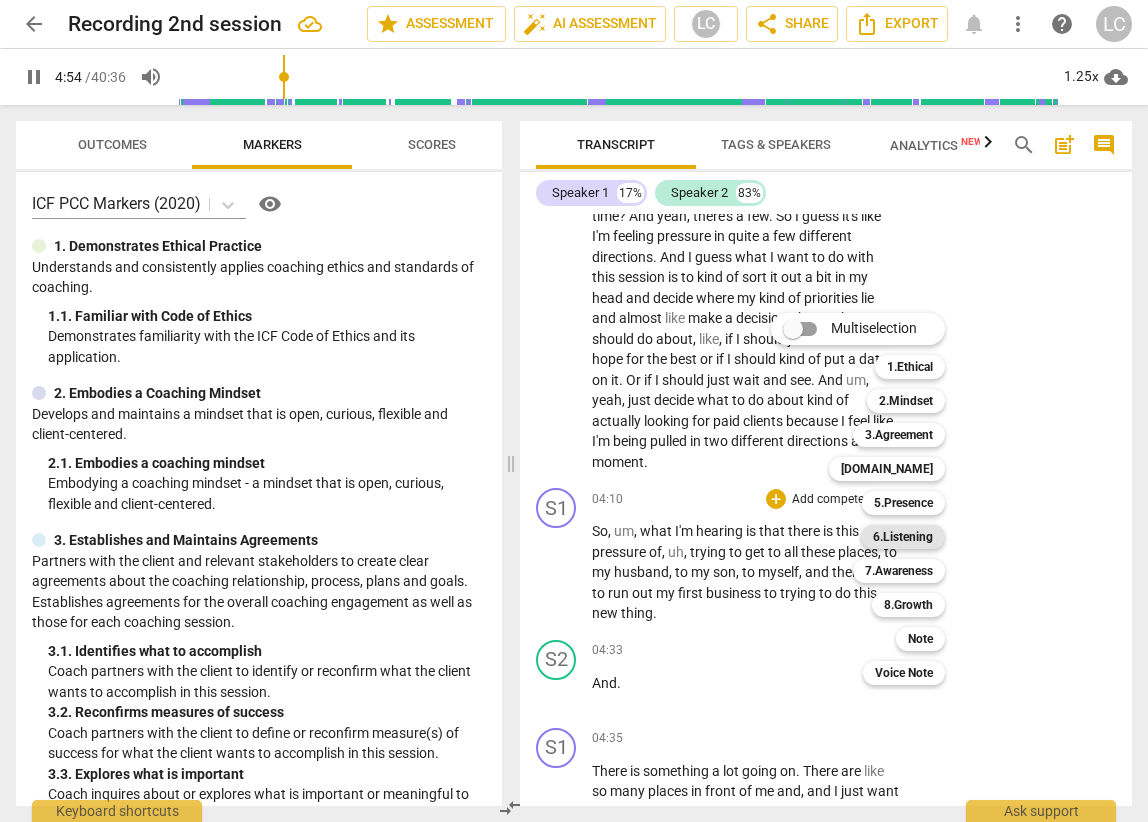 click on "6.Listening" at bounding box center [903, 537] 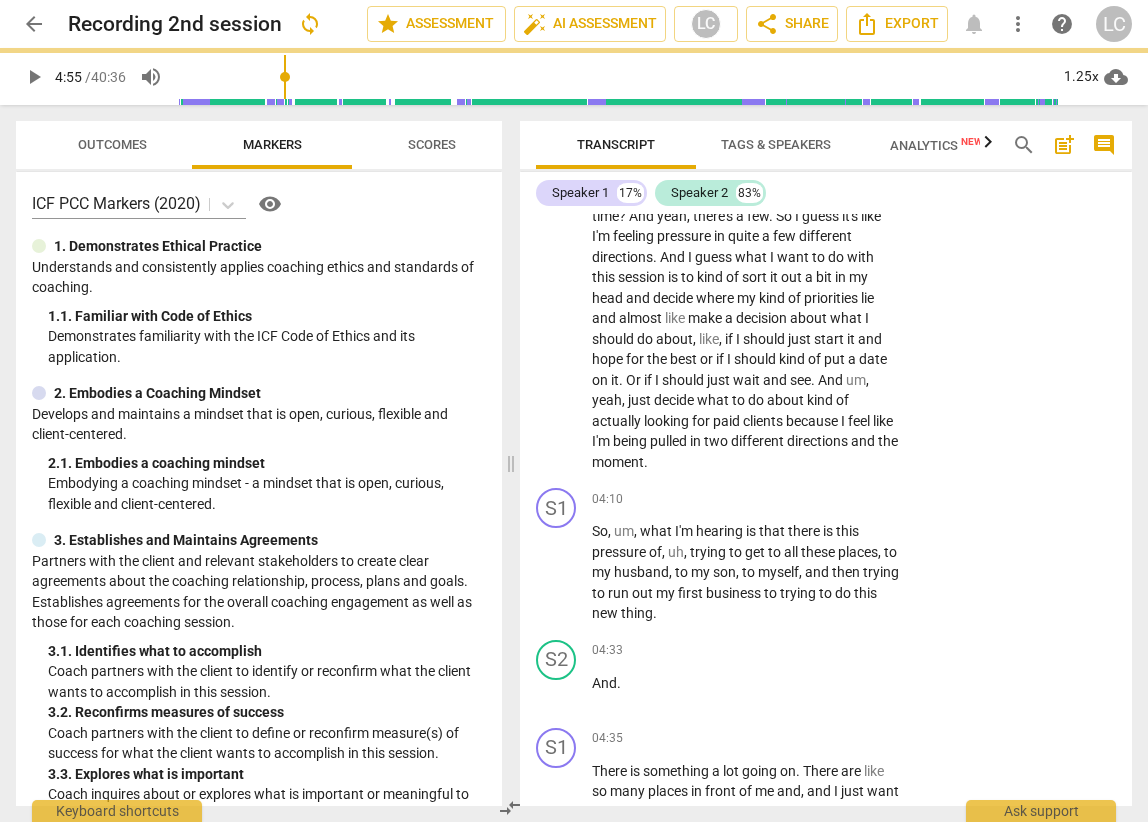 type on "295" 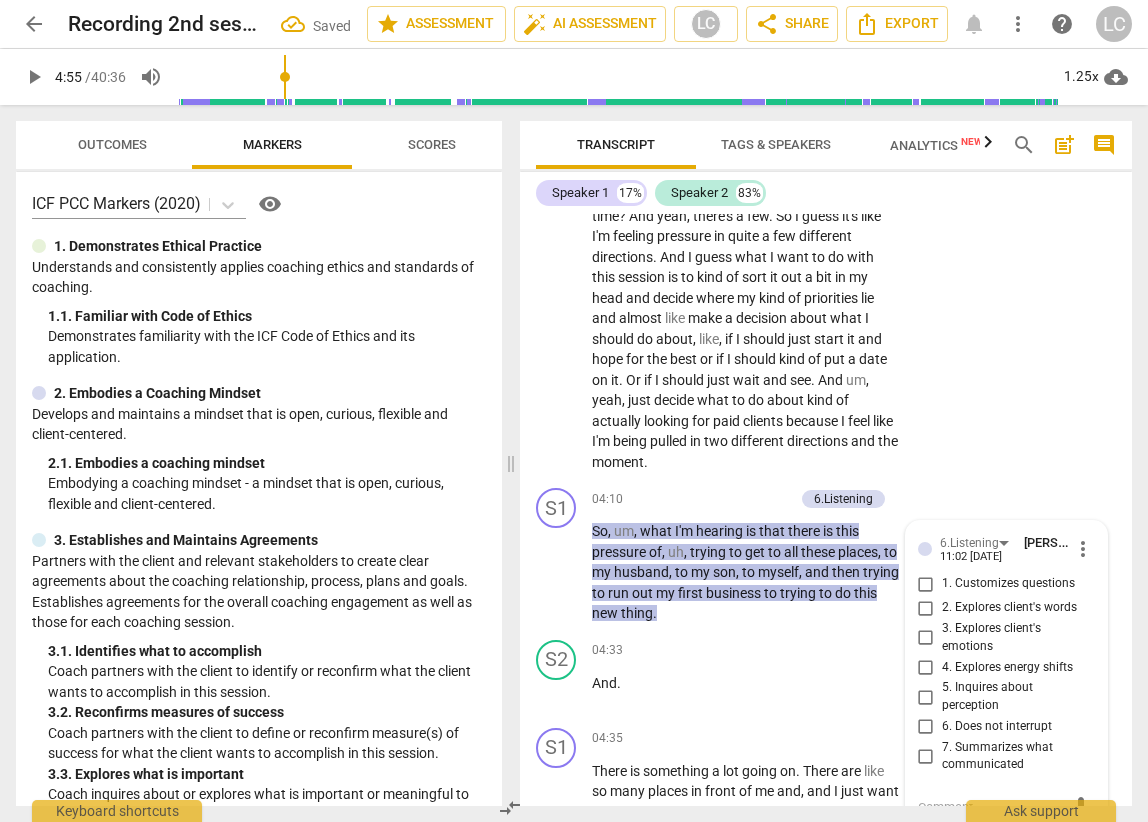scroll, scrollTop: 1555, scrollLeft: 0, axis: vertical 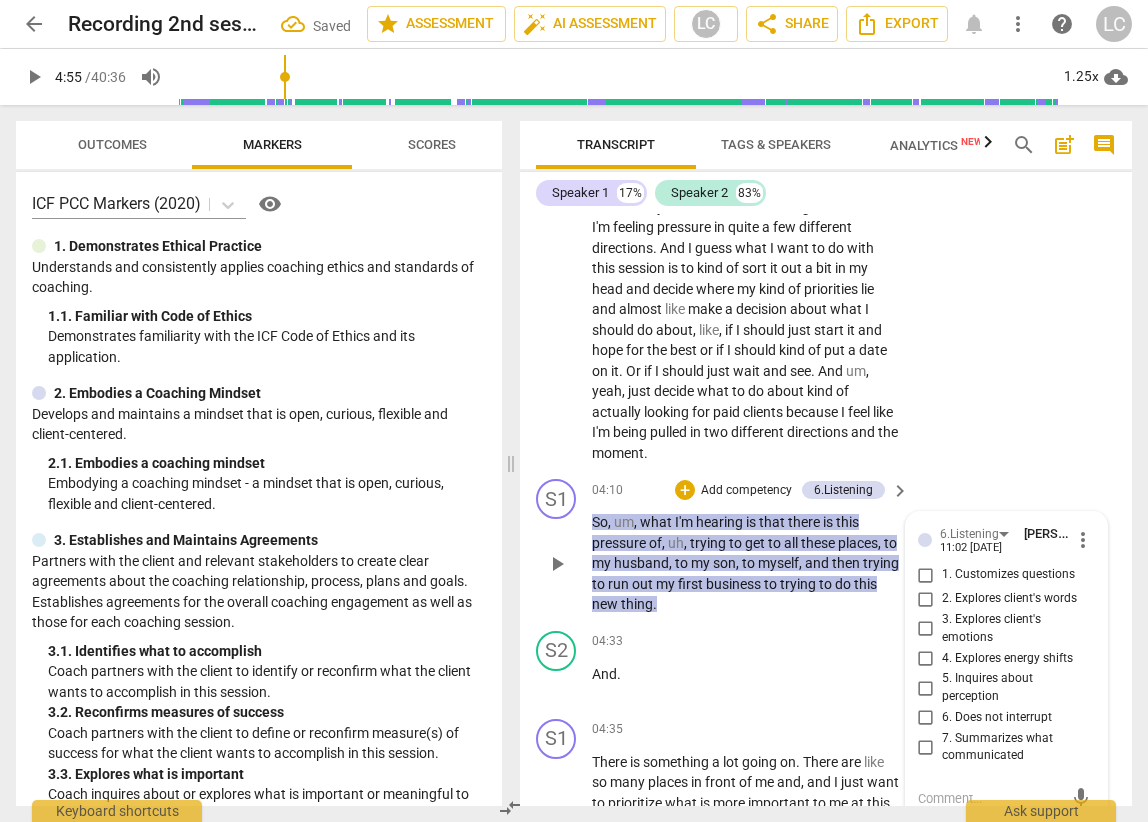 click on "7. Summarizes what communicated" at bounding box center (926, 747) 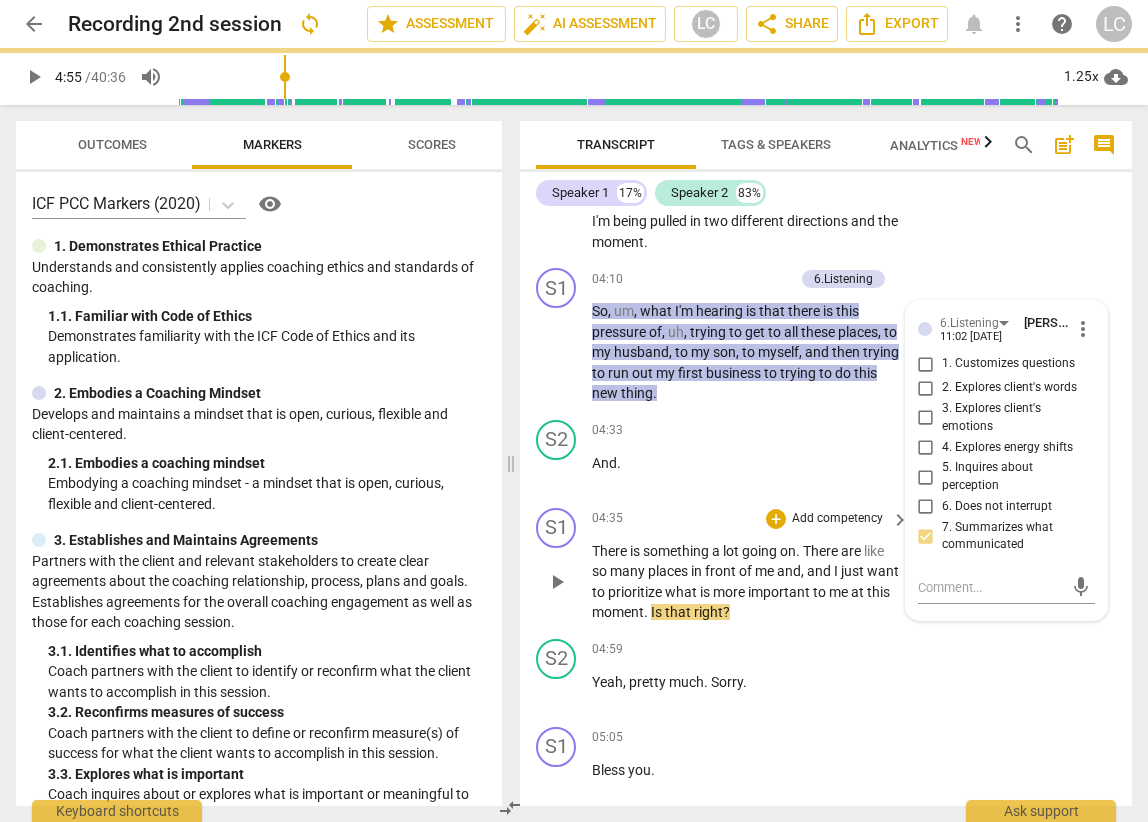 scroll, scrollTop: 1776, scrollLeft: 0, axis: vertical 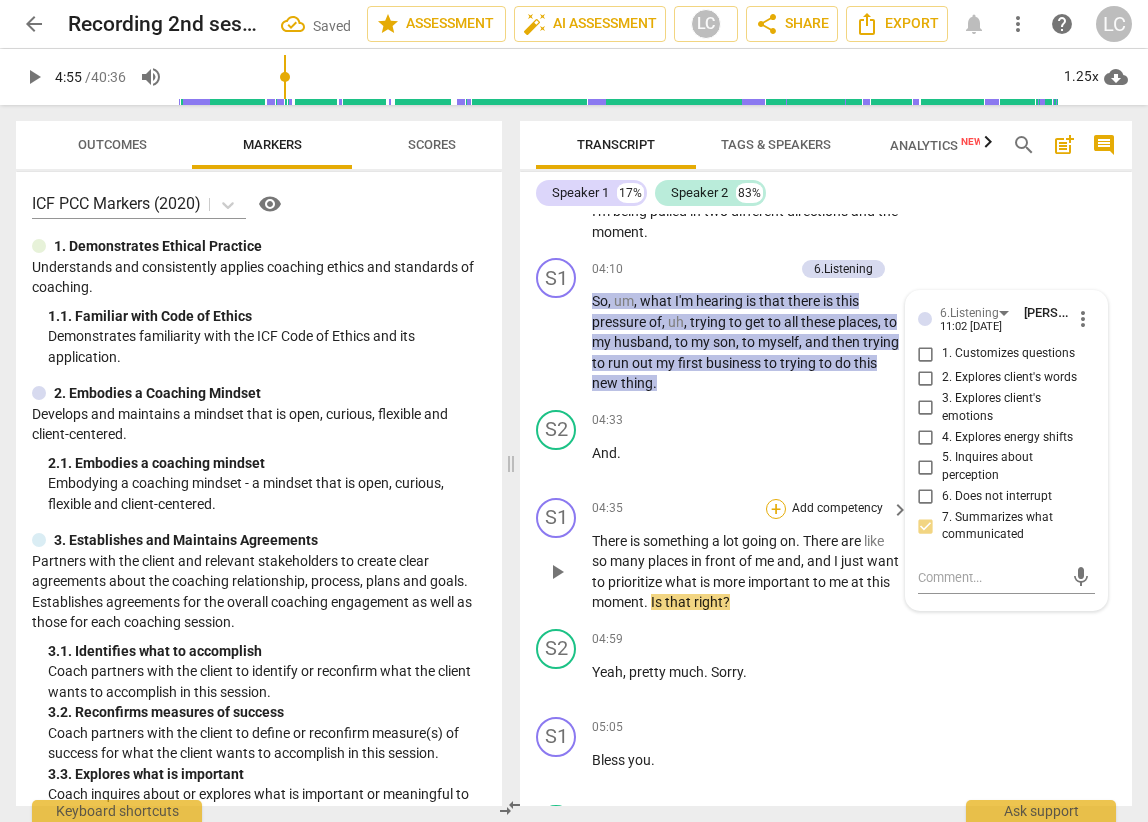 click on "+" at bounding box center [776, 509] 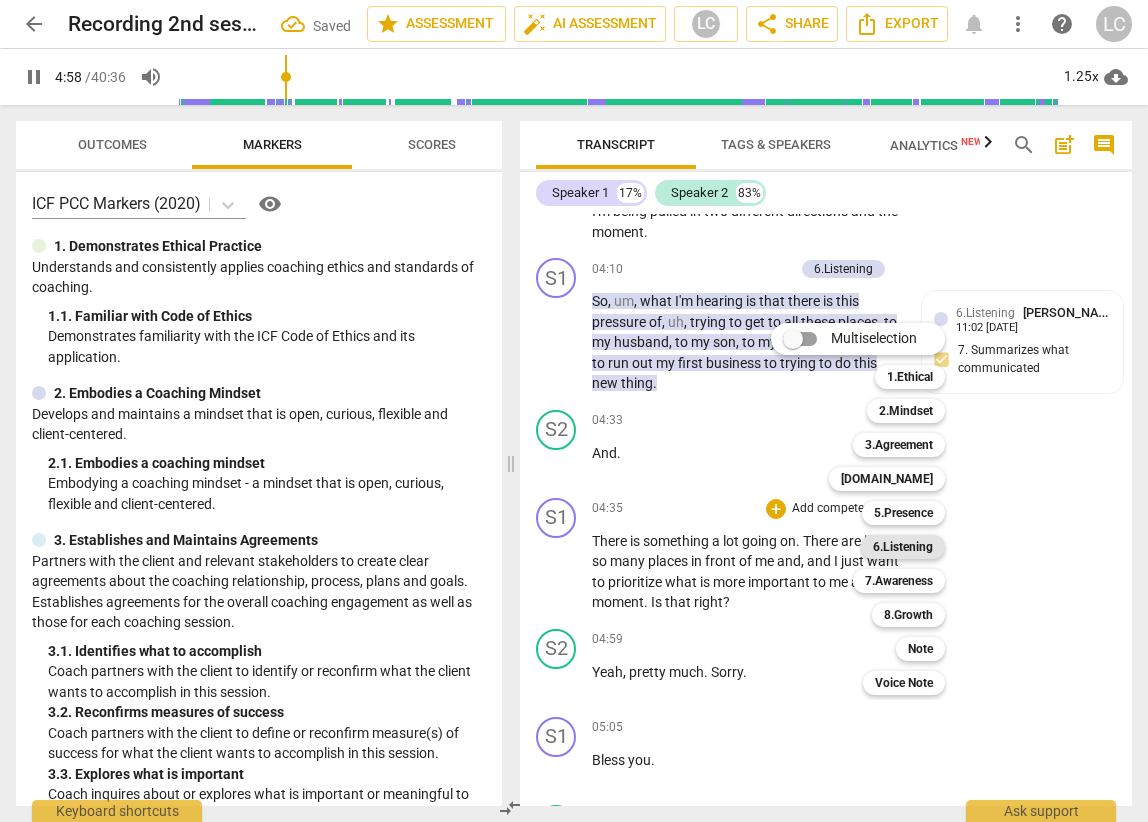 click on "6.Listening" at bounding box center [903, 547] 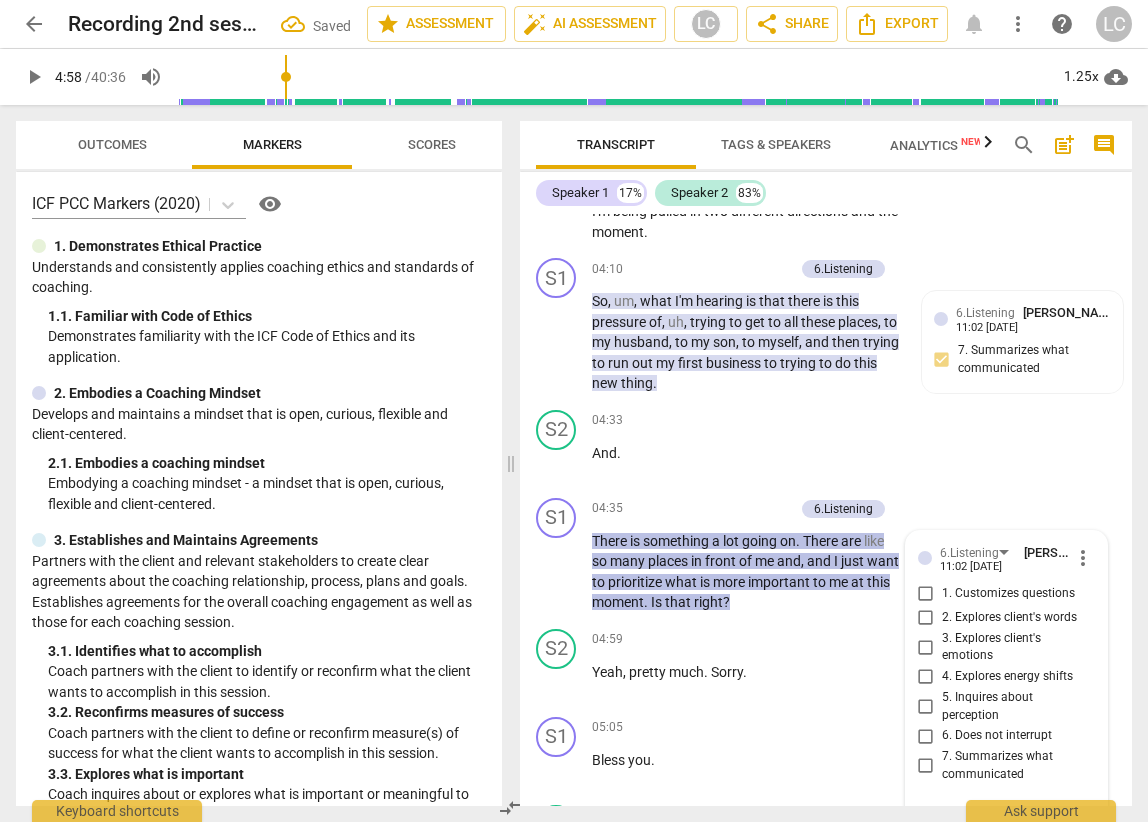 scroll, scrollTop: 2083, scrollLeft: 0, axis: vertical 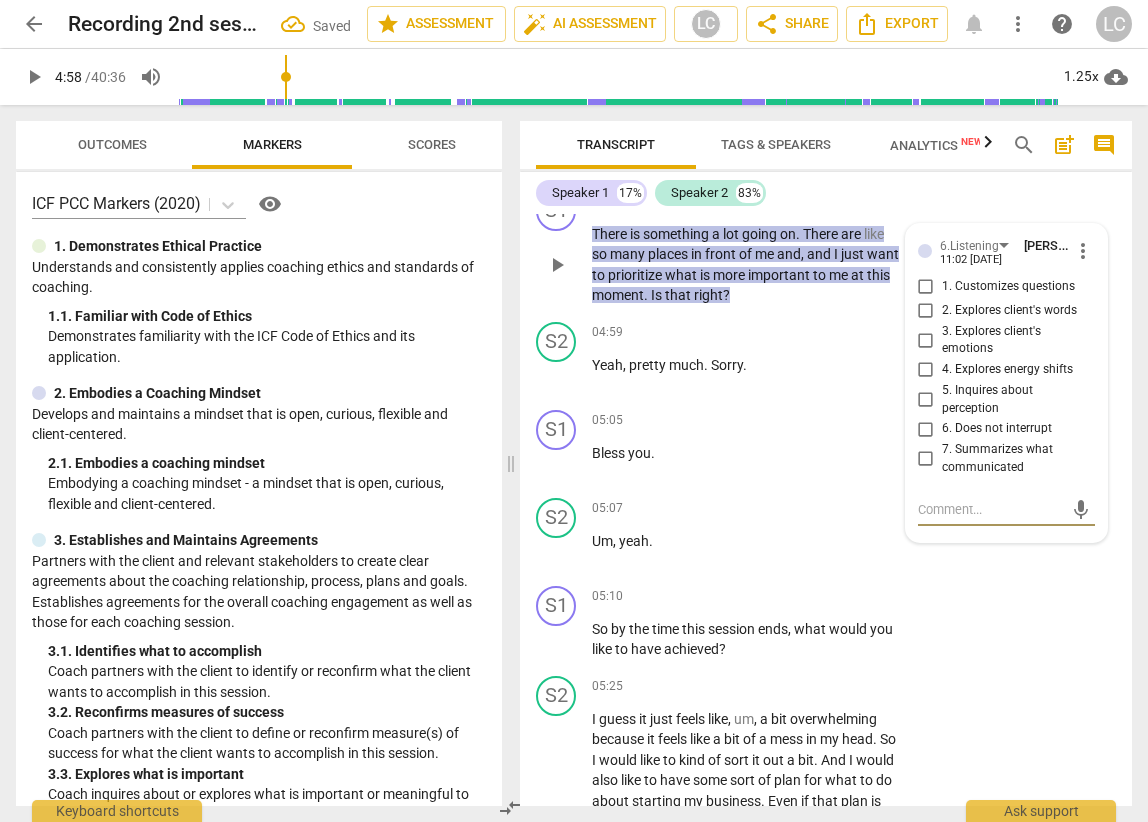 click on "7. Summarizes what communicated" at bounding box center (926, 459) 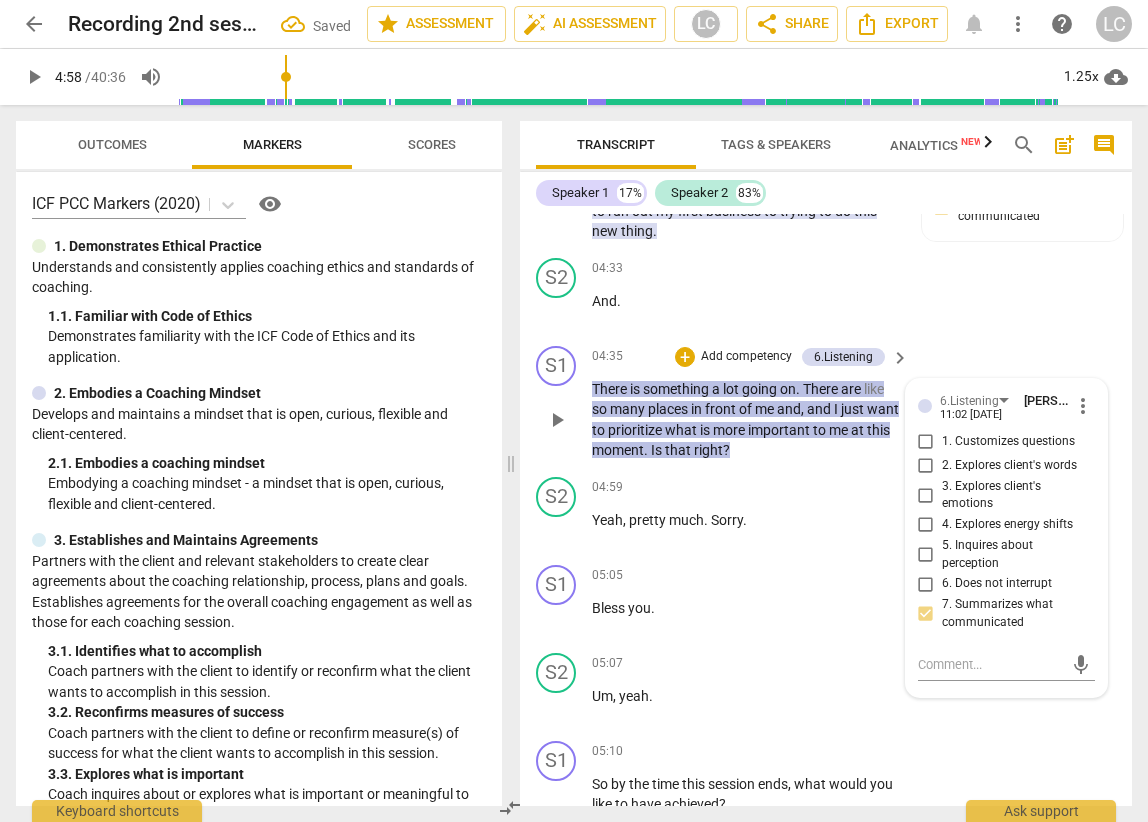 scroll, scrollTop: 1931, scrollLeft: 0, axis: vertical 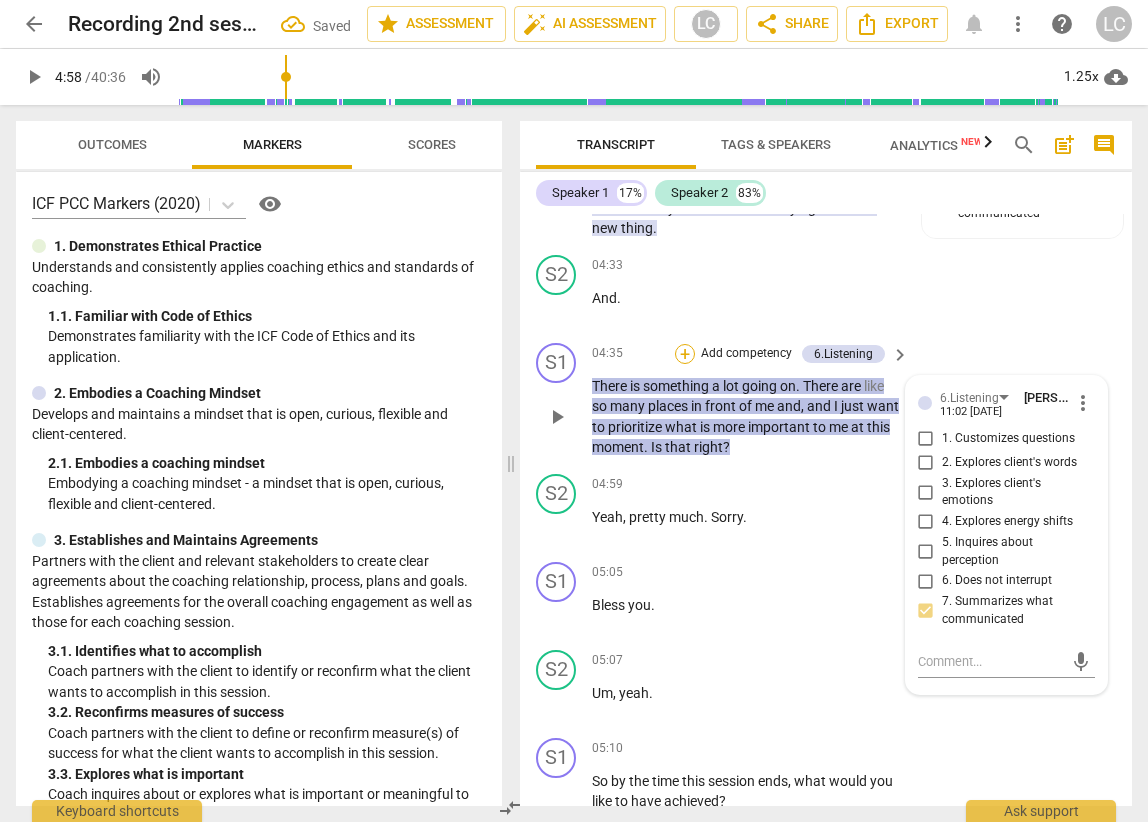 click on "+" at bounding box center (685, 354) 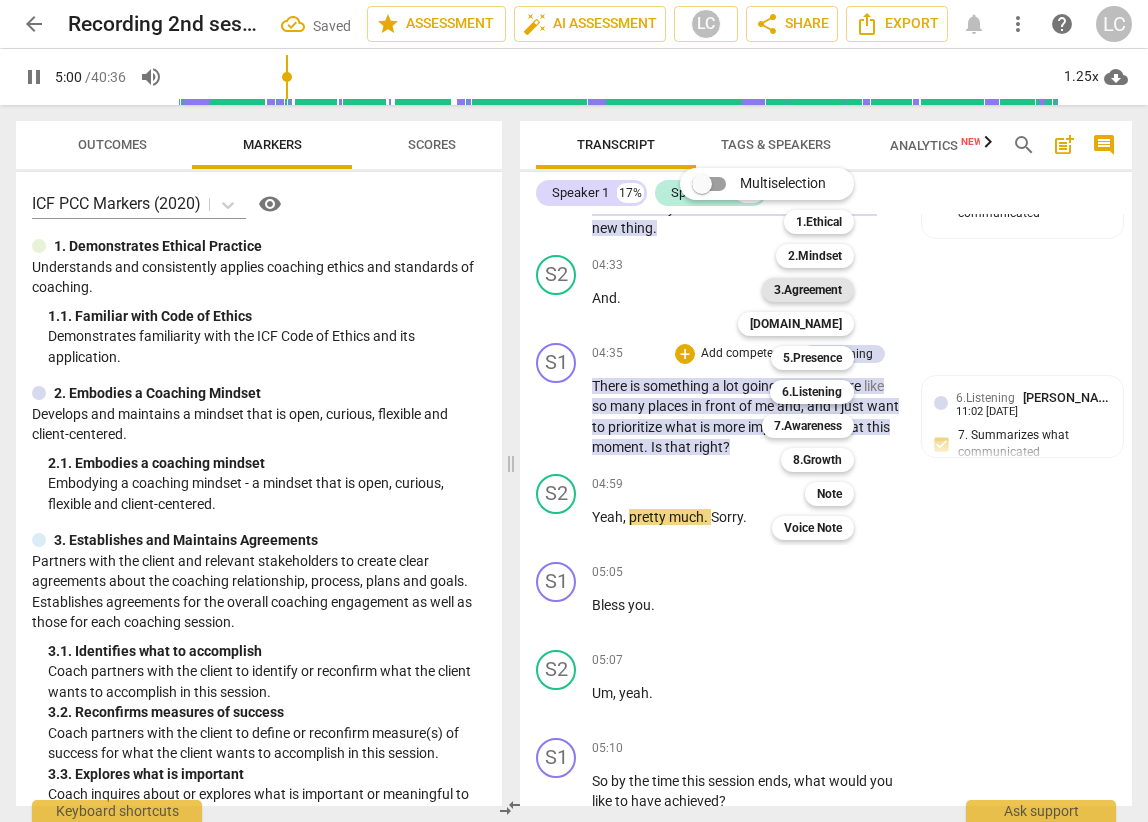 click on "3.Agreement" at bounding box center [808, 290] 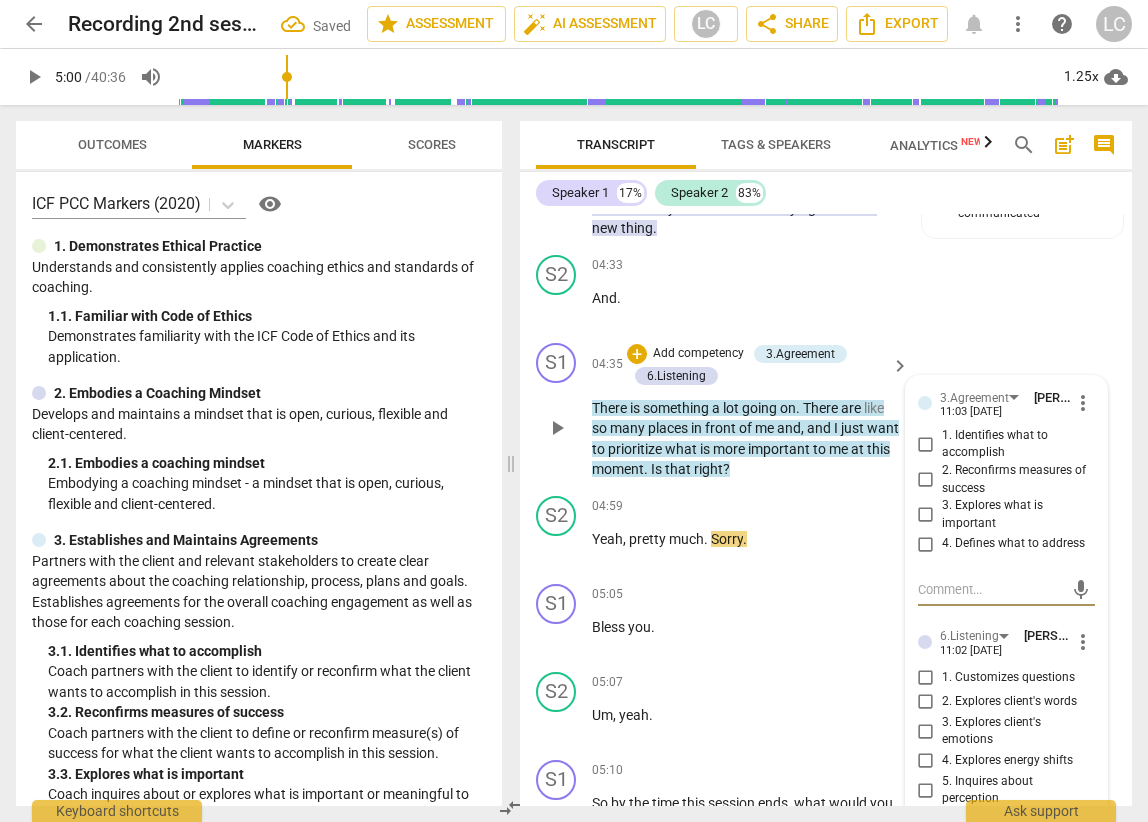click on "1. Identifies what to accomplish" at bounding box center (926, 444) 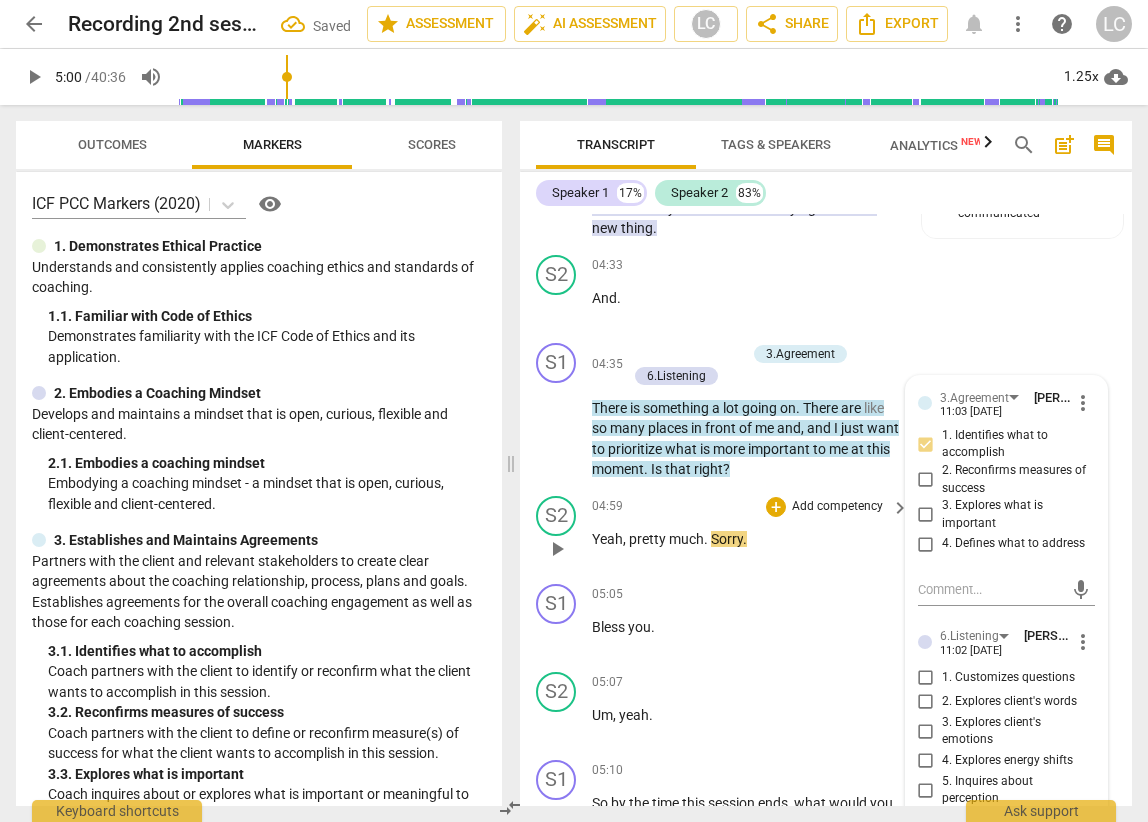 click on "04:59 + Add competency keyboard_arrow_right Yeah ,   pretty   much .   Sorry ." at bounding box center (751, 532) 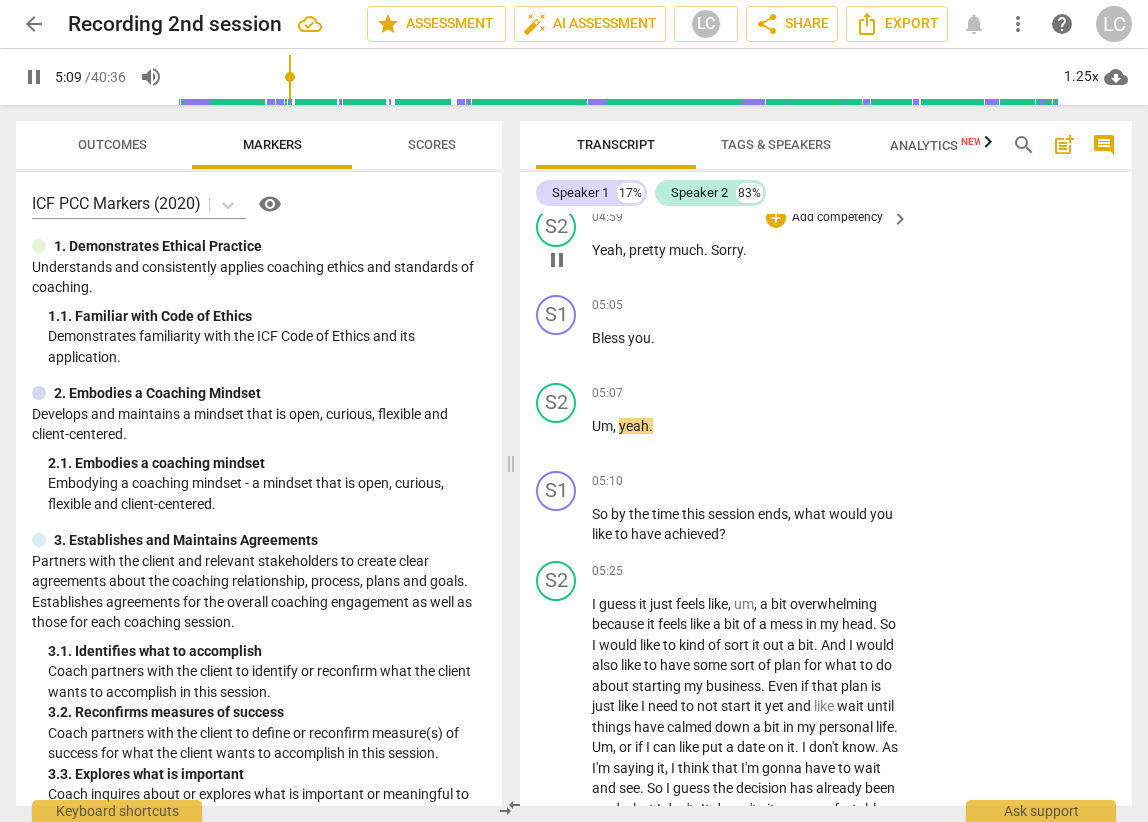 scroll, scrollTop: 2221, scrollLeft: 0, axis: vertical 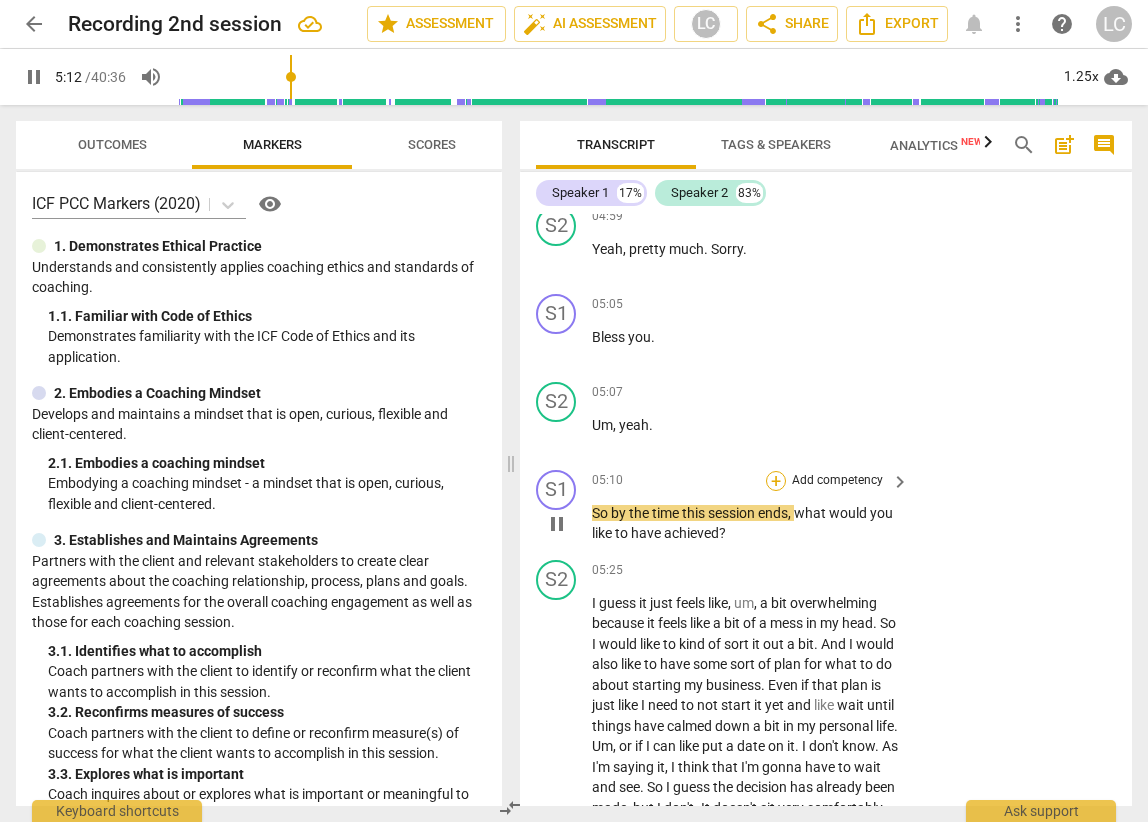 click on "+" at bounding box center (776, 481) 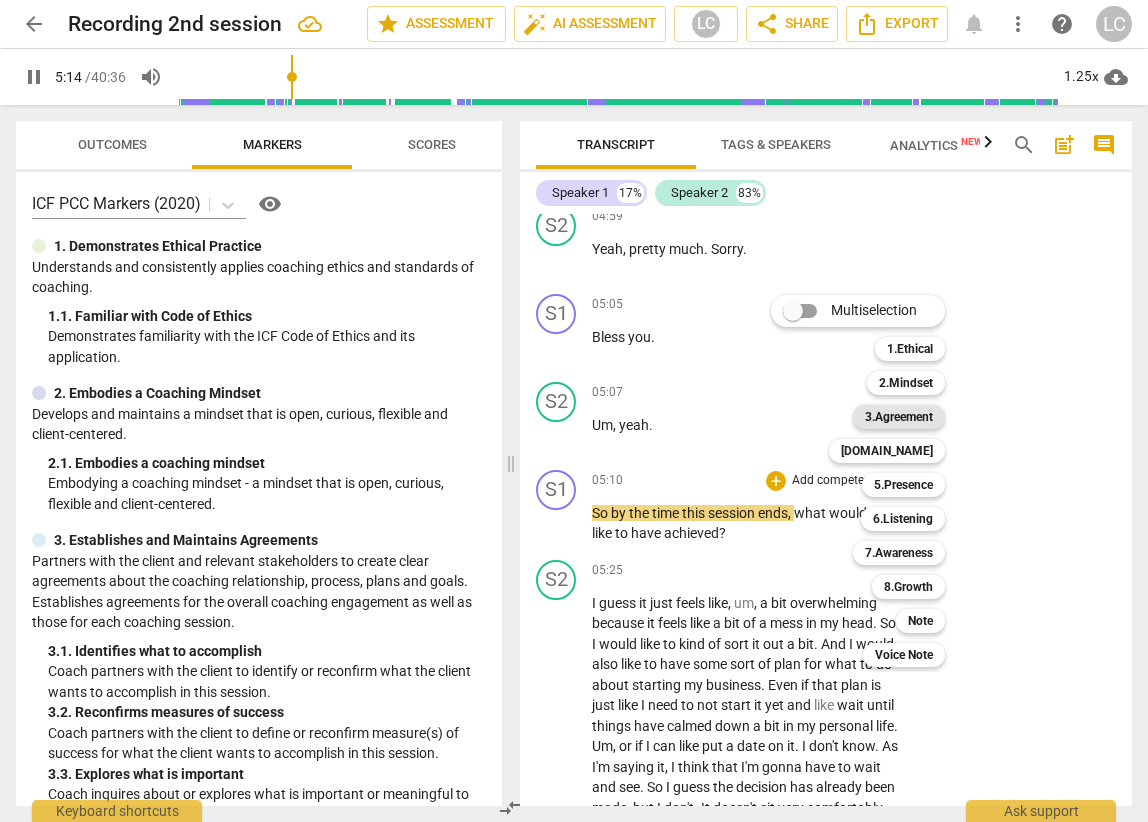 click on "3.Agreement" at bounding box center (899, 417) 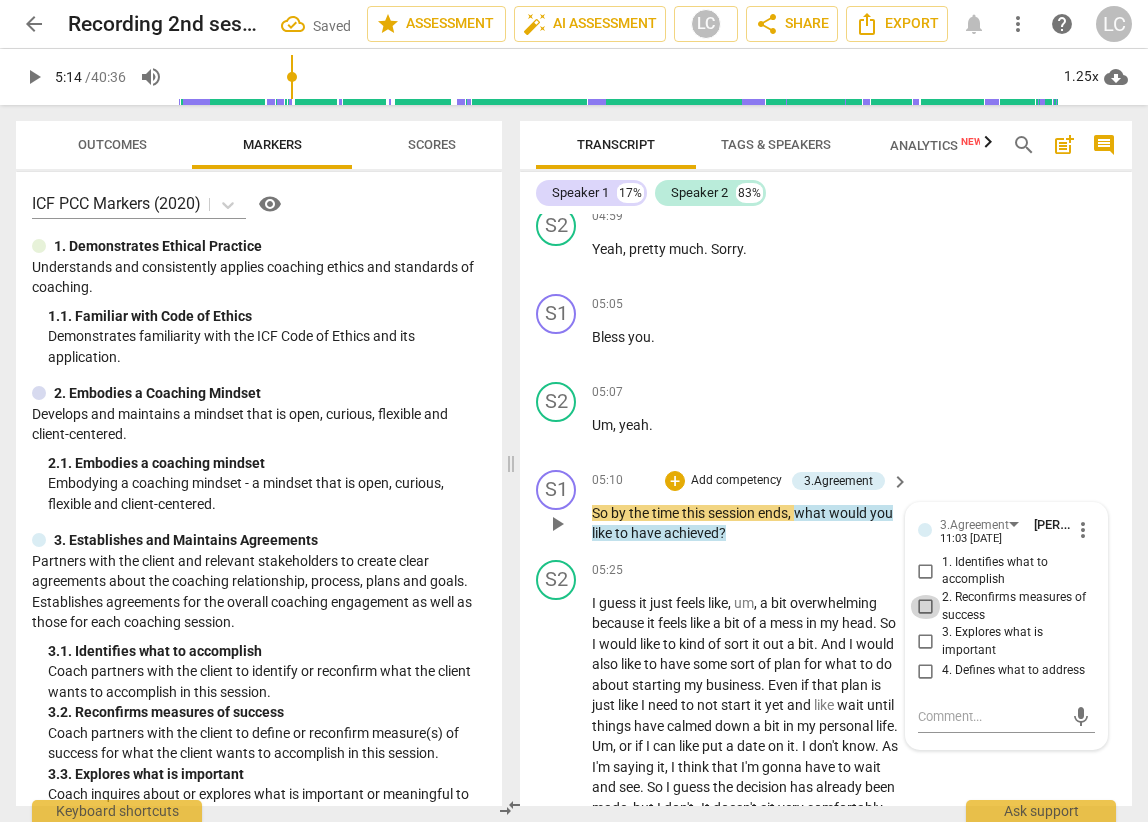 click on "2. Reconfirms measures of success" at bounding box center (926, 607) 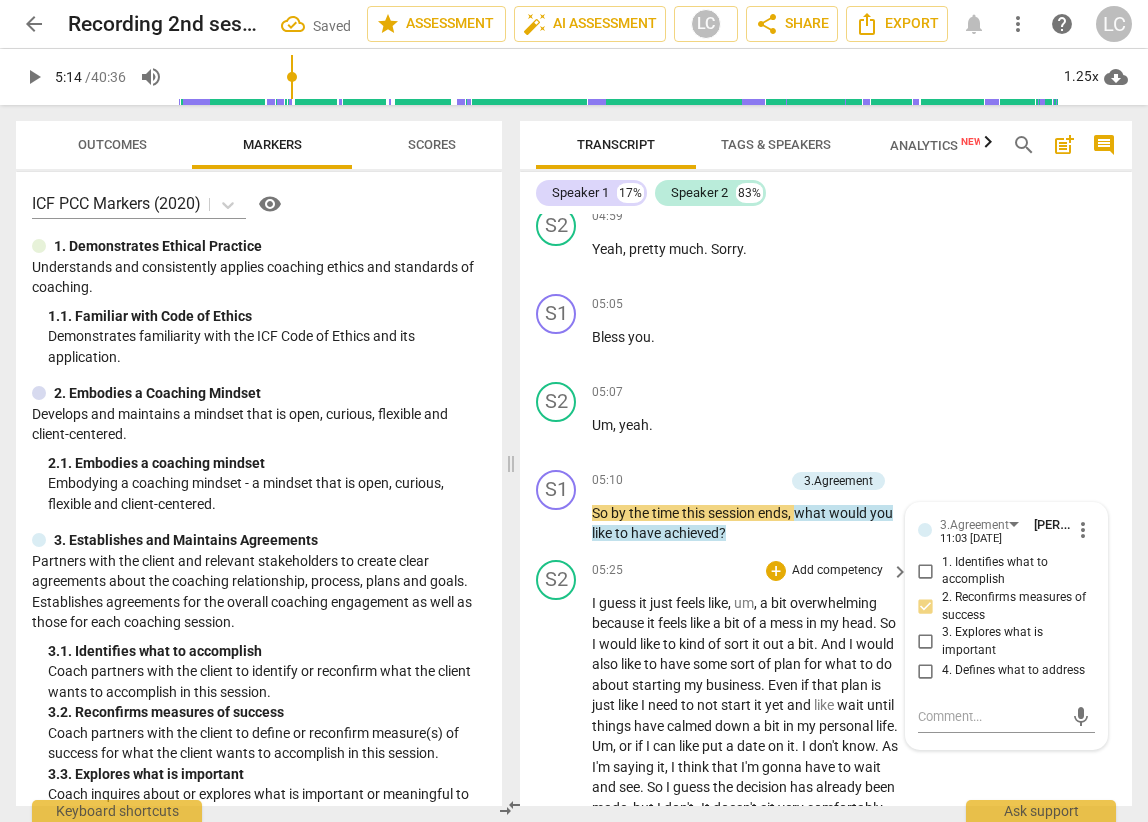 click on "S2 play_arrow pause 05:25 + Add competency keyboard_arrow_right I   guess   it   just   feels   like ,   um ,   a   bit   overwhelming   because   it   feels   like   a   bit   of   a   mess   in   my   head .   So   I   would   like   to   kind   of   sort   it   out   a   bit .   And   I   would   also   like   to   have   some   sort   of   plan   for   what   to   do   about   starting   my   business .   Even   if   that   plan   is   just   like   I   need   to   not   start   it   yet   and   like   wait   until   things   have   calmed   down   a   bit   in   my   personal   life .   Um ,   or   if   I   can   like   put   a   date   on   it .   I   don't   know .   As   I'm   saying   it ,   I   think   that   I'm   gonna   have   to   wait   and   see .   So   I   guess   the   decision   has   already   been   made ,   but   I   don't .   It   doesn't   sit   very   comfortably   with   me   at   all   because   it's   the   unknown .   Um ,   I   would   feel   much   happier   sort   of   putting" at bounding box center (826, 822) 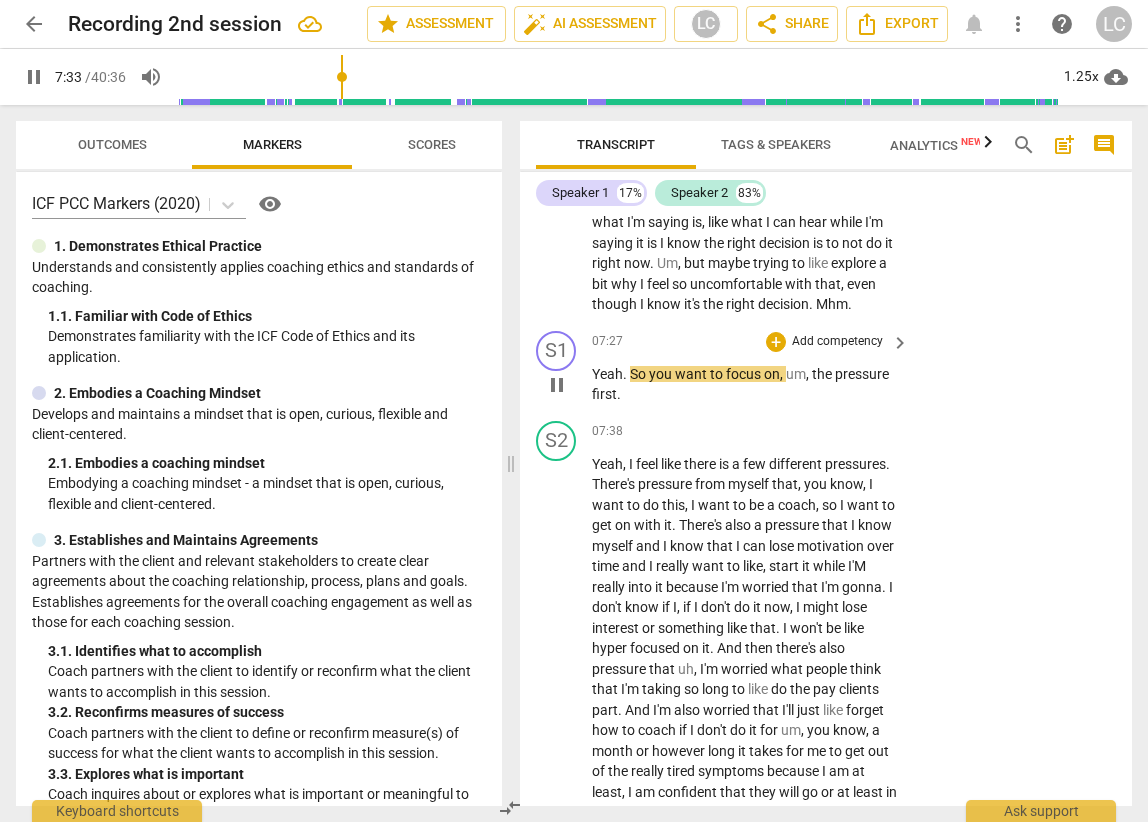 scroll, scrollTop: 3004, scrollLeft: 0, axis: vertical 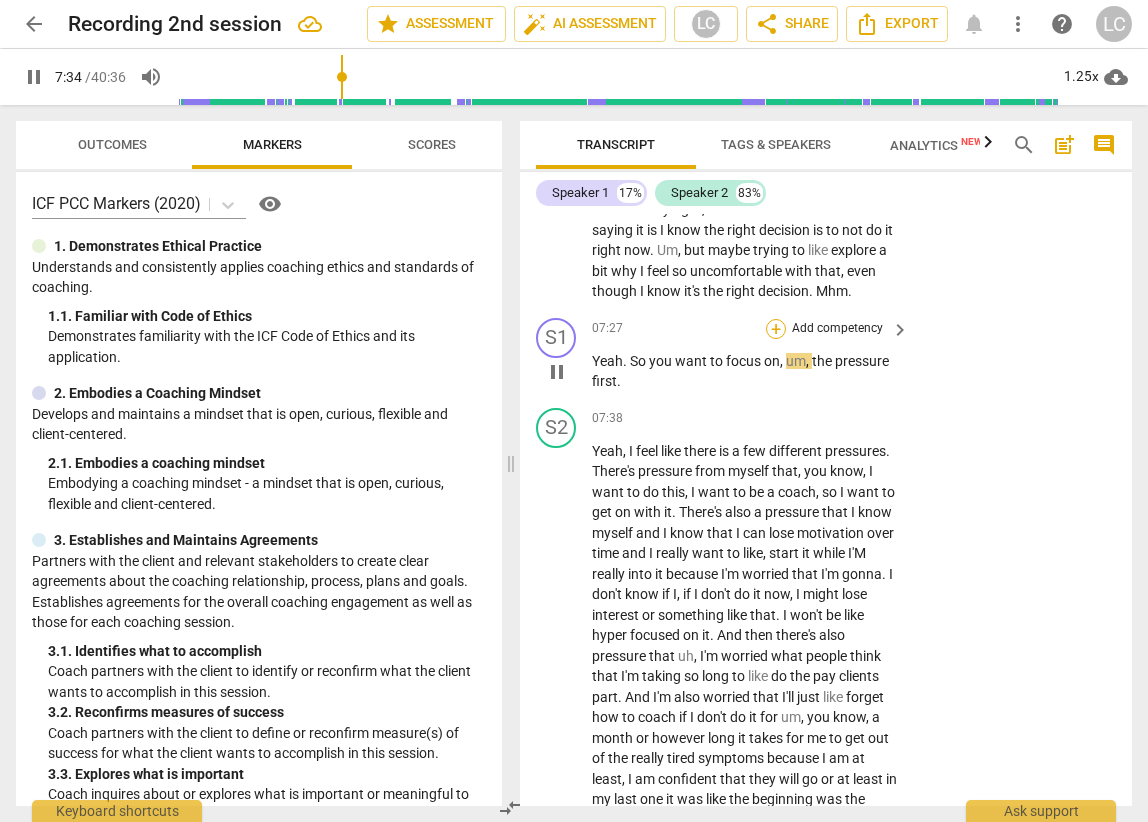click on "+" at bounding box center (776, 329) 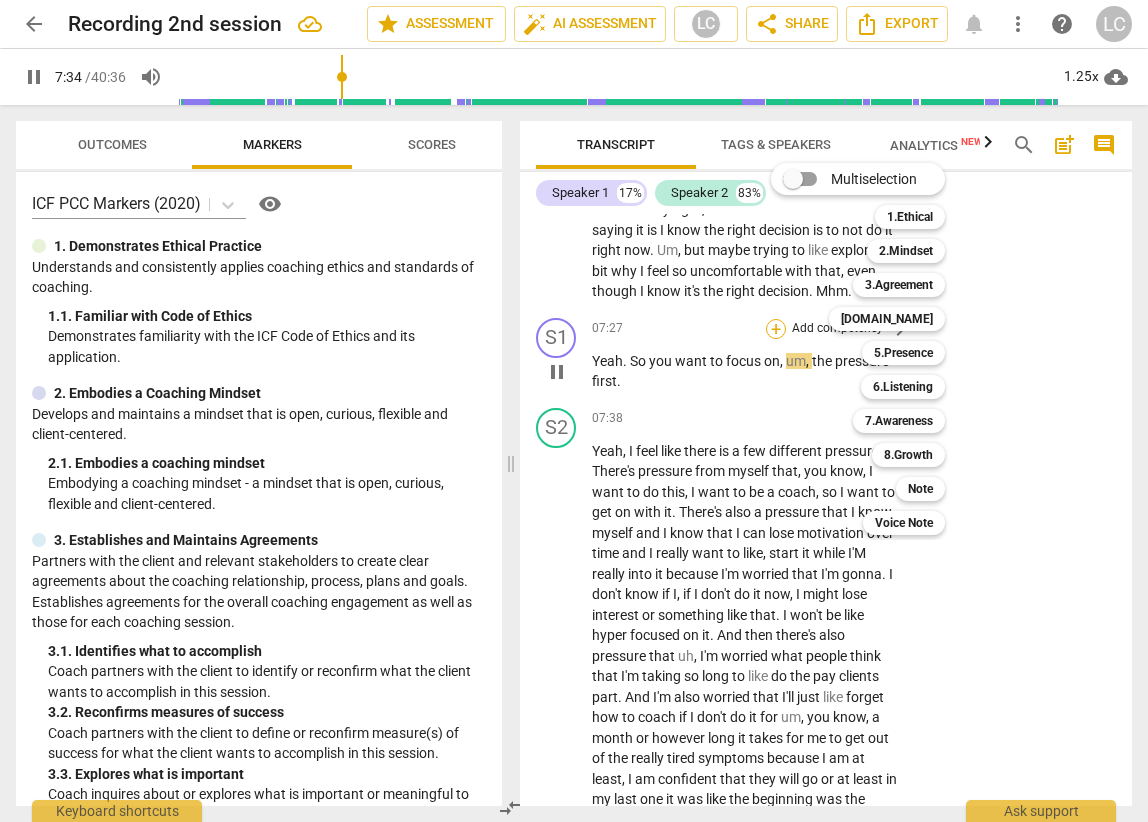 scroll, scrollTop: 3002, scrollLeft: 0, axis: vertical 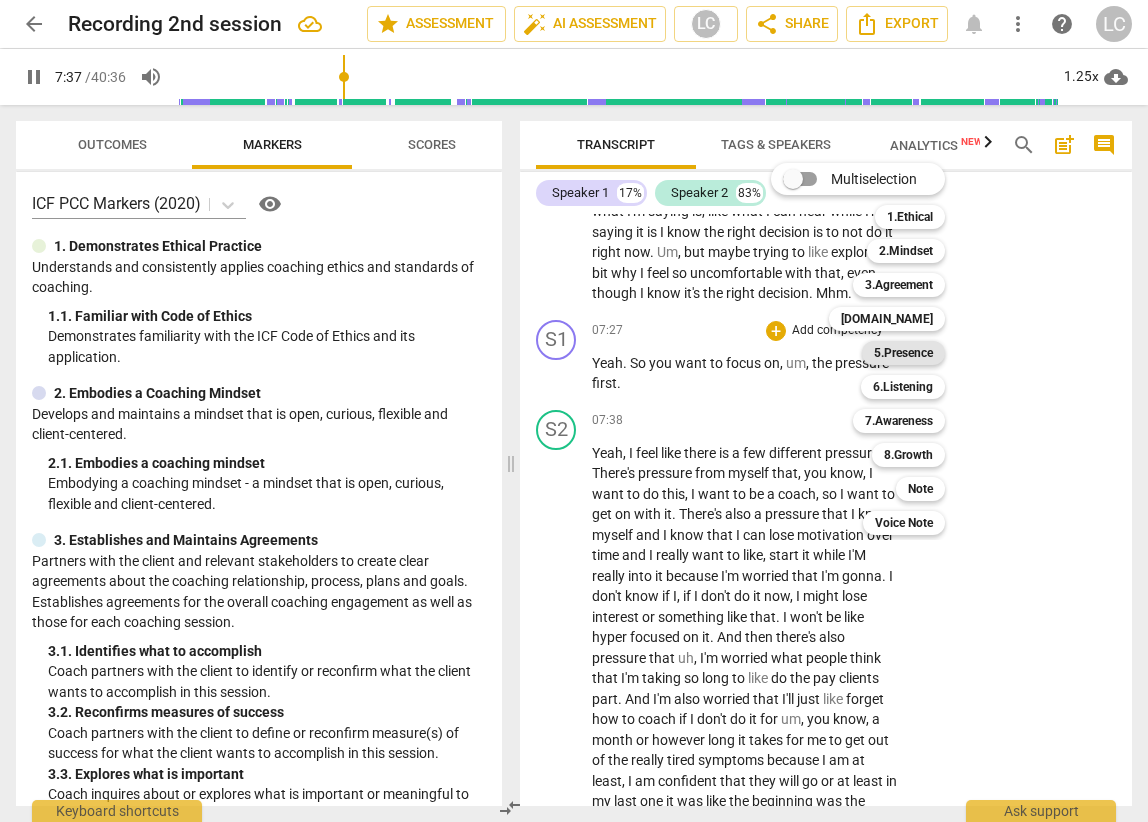 click on "5.Presence" at bounding box center [903, 353] 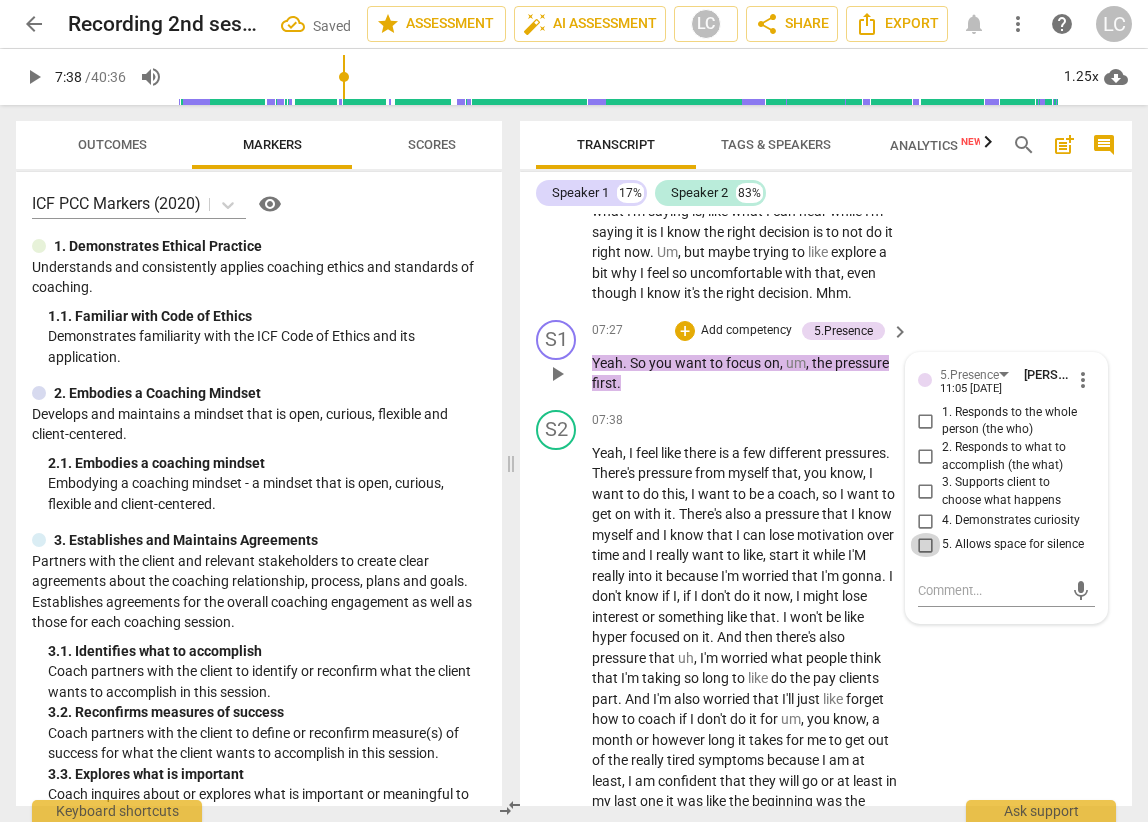 click on "5. Allows space for silence" at bounding box center [926, 545] 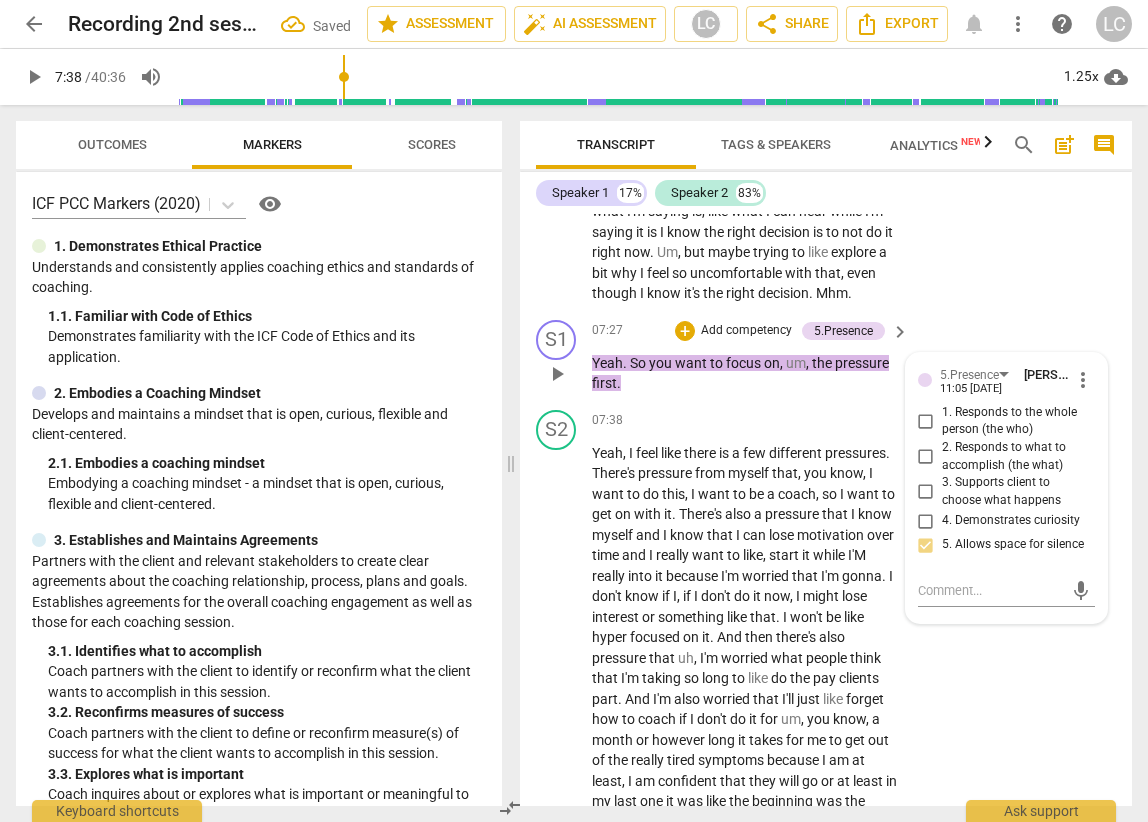 scroll, scrollTop: 2999, scrollLeft: 0, axis: vertical 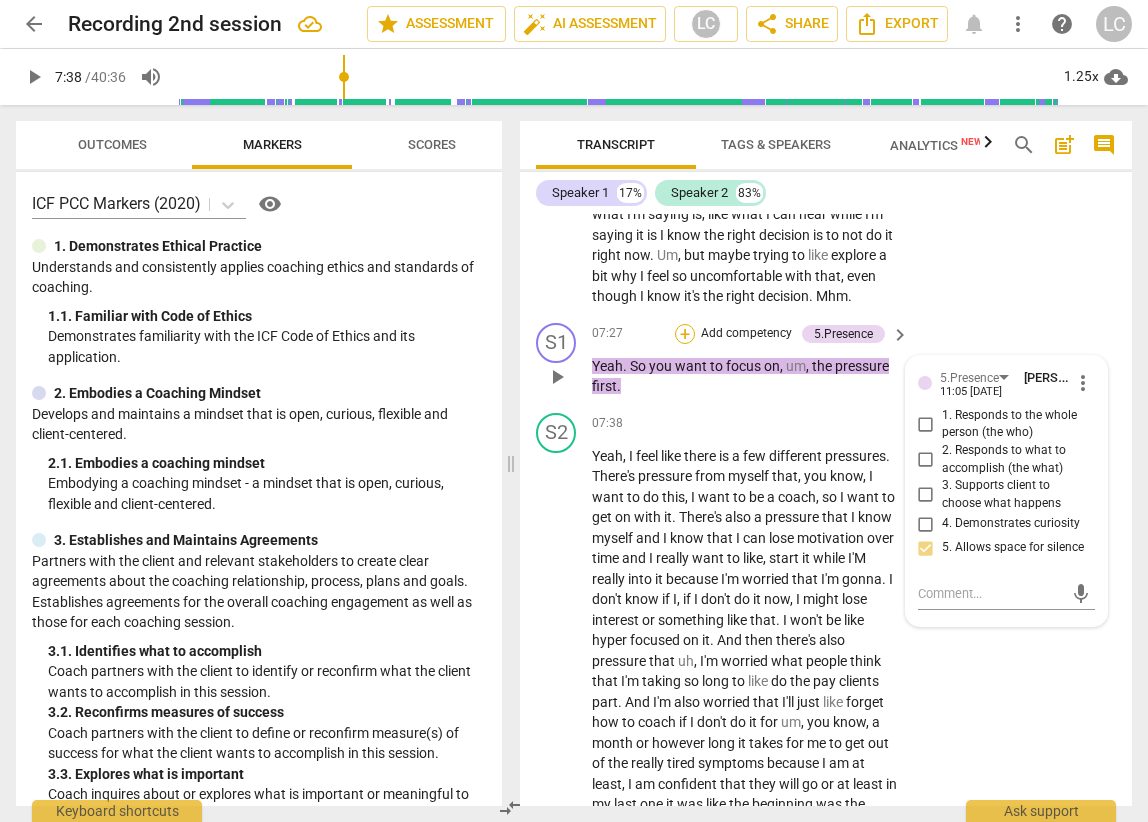 click on "+" at bounding box center [685, 334] 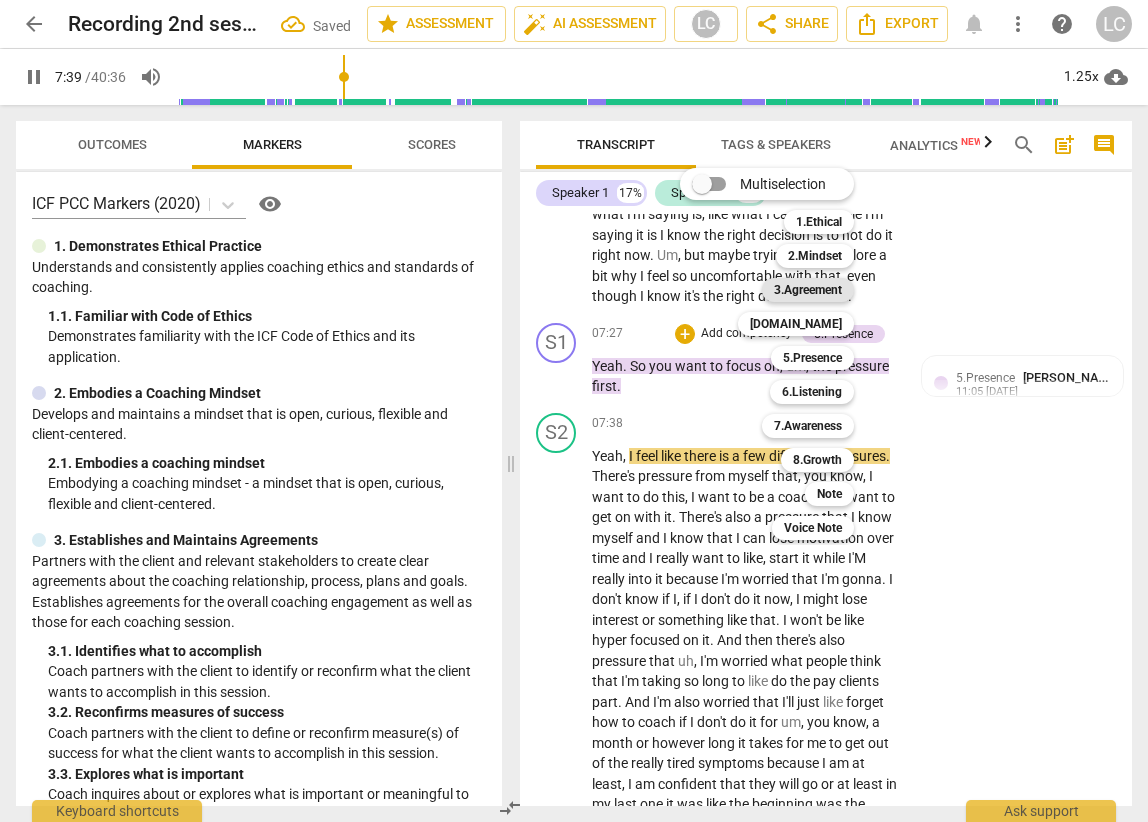 click on "3.Agreement" at bounding box center [808, 290] 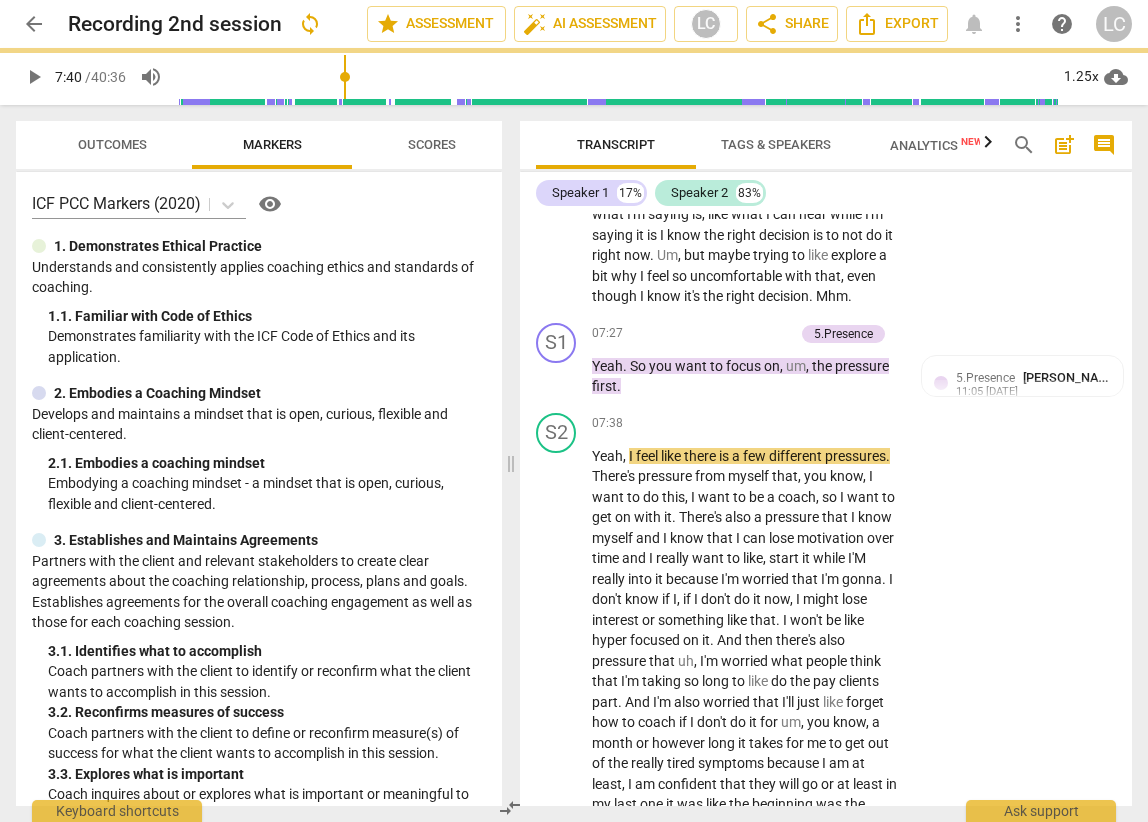 type on "460" 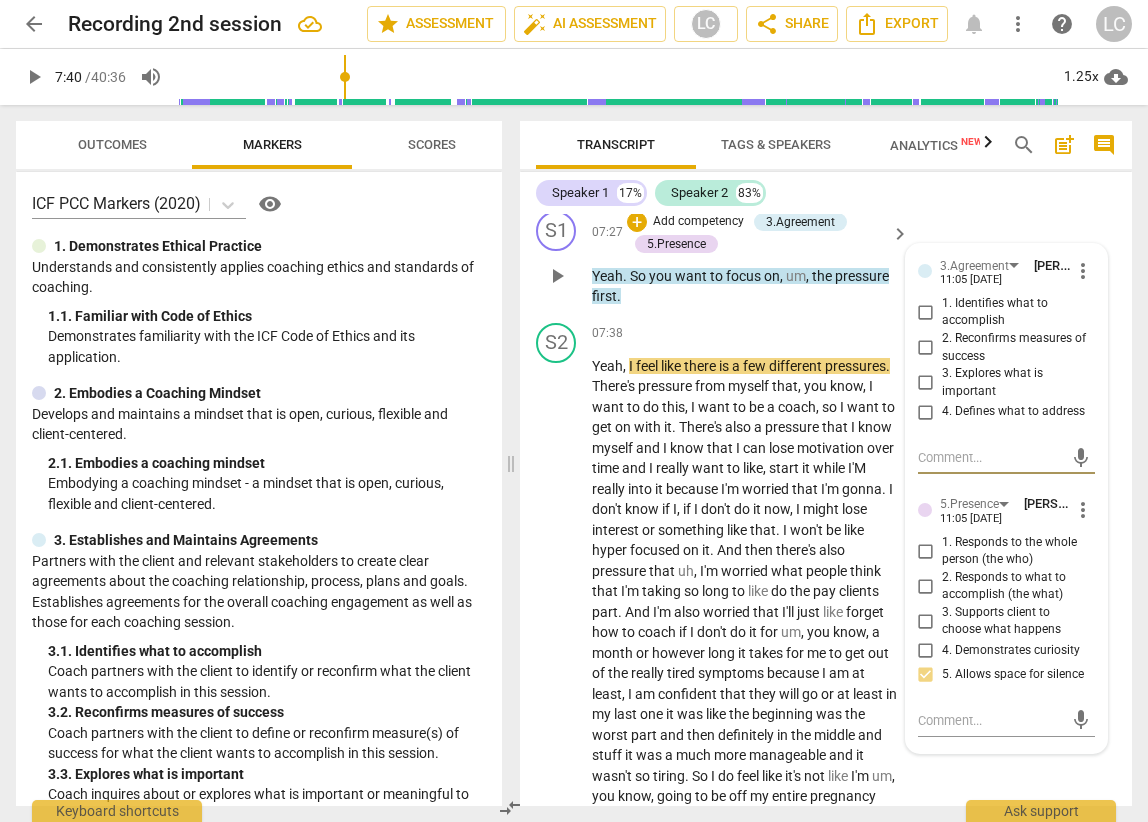 scroll, scrollTop: 3113, scrollLeft: 0, axis: vertical 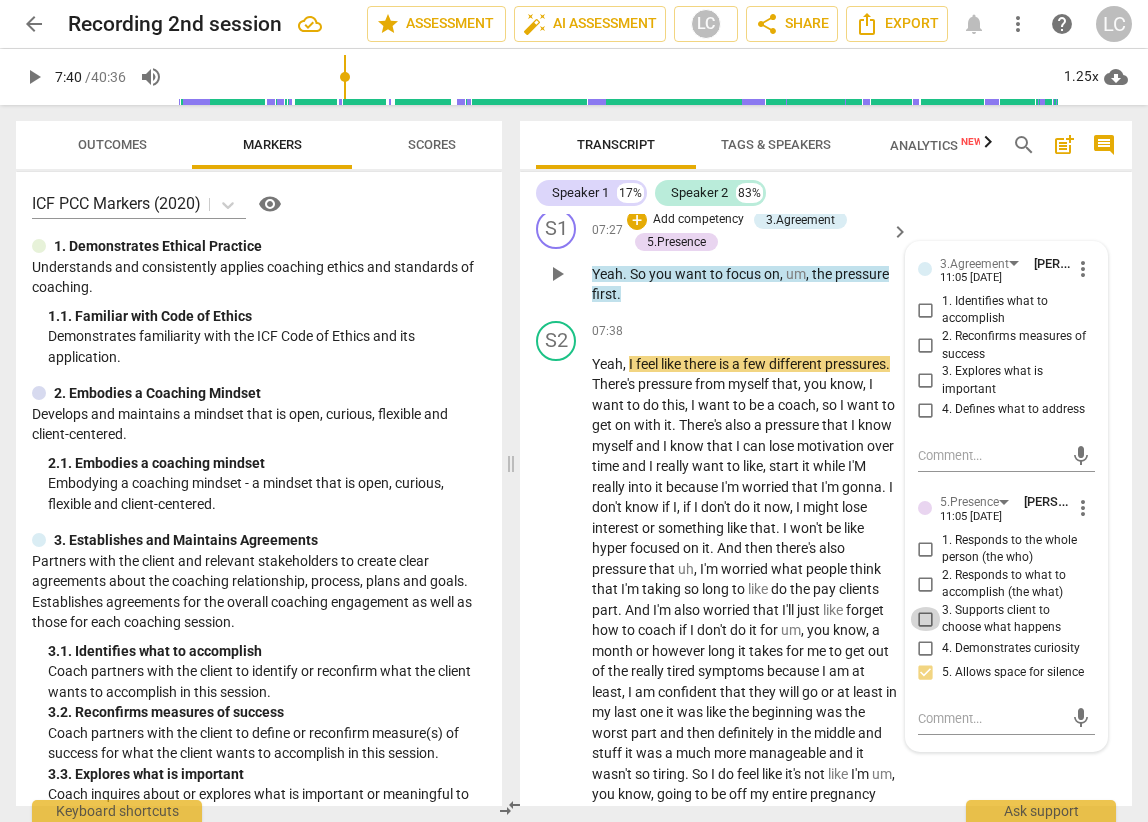 click on "3. Supports client to choose what happens" at bounding box center (926, 619) 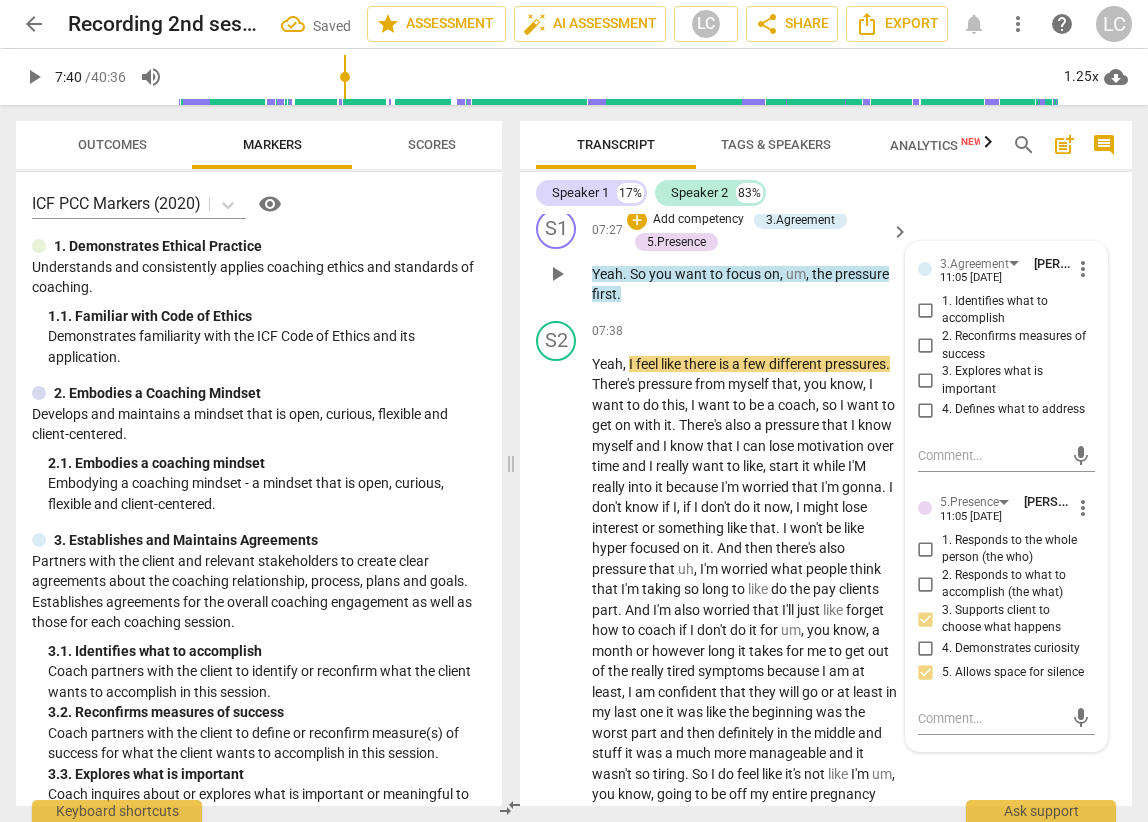 click on "1. Identifies what to accomplish" at bounding box center [926, 310] 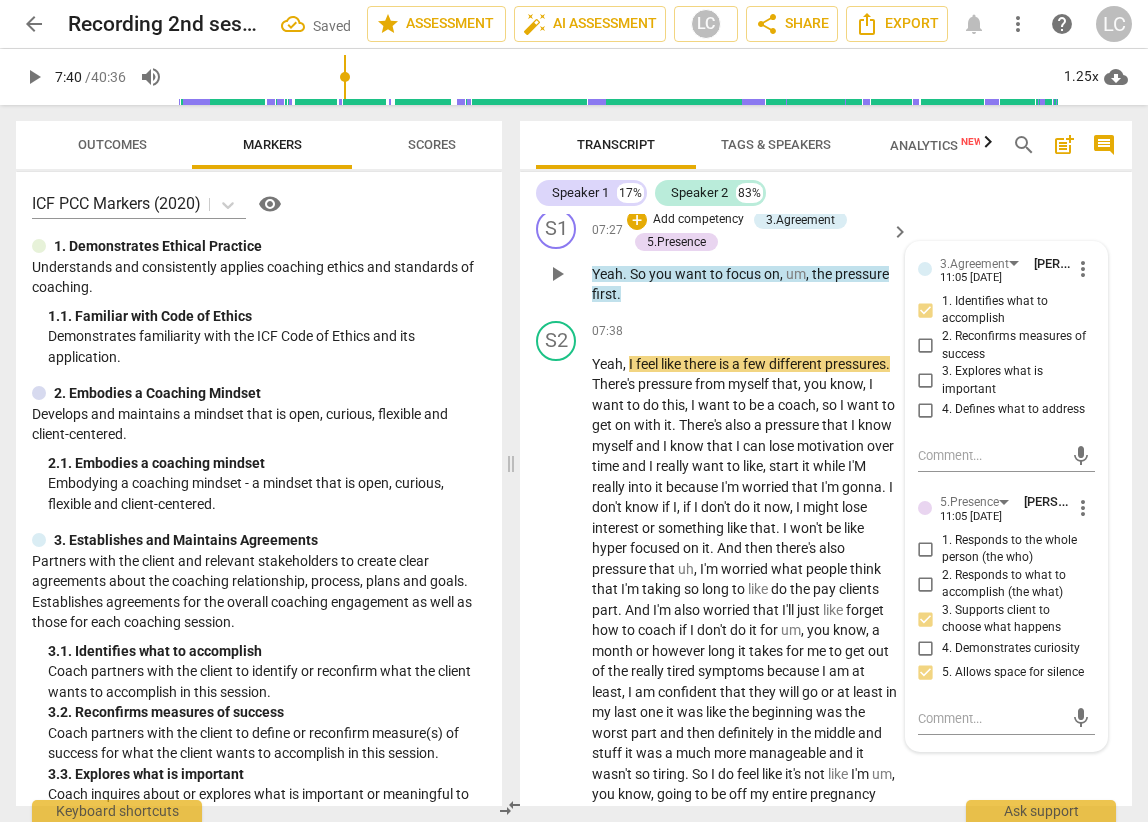 click on "S1 play_arrow pause 07:27 + Add competency 3.Agreement 5.Presence keyboard_arrow_right Yeah .   So   you   want   to   focus   on ,   um ,   the   pressure   first . 3.Agreement [PERSON_NAME] 11:05 [DATE] more_vert 1. Identifies what to accomplish 2. Reconfirms measures of success 3. Explores what is important 4. Defines what to address mic 5.Presence [PERSON_NAME] 11:05 [DATE] more_vert 1. Responds to the whole person (the who) 2. Responds to what to accomplish (the what) 3. Supports client to choose what happens 4. Demonstrates curiosity 5. Allows space for silence mic" at bounding box center [826, 257] 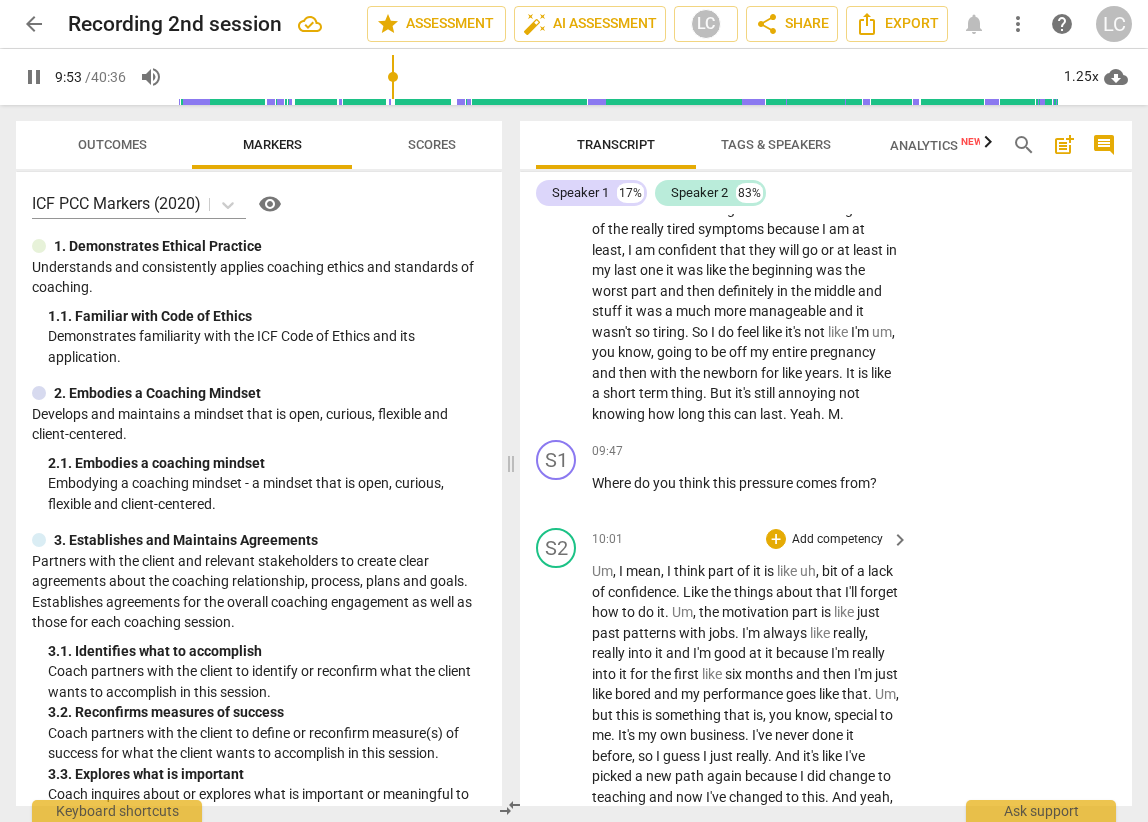 scroll, scrollTop: 3546, scrollLeft: 0, axis: vertical 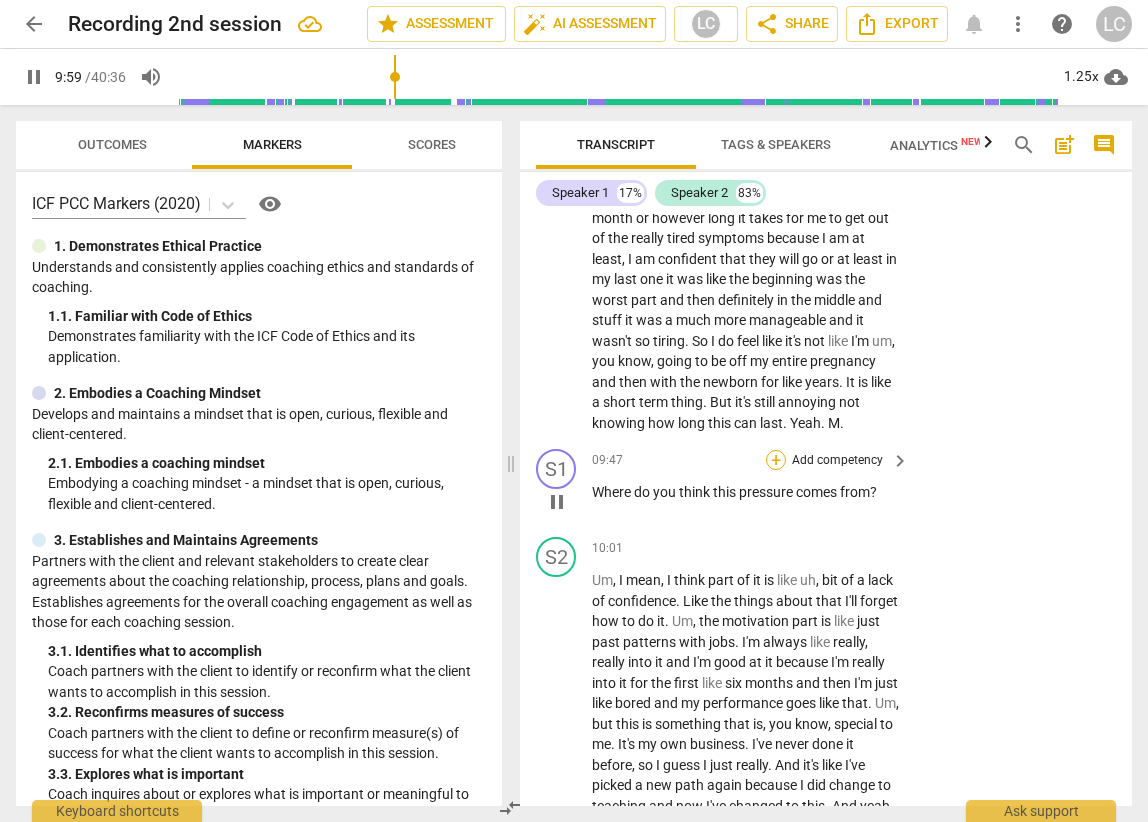 click on "+" at bounding box center [776, 460] 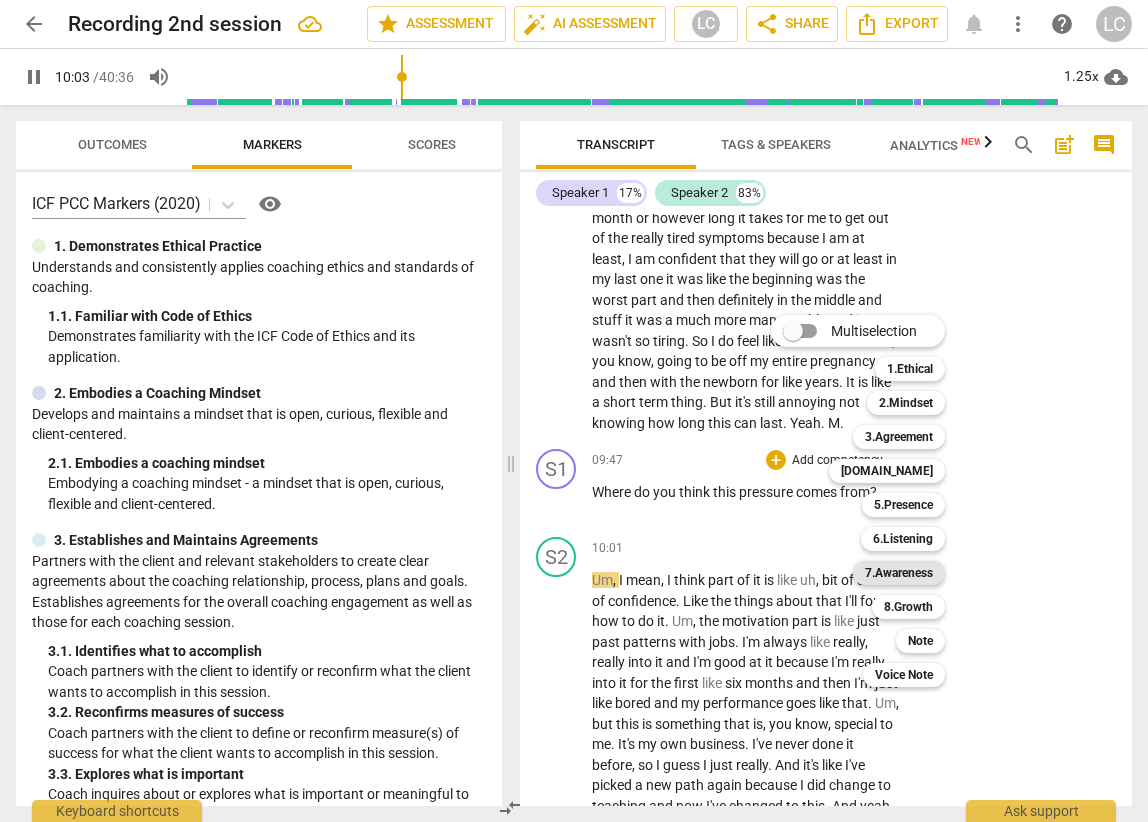 click on "7.Awareness" at bounding box center [899, 573] 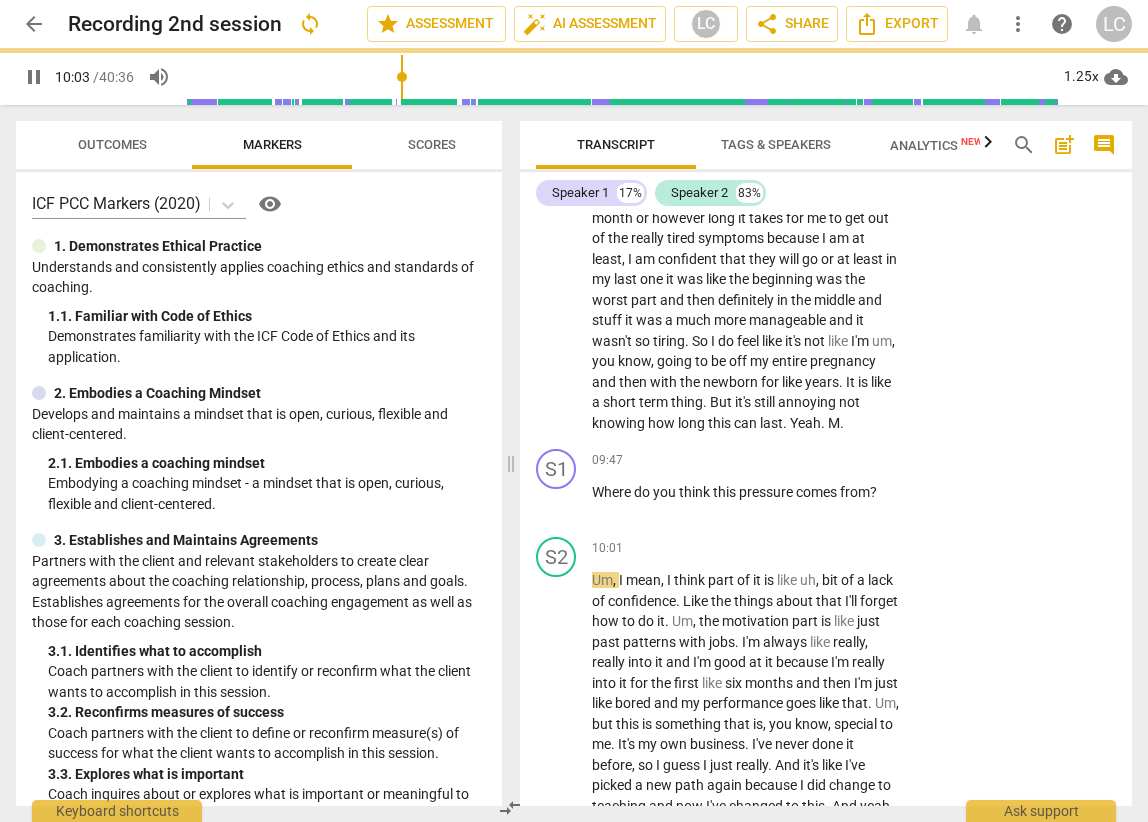 type on "604" 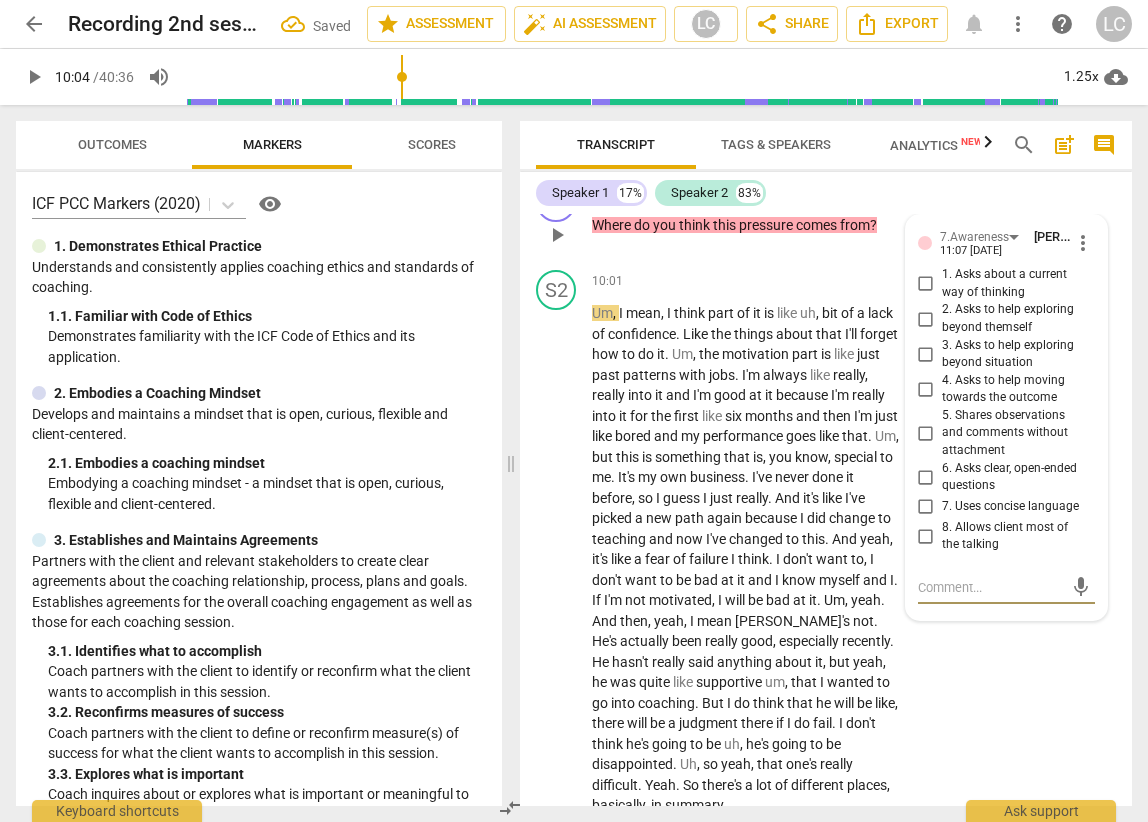 scroll, scrollTop: 3805, scrollLeft: 0, axis: vertical 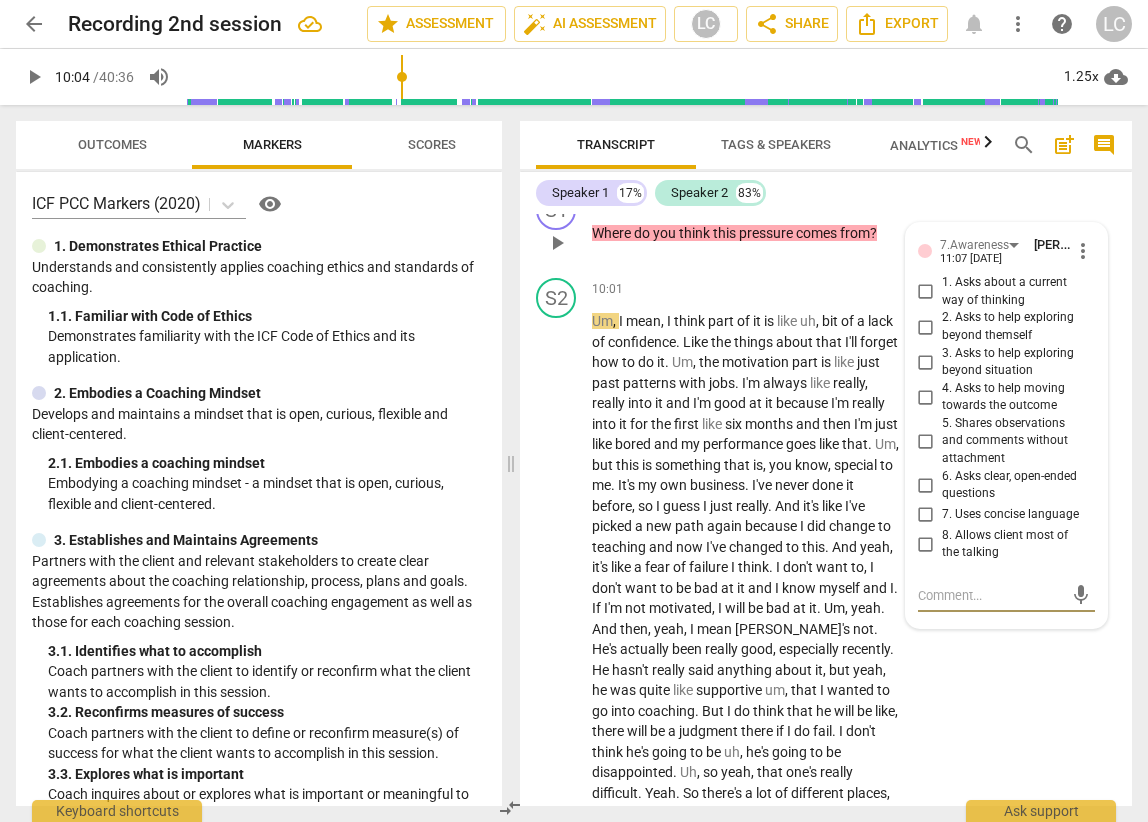 click on "2. Asks to help exploring beyond themself" at bounding box center (926, 327) 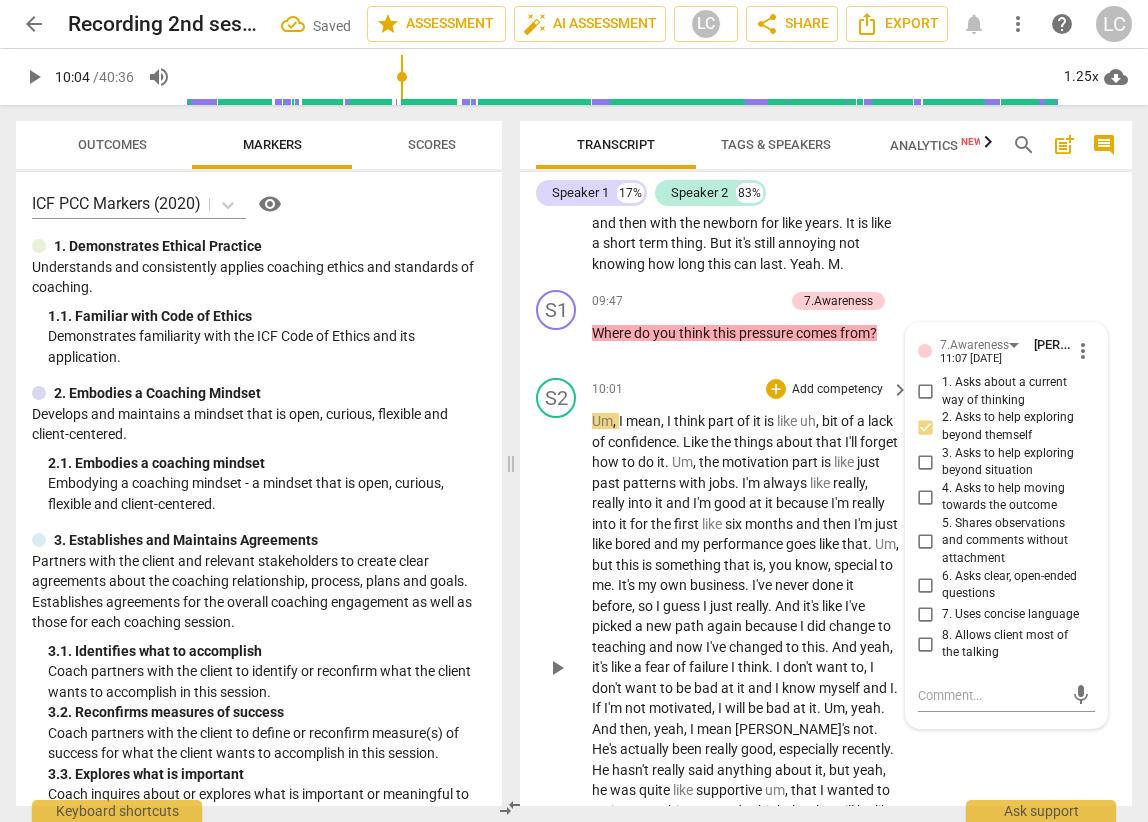 scroll, scrollTop: 3689, scrollLeft: 0, axis: vertical 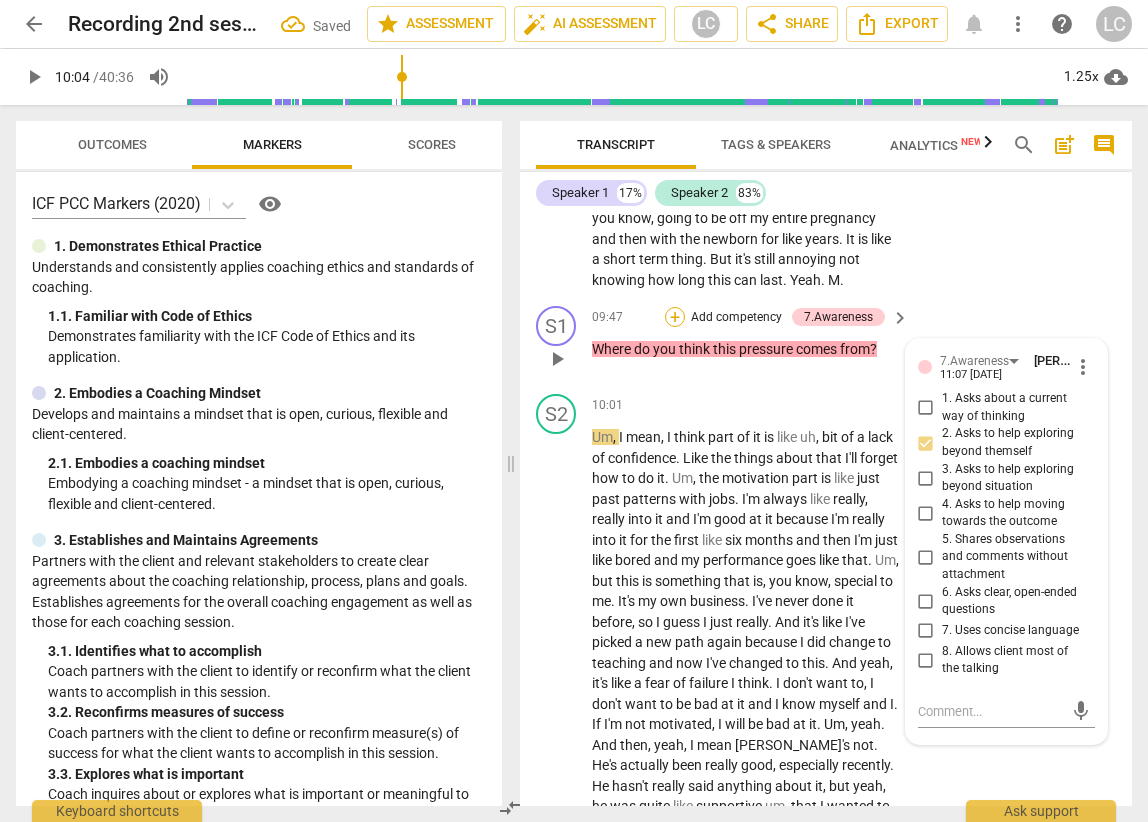 click on "+" at bounding box center (675, 317) 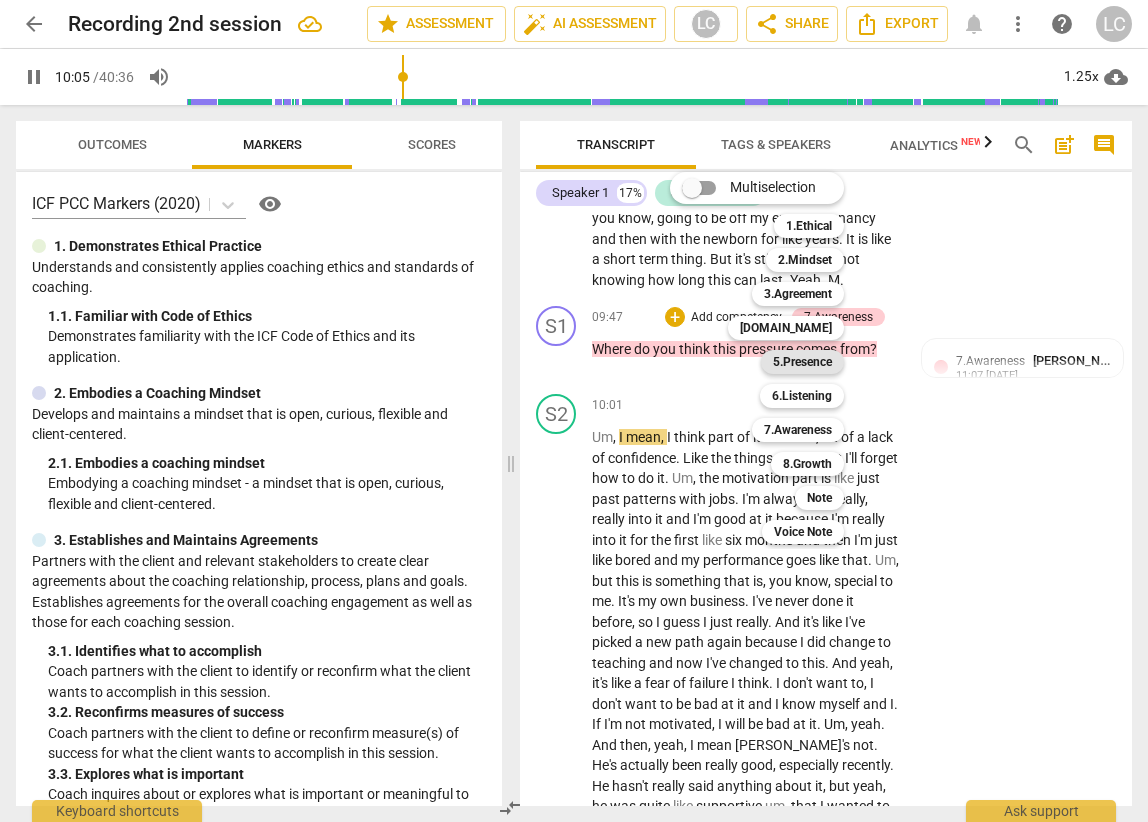 click on "5.Presence" at bounding box center (802, 362) 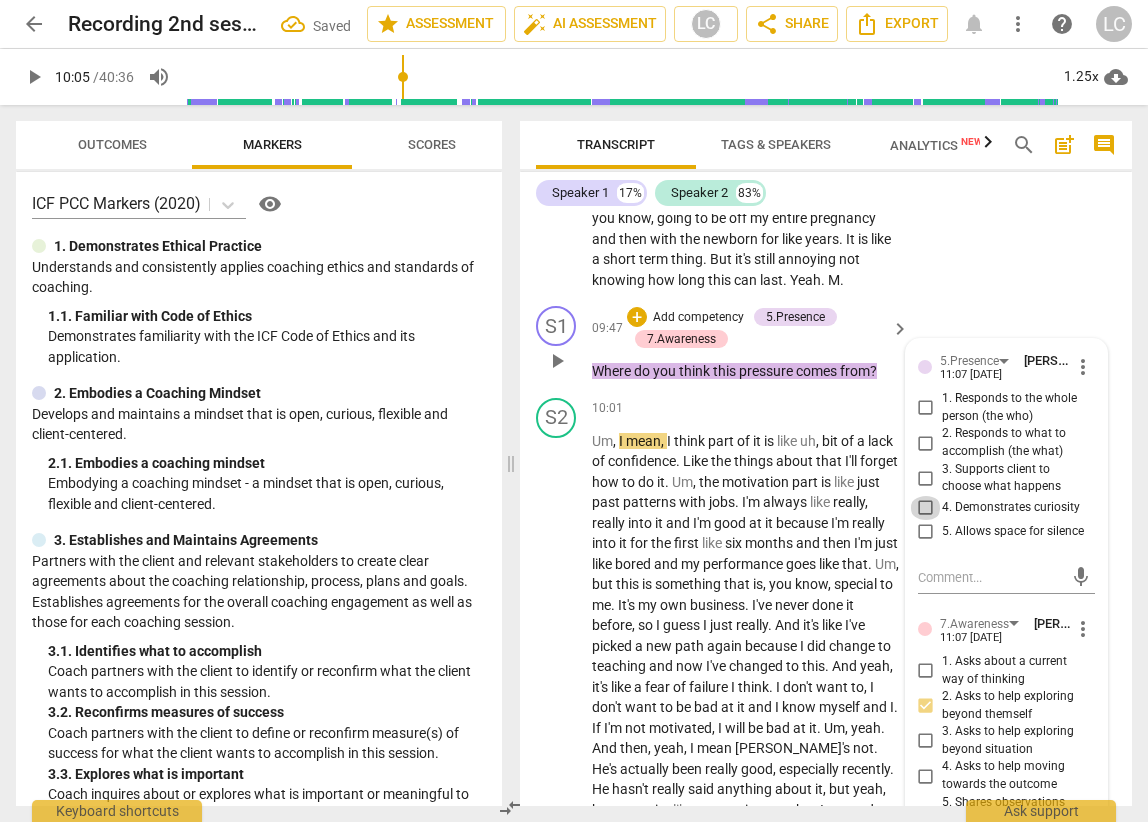 click on "4. Demonstrates curiosity" at bounding box center [926, 508] 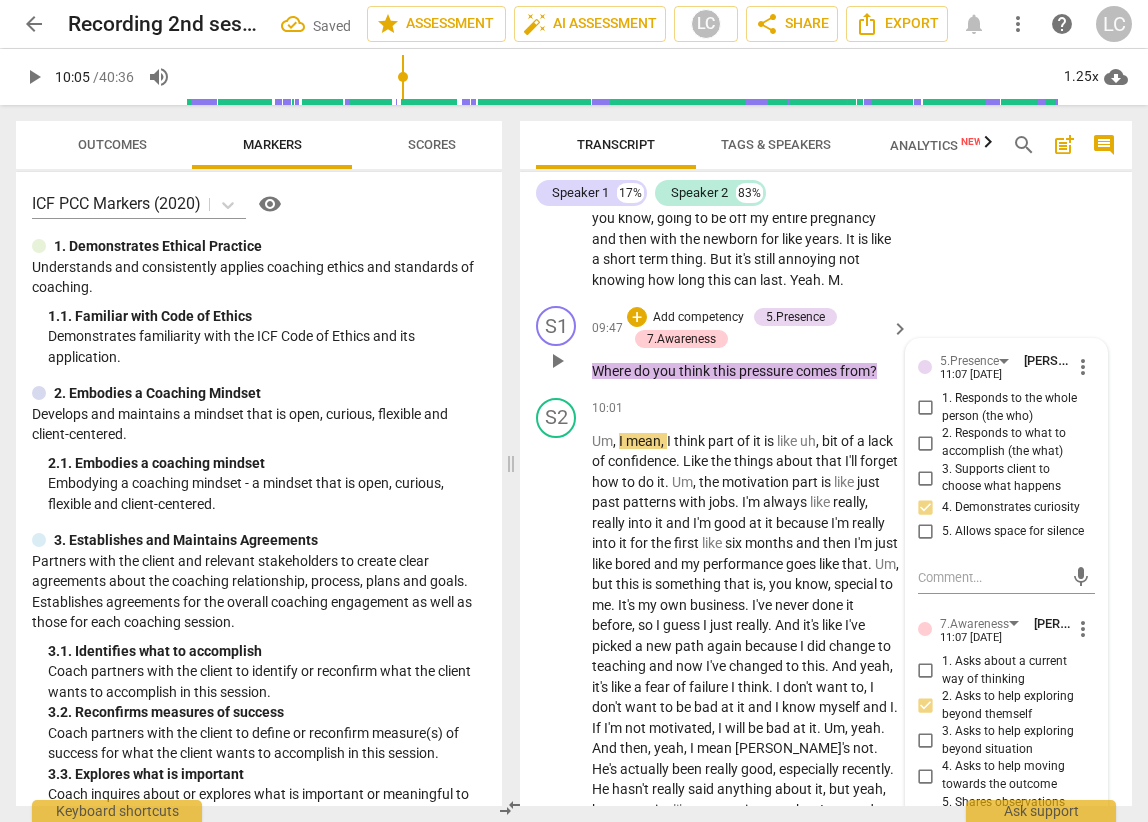 click on "2. Responds to what to accomplish (the what)" at bounding box center (926, 443) 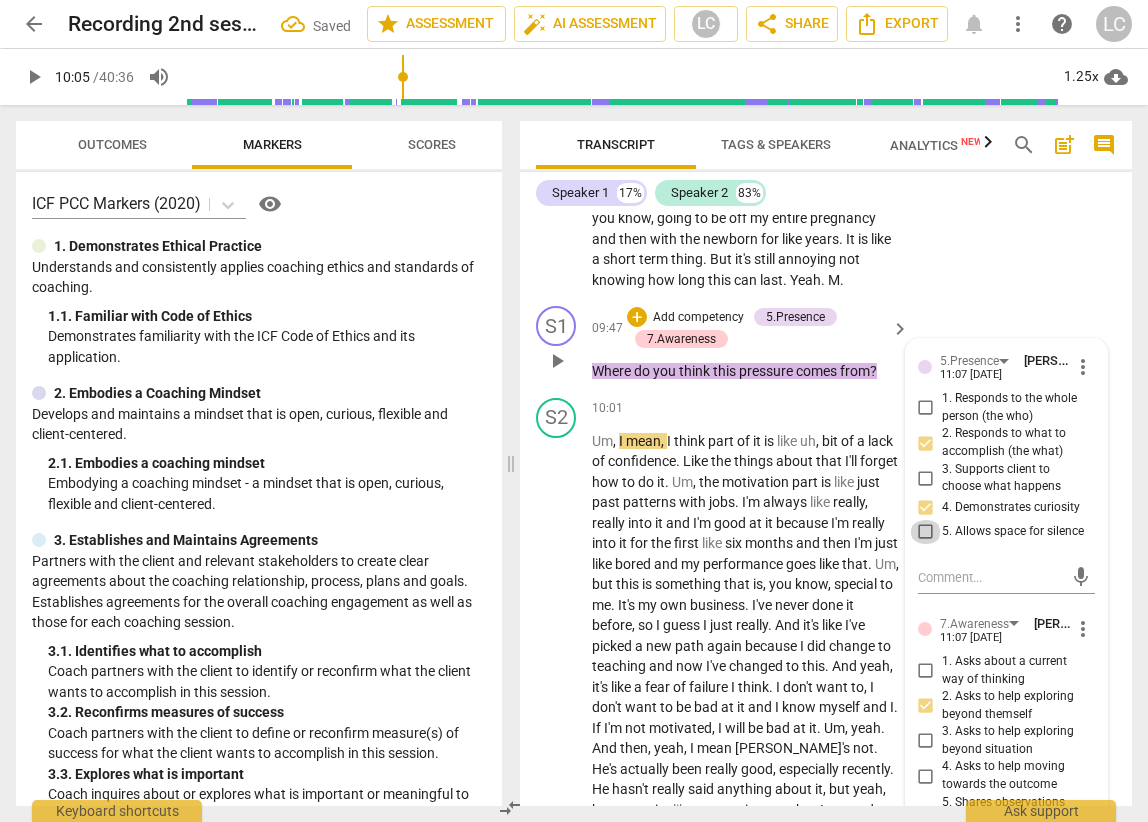 drag, startPoint x: 922, startPoint y: 576, endPoint x: 909, endPoint y: 570, distance: 14.3178215 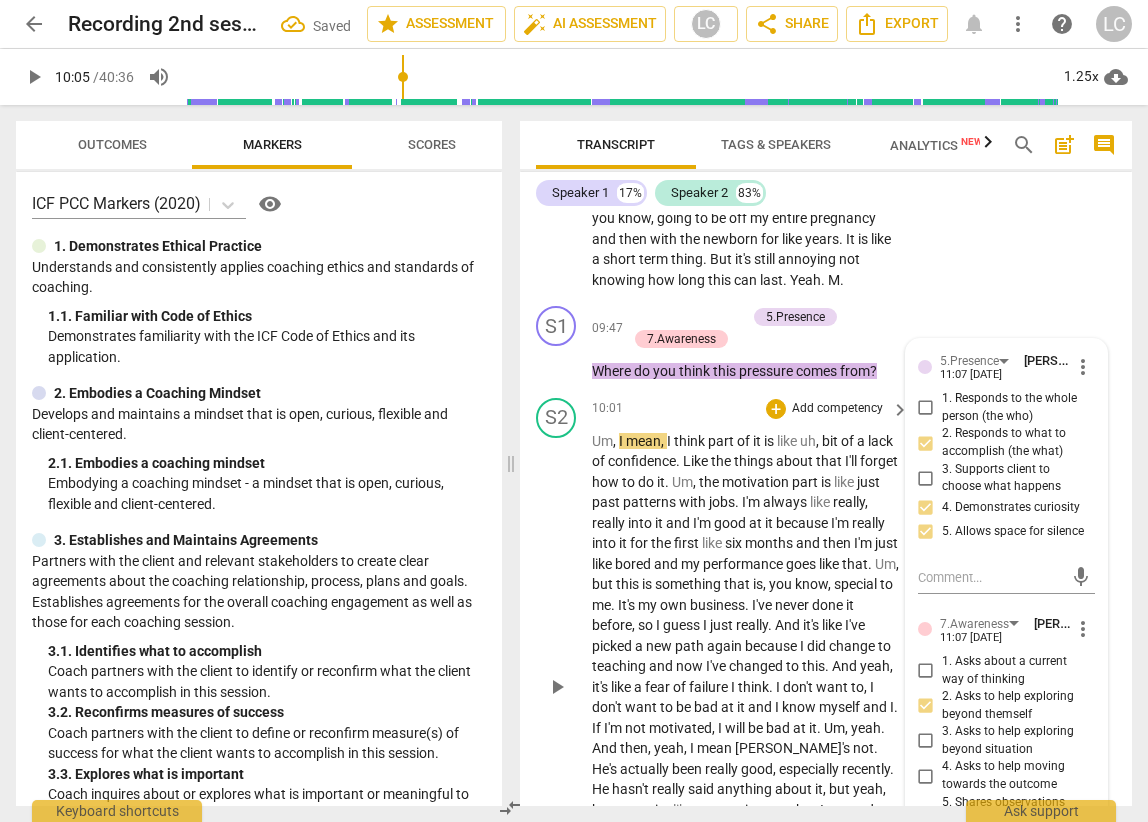 click on "10:01 + Add competency keyboard_arrow_right" at bounding box center [751, 409] 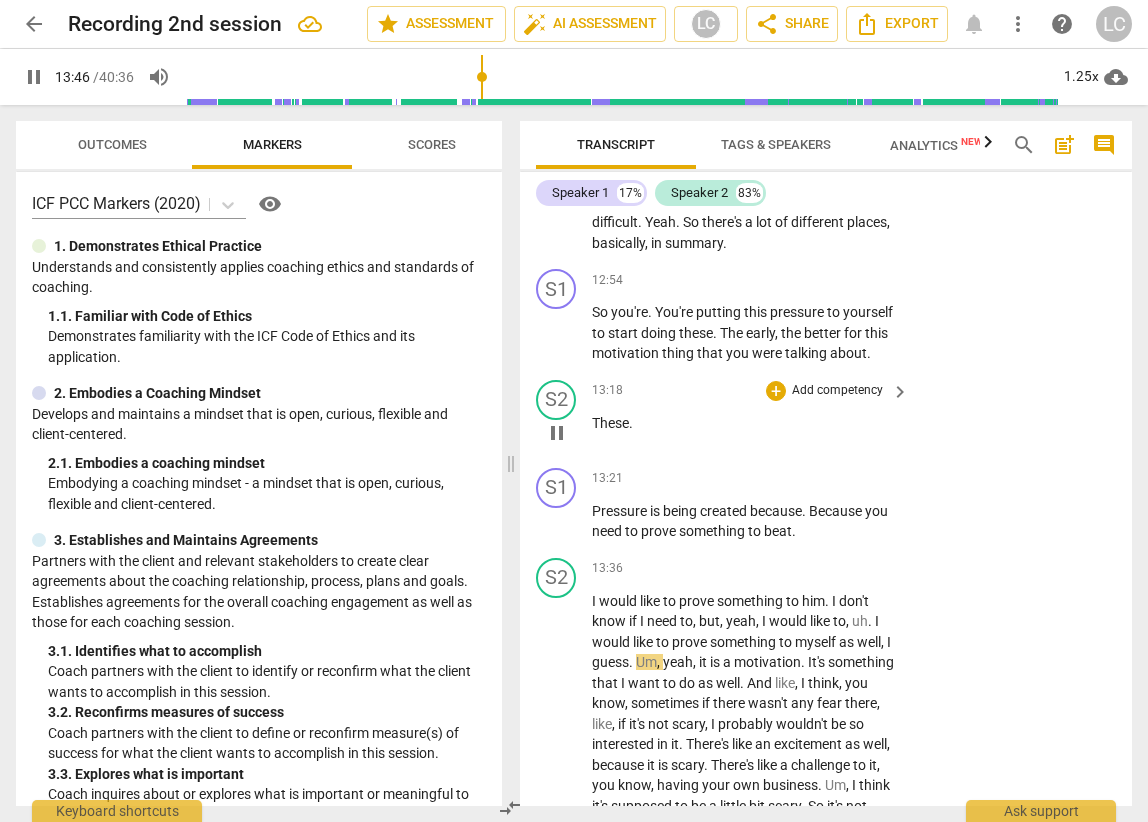 scroll, scrollTop: 4381, scrollLeft: 0, axis: vertical 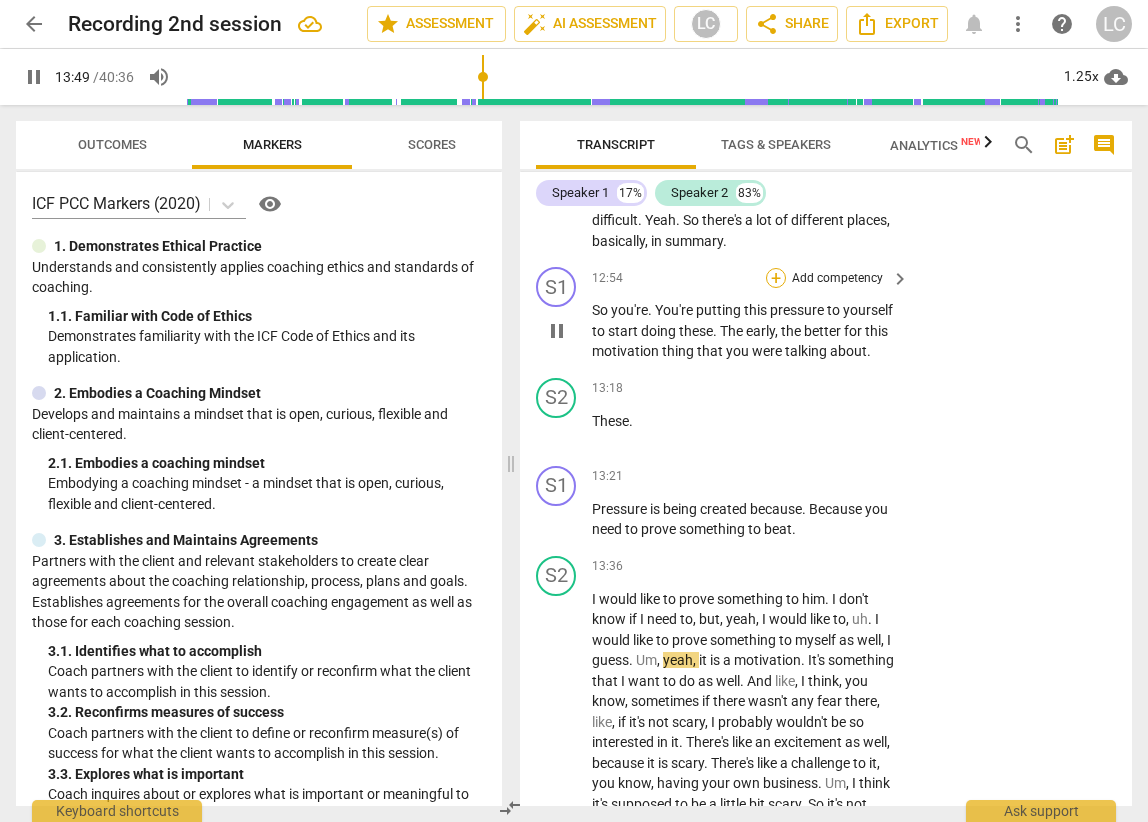 click on "+" at bounding box center (776, 278) 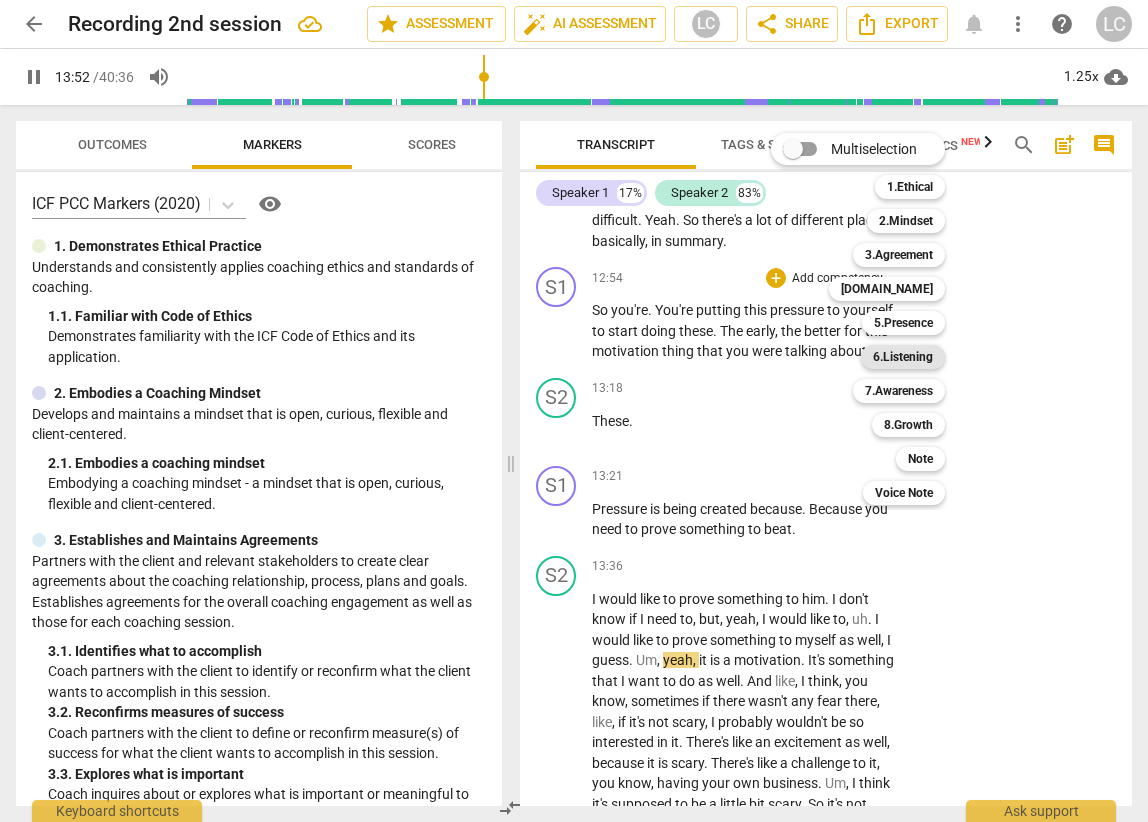 click on "6.Listening" at bounding box center [903, 357] 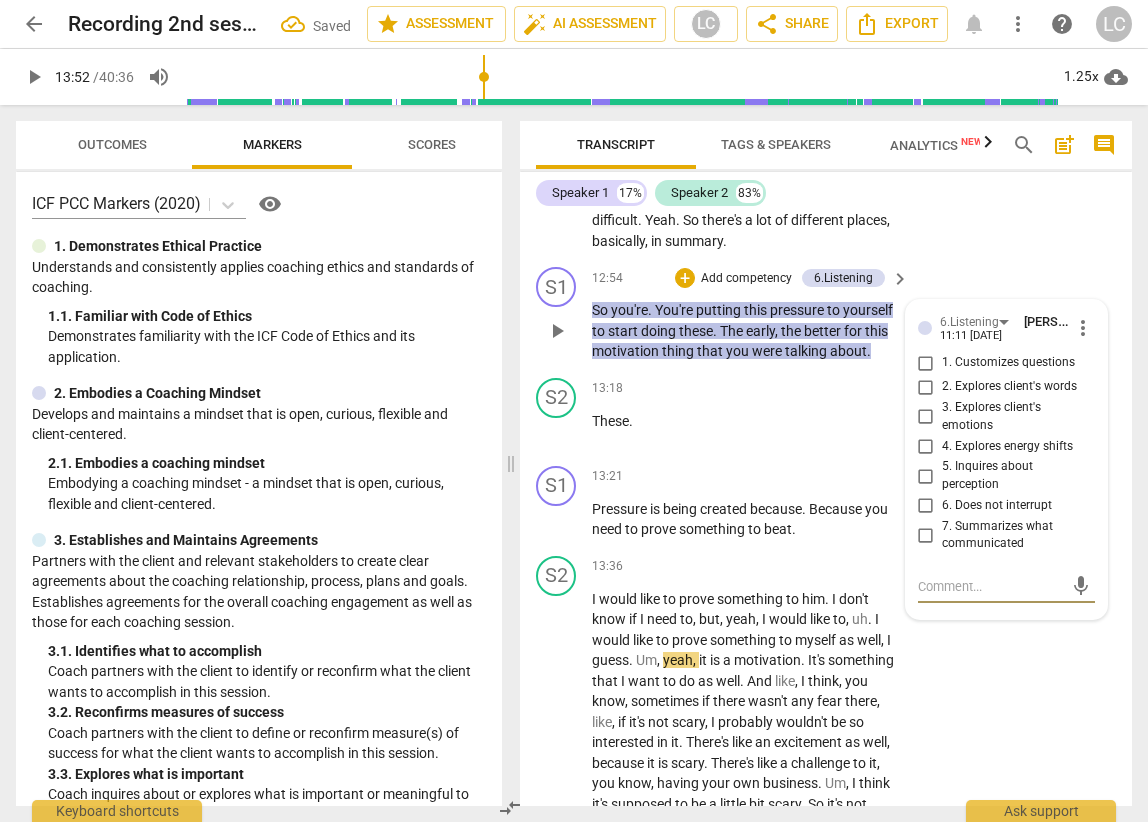 click on "7. Summarizes what communicated" at bounding box center (926, 535) 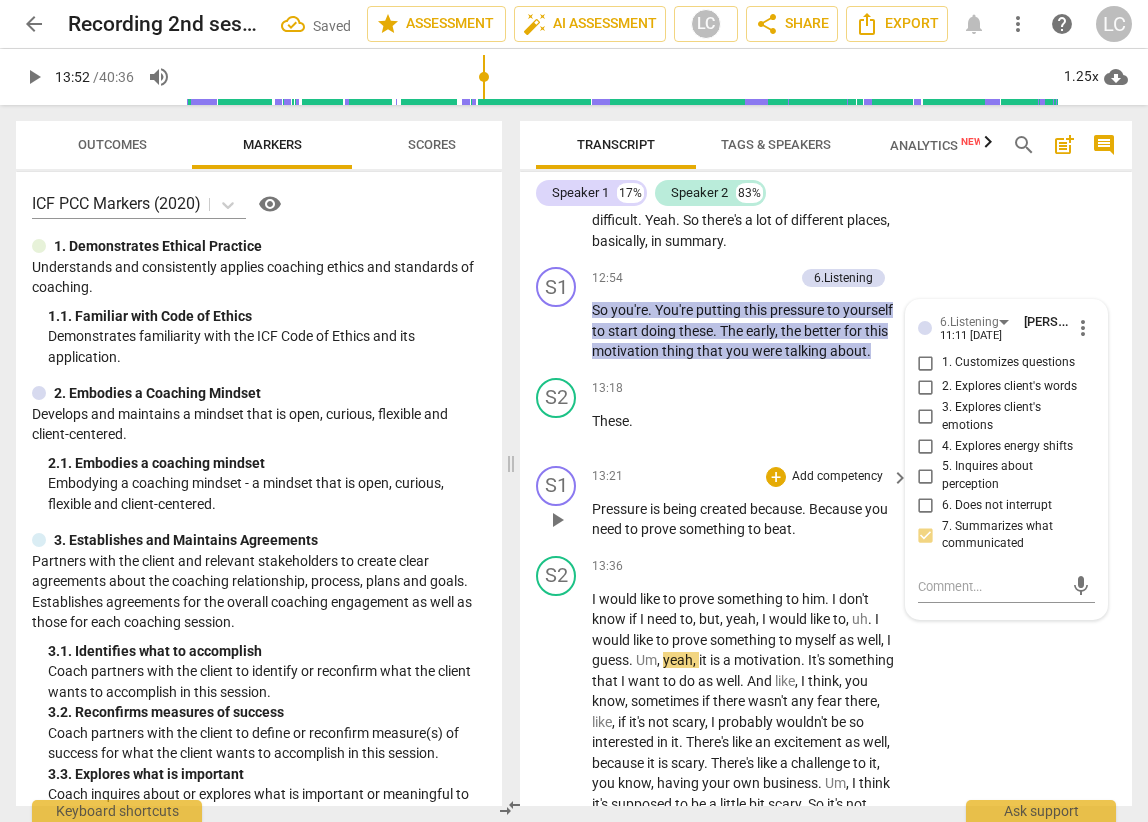 click on "to" at bounding box center [756, 529] 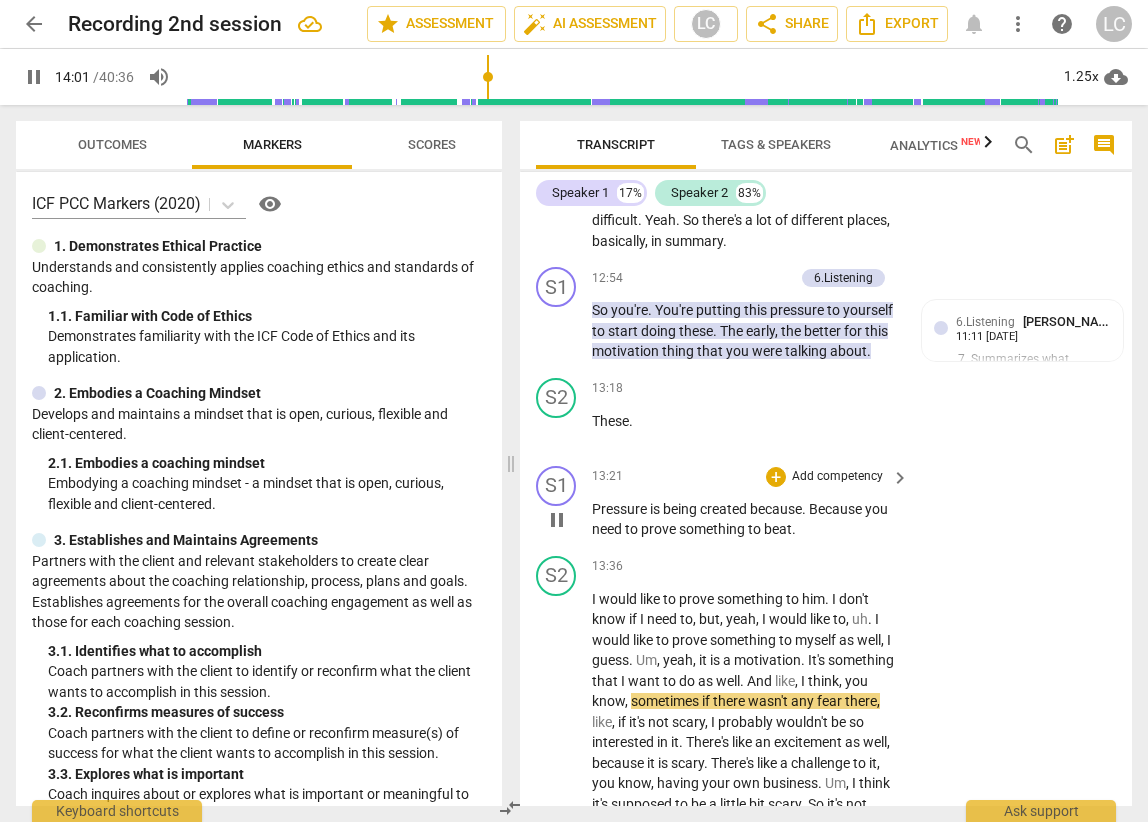 click on "prove" at bounding box center (660, 529) 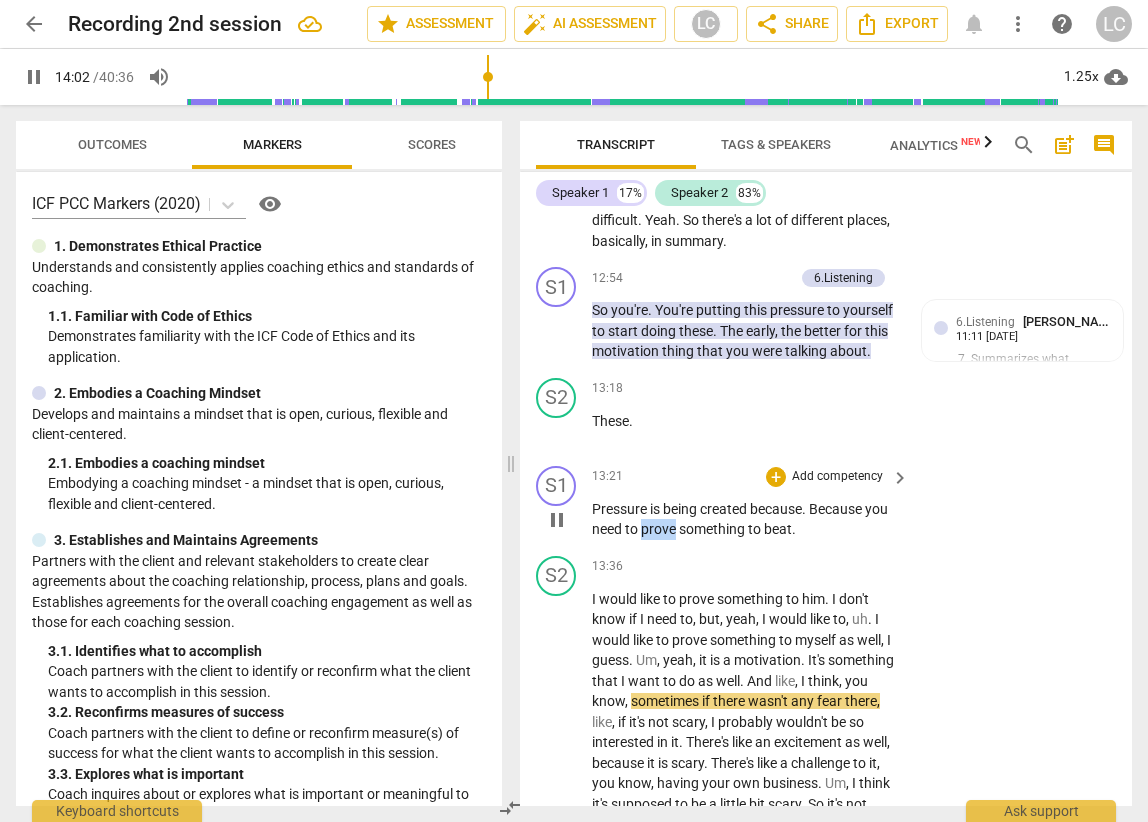 click on "prove" at bounding box center [660, 529] 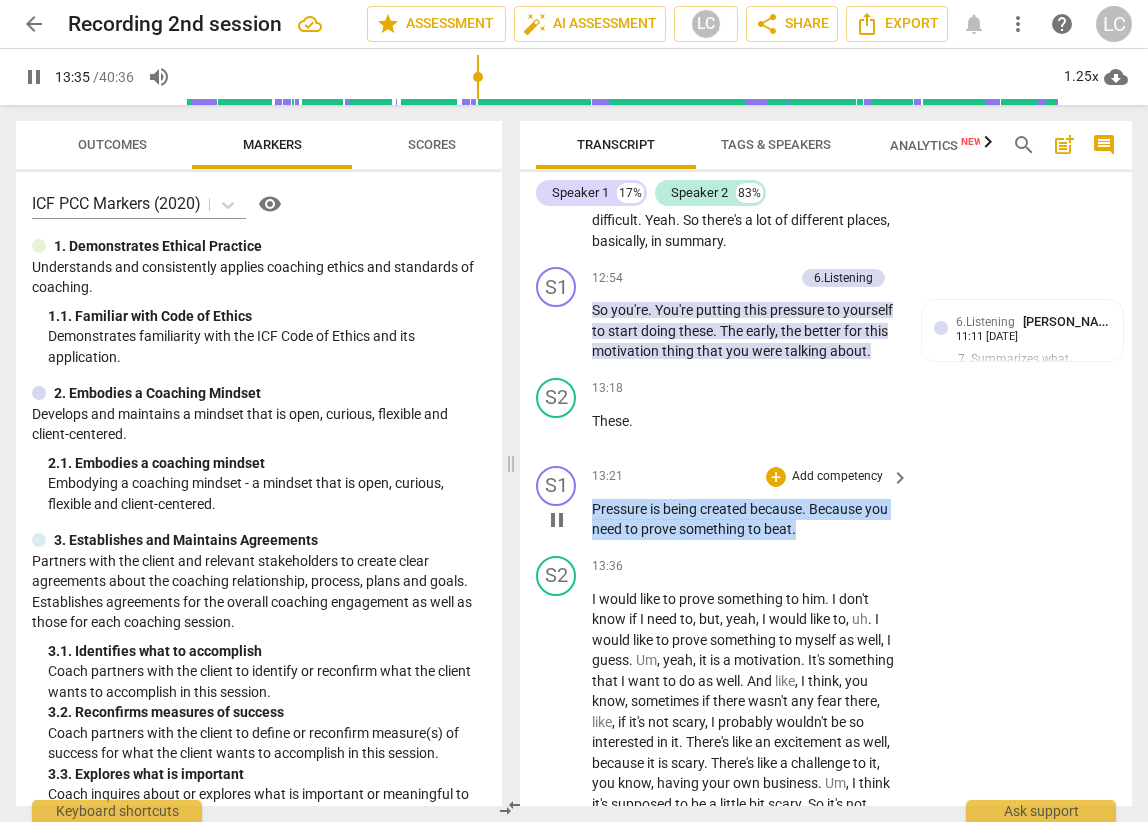 drag, startPoint x: 595, startPoint y: 550, endPoint x: 830, endPoint y: 575, distance: 236.32605 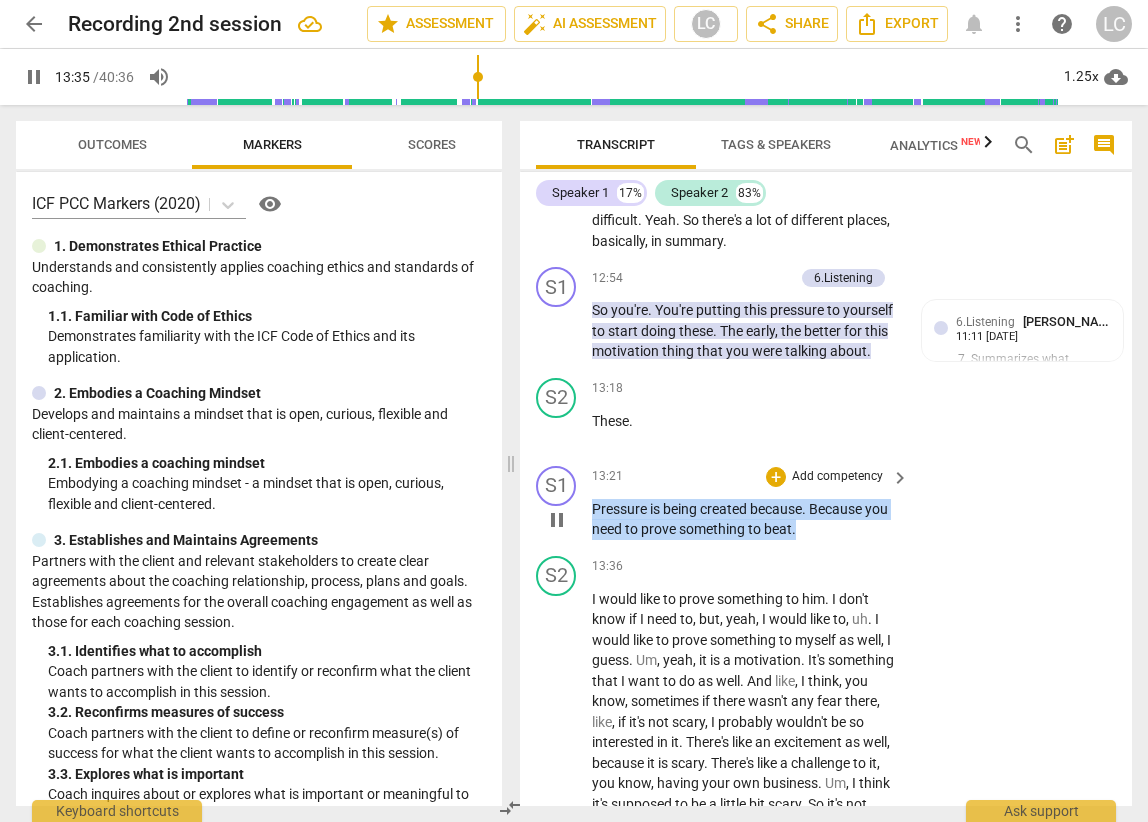 click on "Pressure   is   being   created   because .   Because   you   need   to   prove   something   to   beat ." at bounding box center (745, 519) 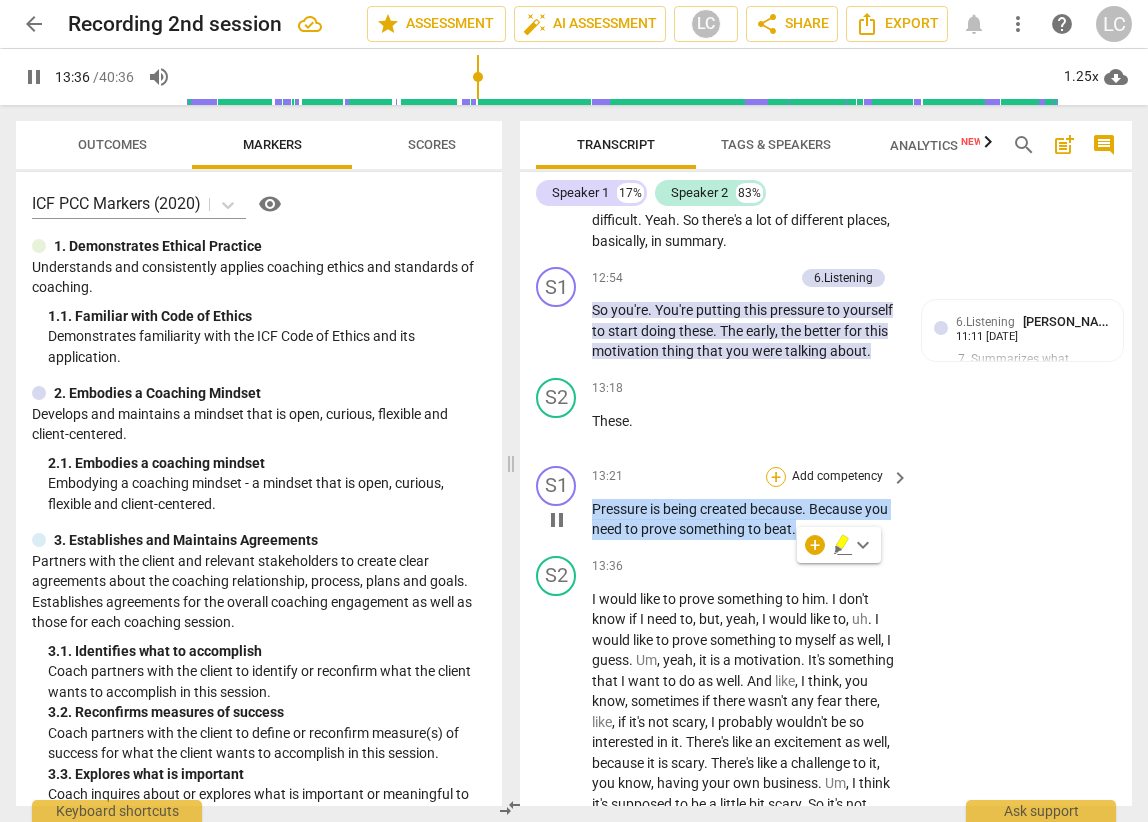 click on "+" at bounding box center (776, 477) 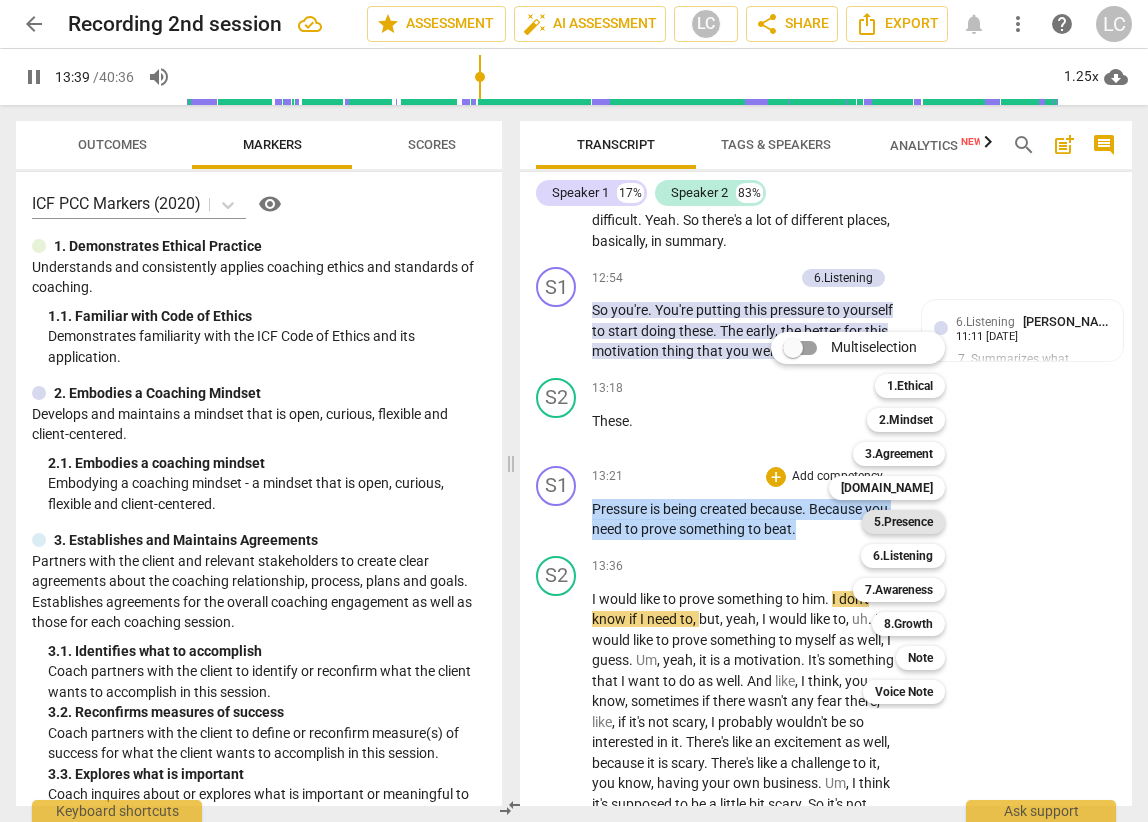 click on "5.Presence" at bounding box center [903, 522] 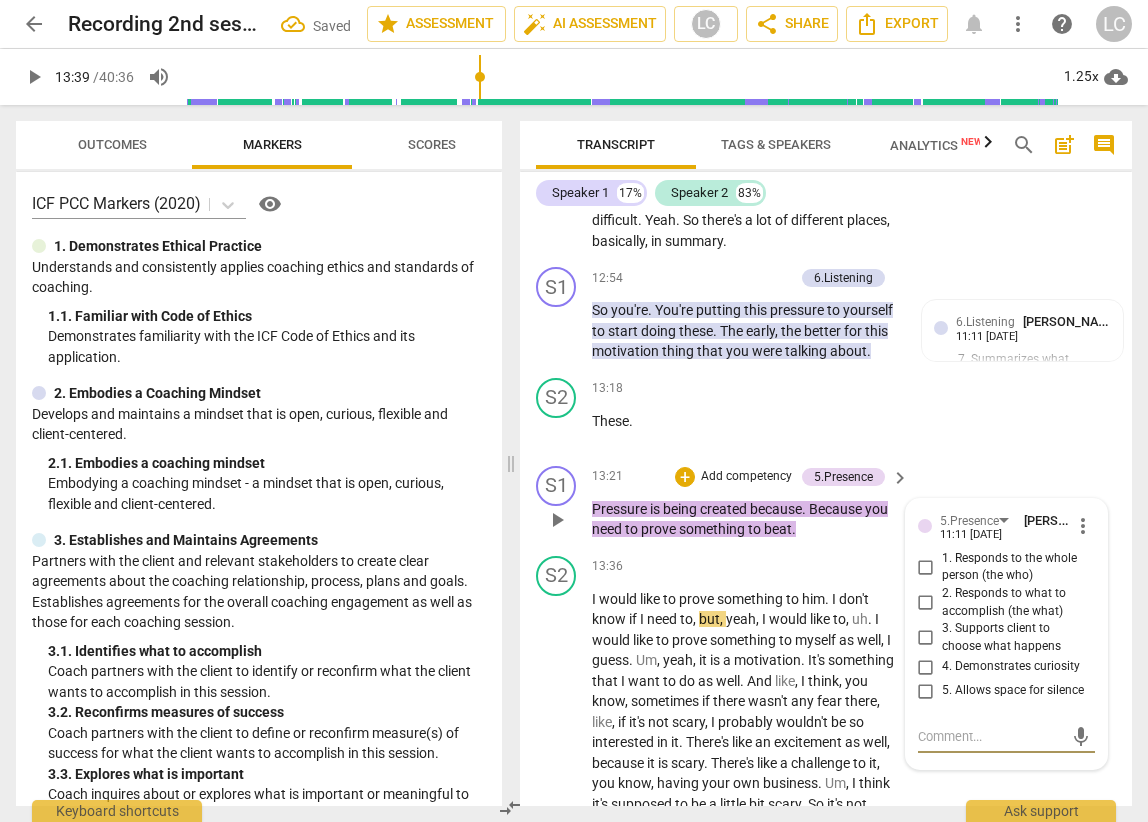 click on "4. Demonstrates curiosity" at bounding box center [926, 667] 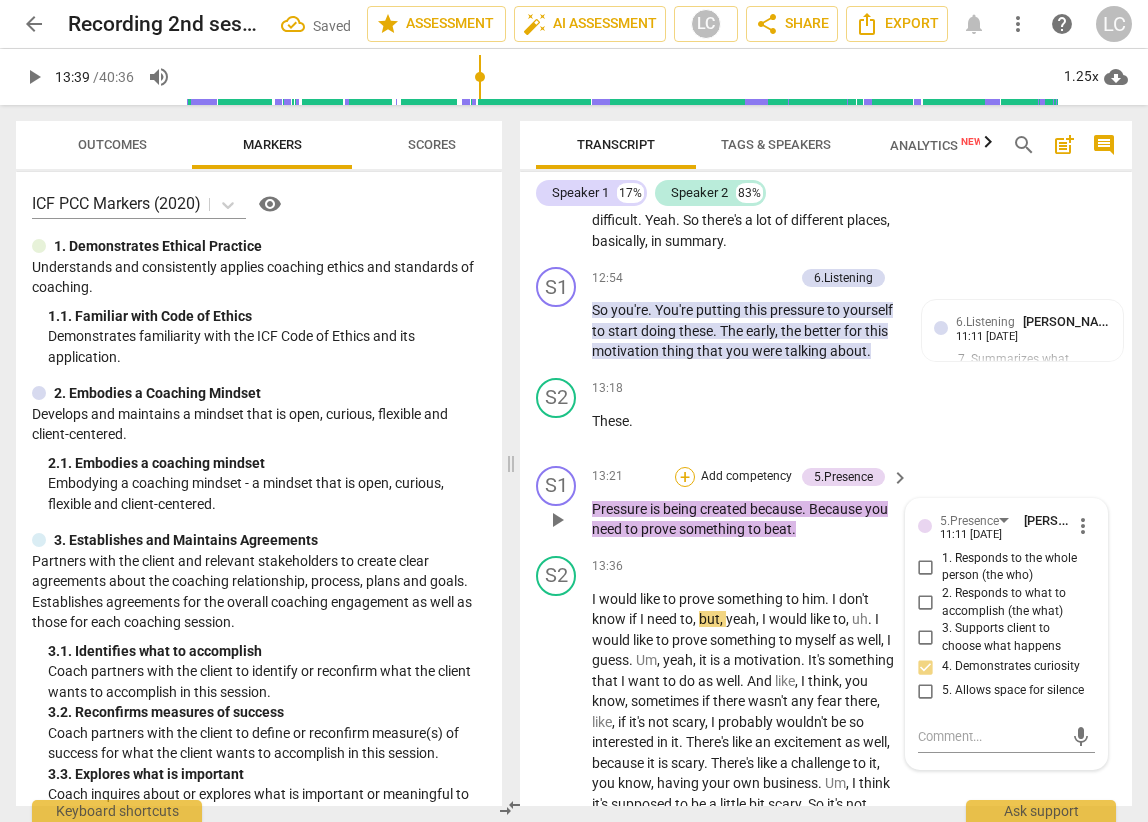 click on "+" at bounding box center (685, 477) 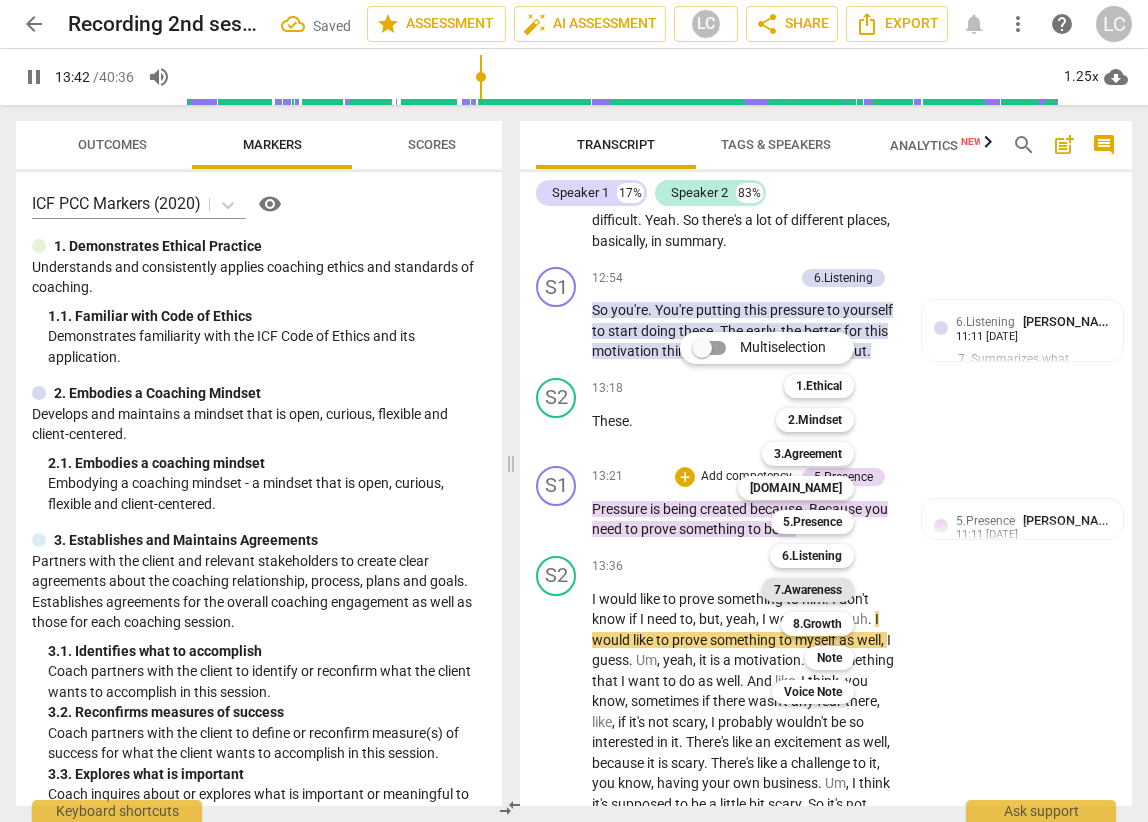 click on "7.Awareness" at bounding box center (808, 590) 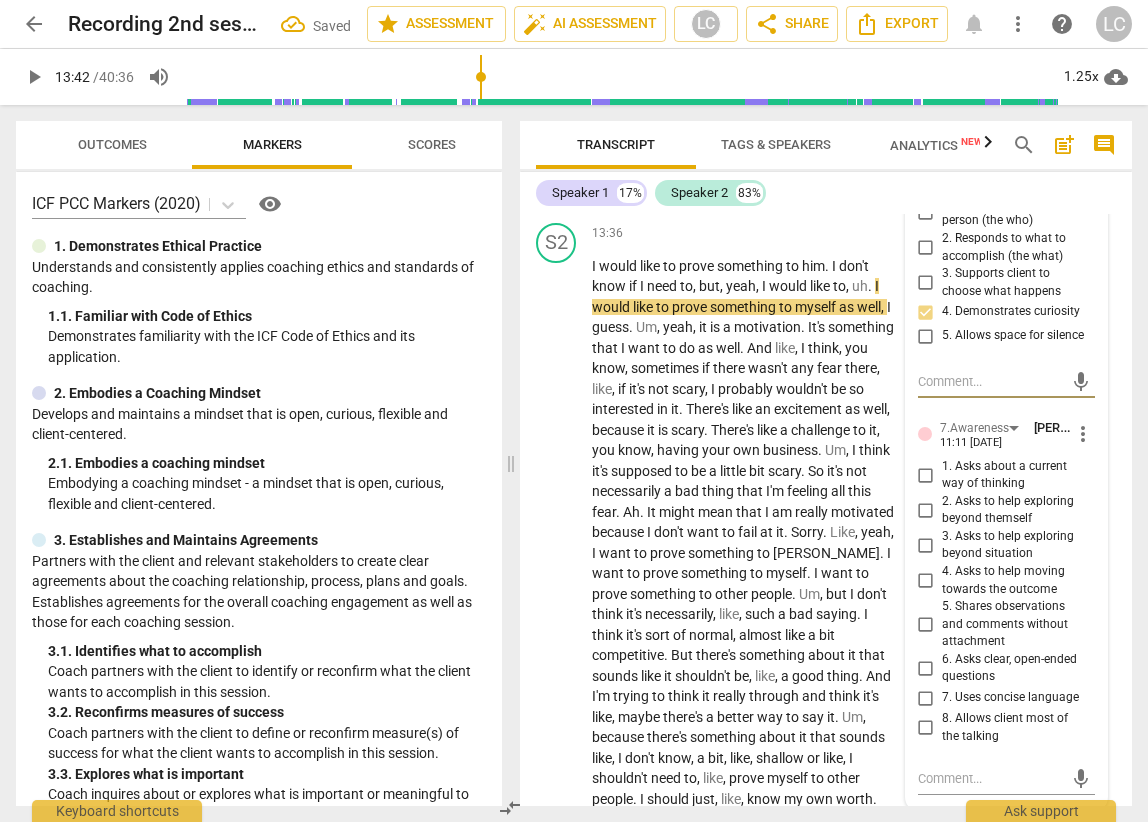 scroll, scrollTop: 4737, scrollLeft: 0, axis: vertical 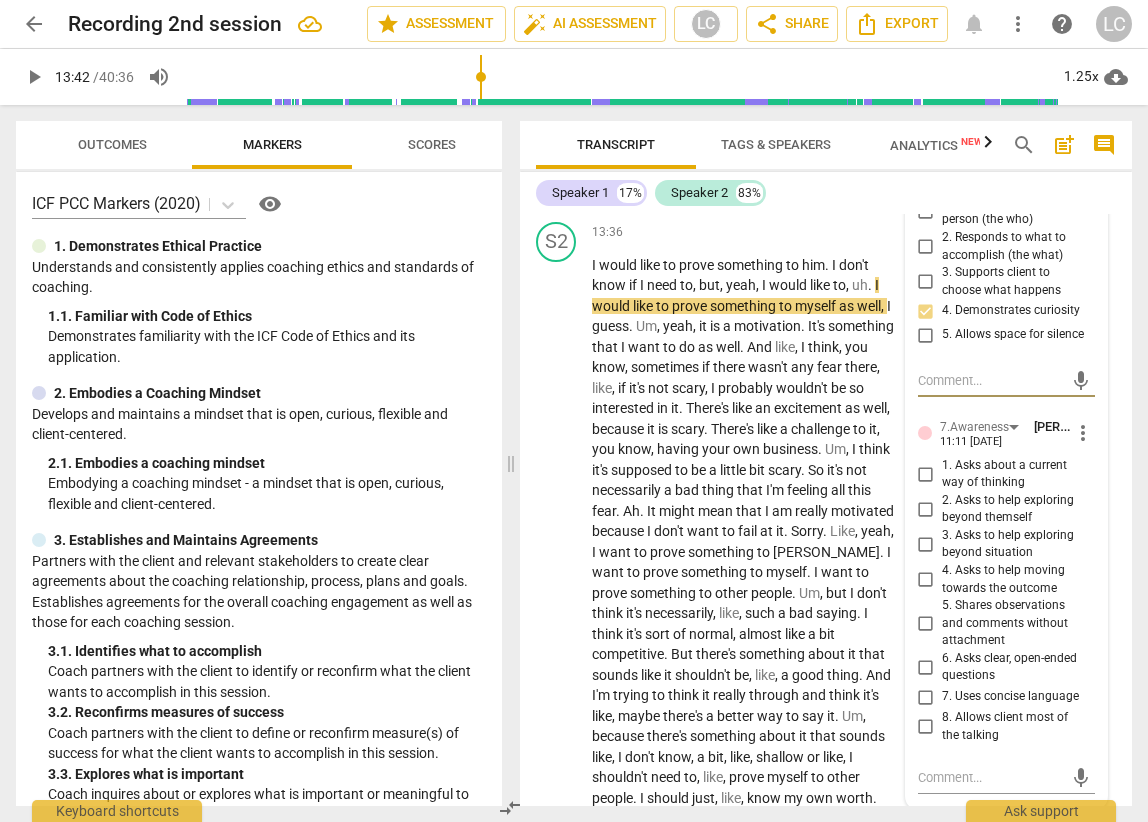 click on "1. Asks about a current way of thinking" at bounding box center (926, 474) 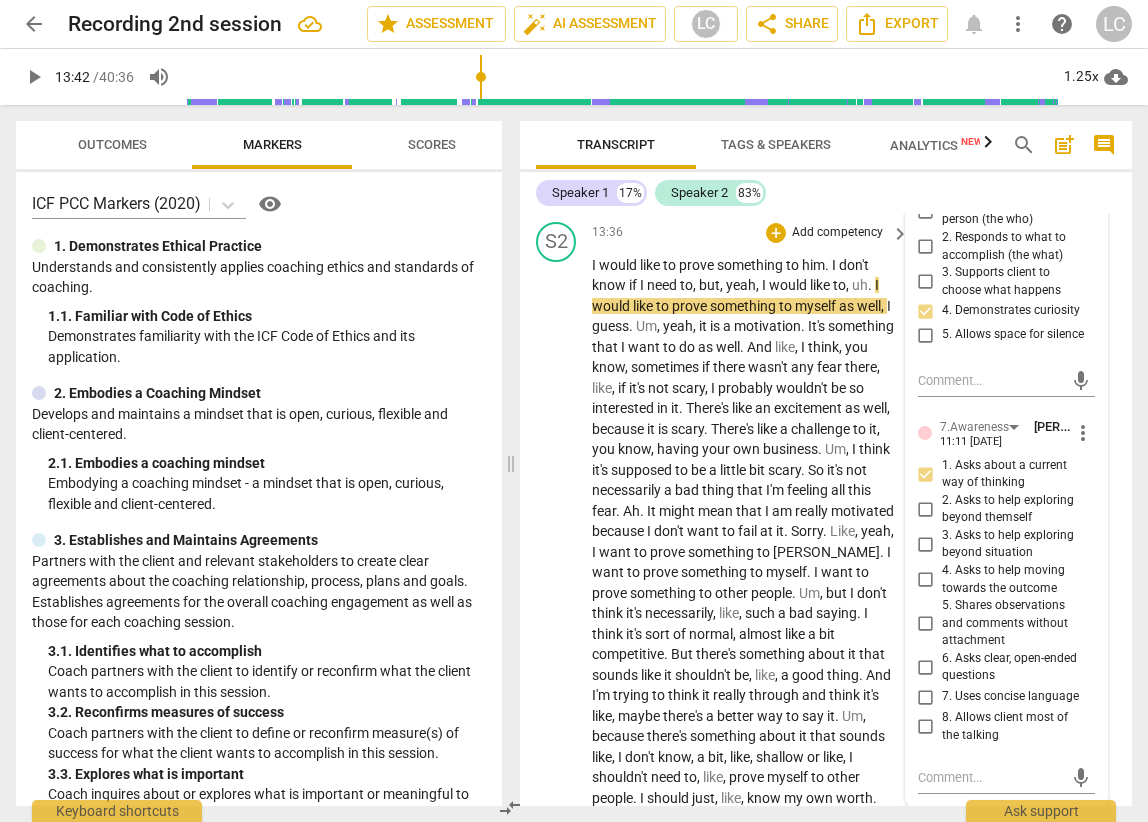 click on "it" at bounding box center [873, 429] 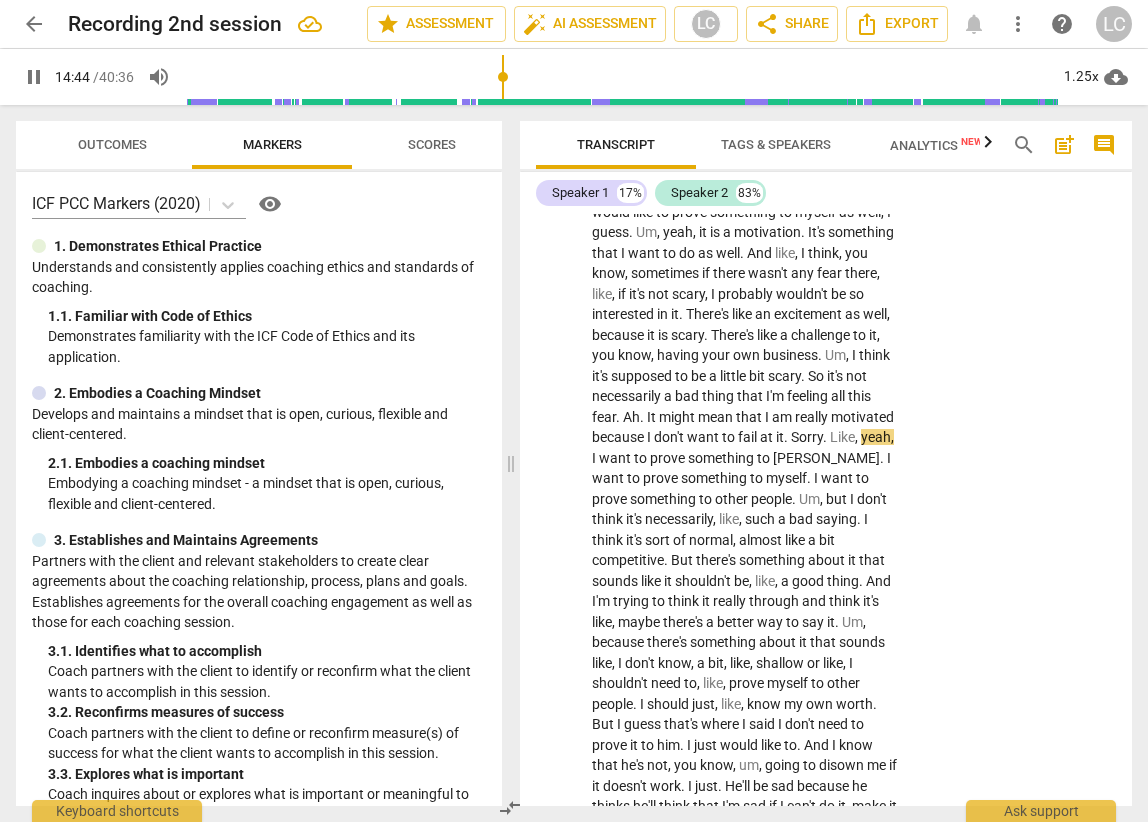 scroll, scrollTop: 4839, scrollLeft: 0, axis: vertical 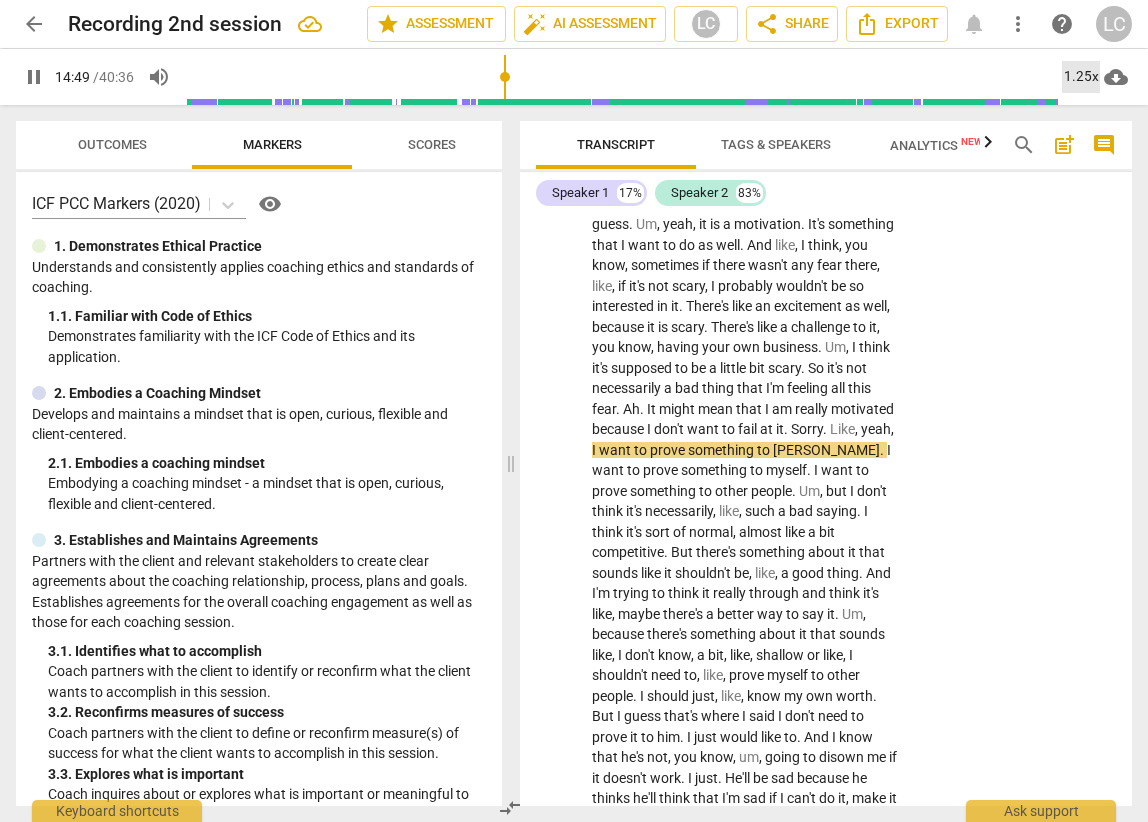 click on "1.25x" at bounding box center (1081, 77) 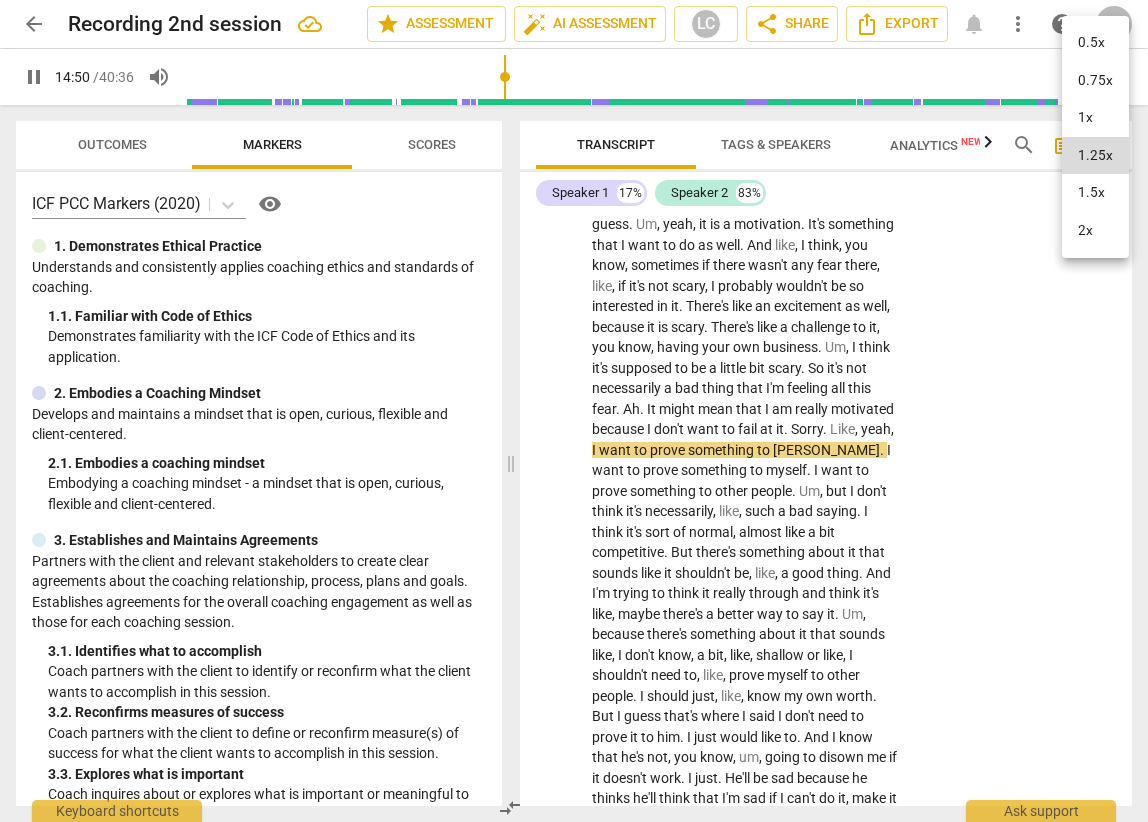 click on "1.5x" at bounding box center [1095, 193] 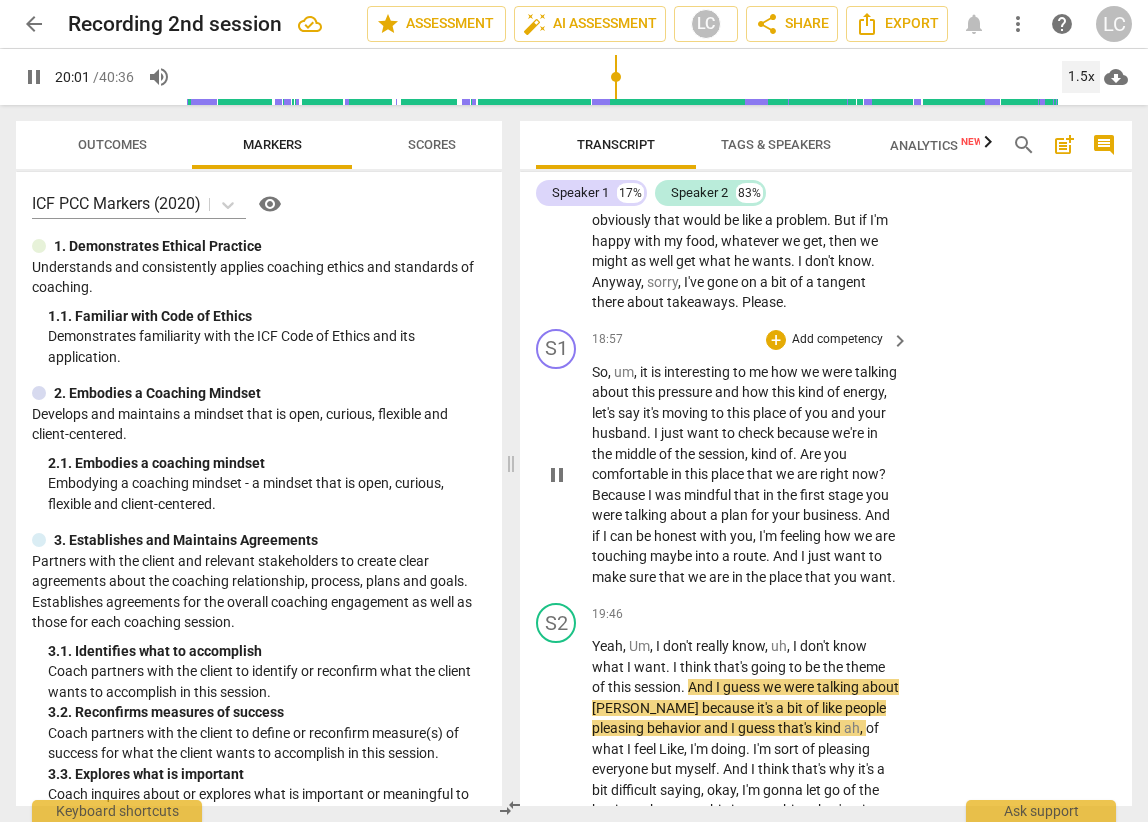 scroll, scrollTop: 6088, scrollLeft: 0, axis: vertical 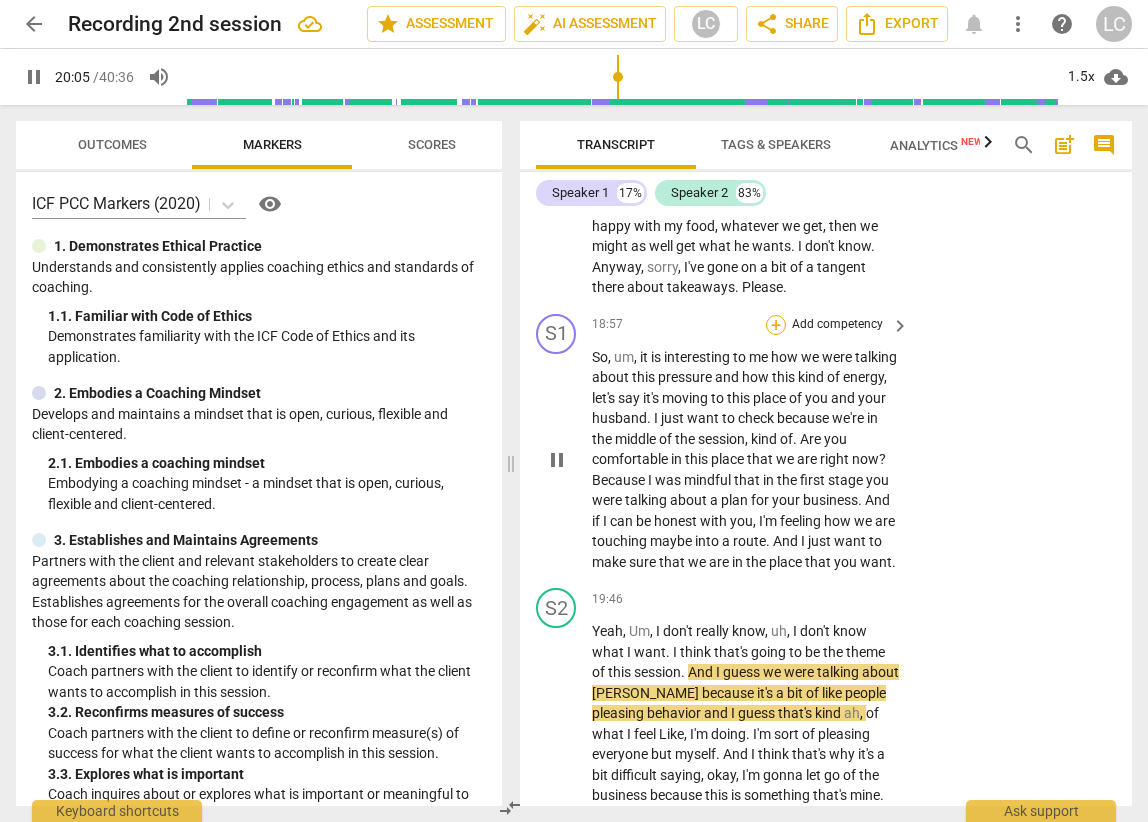 click on "+" at bounding box center [776, 325] 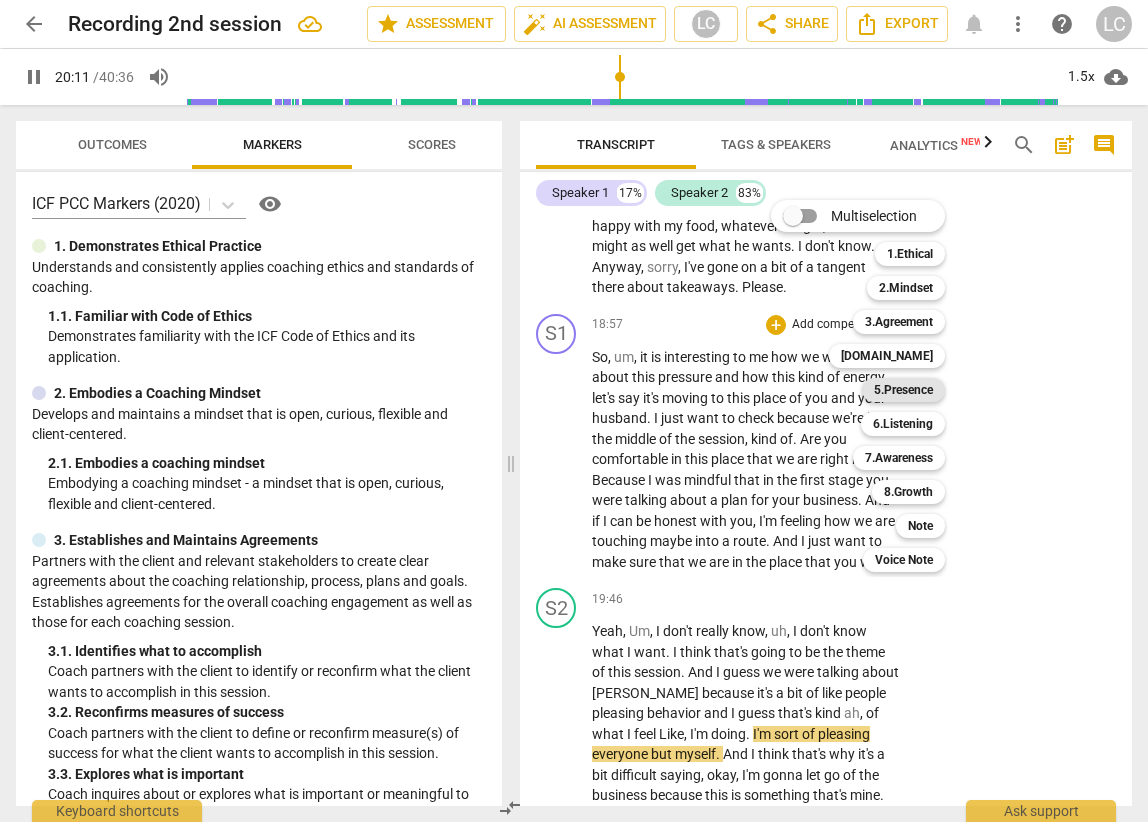 click on "5.Presence" at bounding box center (903, 390) 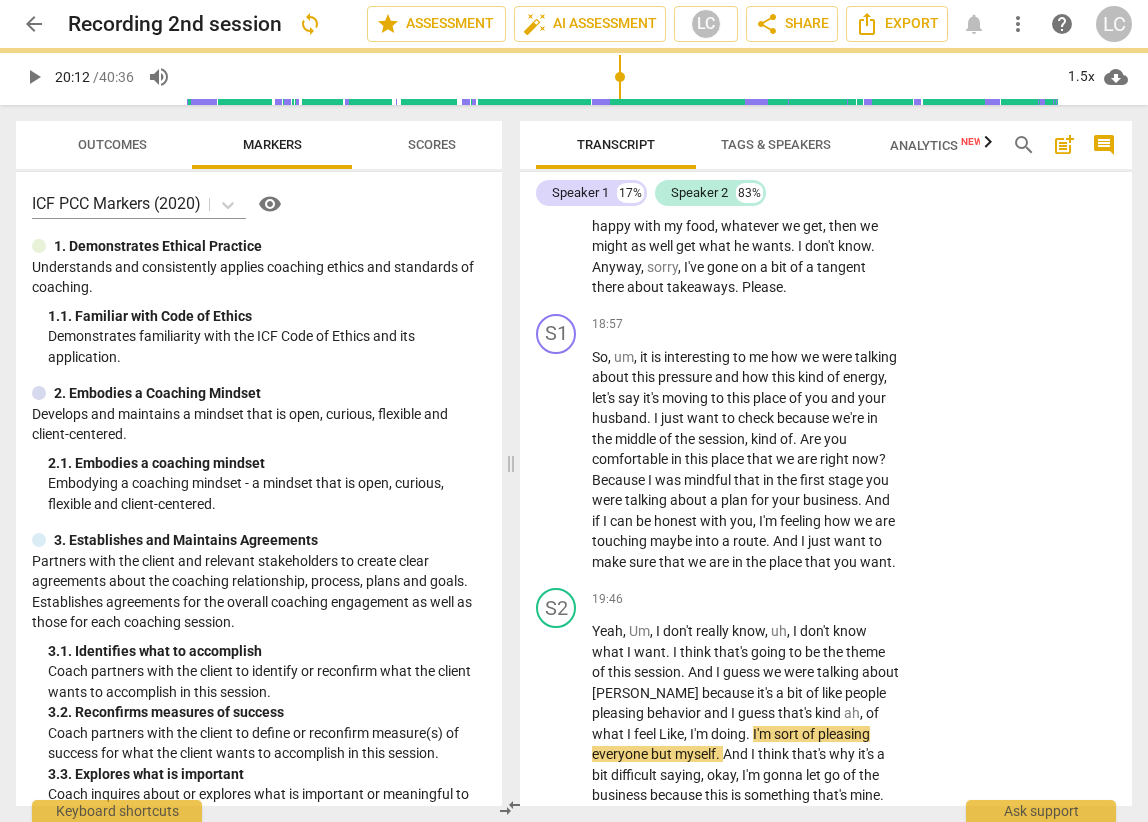 type on "1212" 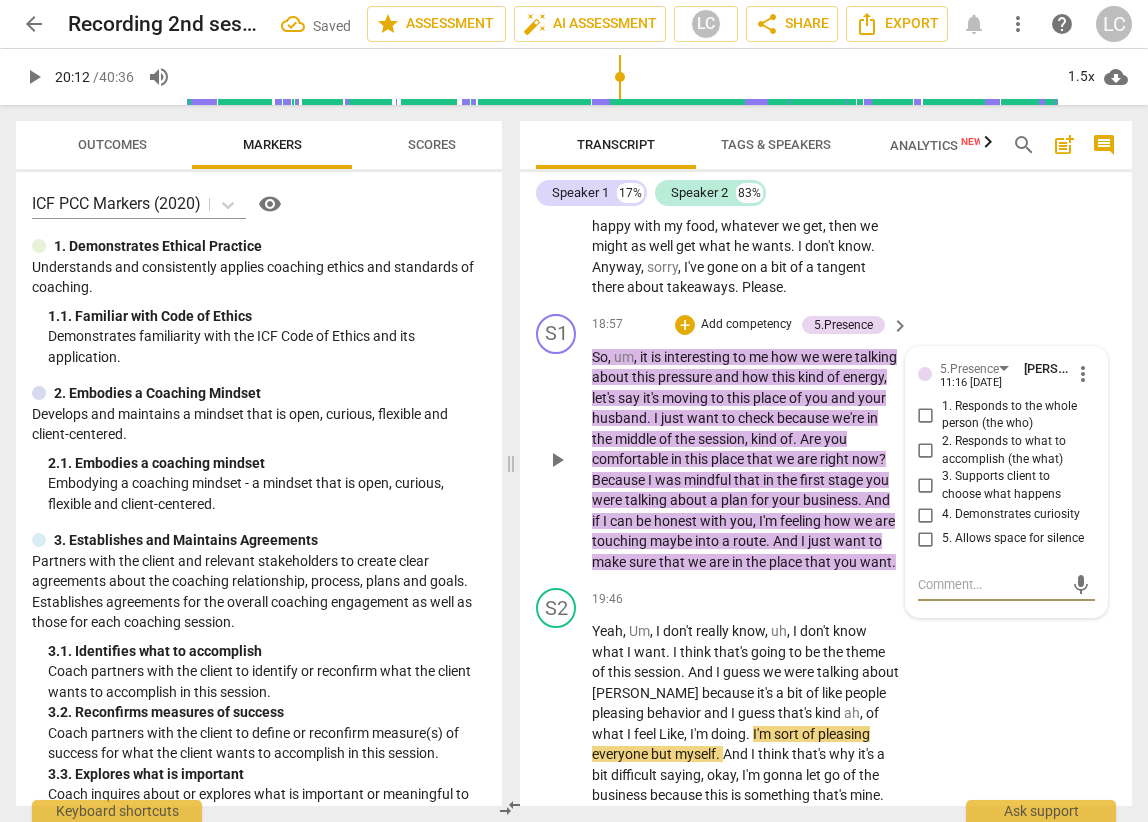 click on "3. Supports client to choose what happens" at bounding box center (926, 486) 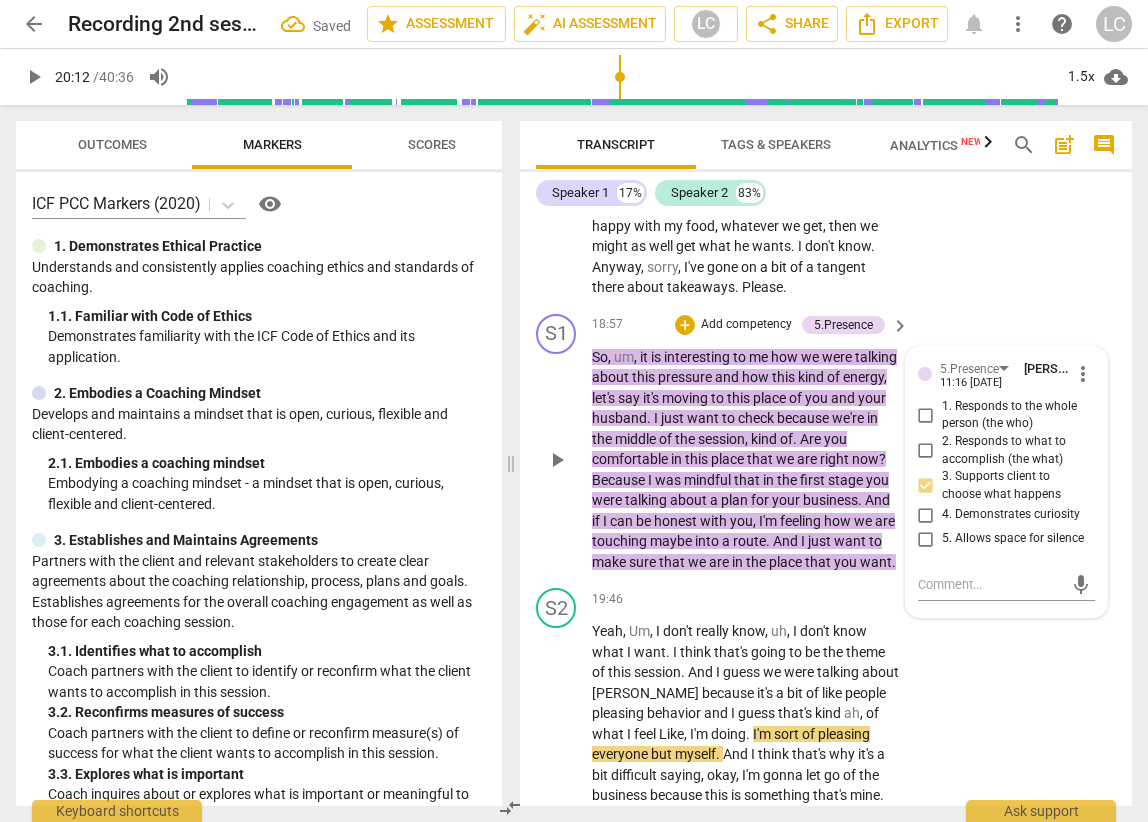 click on "S1 play_arrow pause 18:57 + Add competency 5.Presence keyboard_arrow_right So ,   um ,   it   is   interesting   to   me   how   we   were   talking   about   this   pressure   and   how   this   kind   of   energy ,   let's   say   it's   moving   to   this   place   of   you   and   your   husband .   I   just   want   to   check   because   we're   in   the   middle   of   the   session ,   kind   of .   Are   you   comfortable   in   this   place   that   we   are   right   now ?   Because   I   was   mindful   that   in   the   first   stage   you   were   talking   about   a   plan   for   your   business .   And   if   I   can   be   honest   with   you ,   I'm   feeling   how   we   are   touching   maybe   into   a   route .   And   I   just   want   to   make   sure   that   we   are   in   the   place   that   you   want . 5.Presence [PERSON_NAME] 11:16 [DATE] more_vert 1. Responds to the whole person (the who) 2. Responds to what to accomplish (the what) 4. Demonstrates curiosity mic" at bounding box center (826, 443) 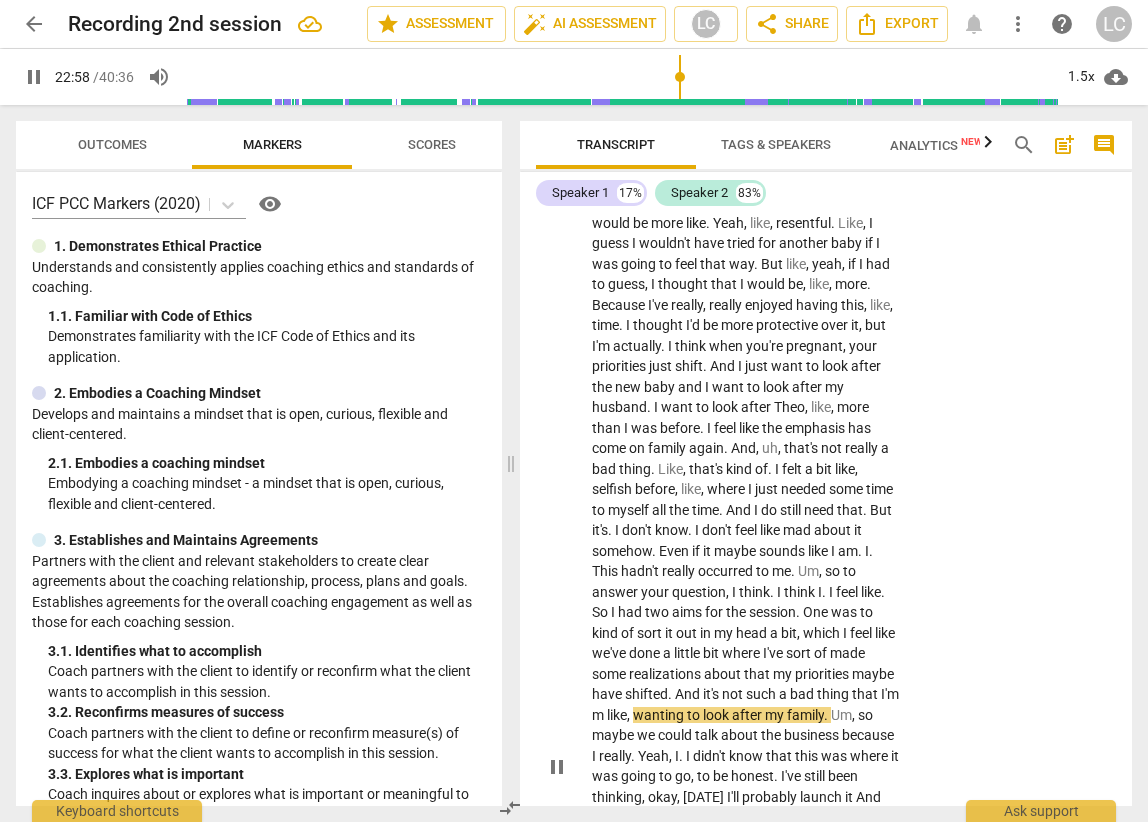 scroll, scrollTop: 7522, scrollLeft: 0, axis: vertical 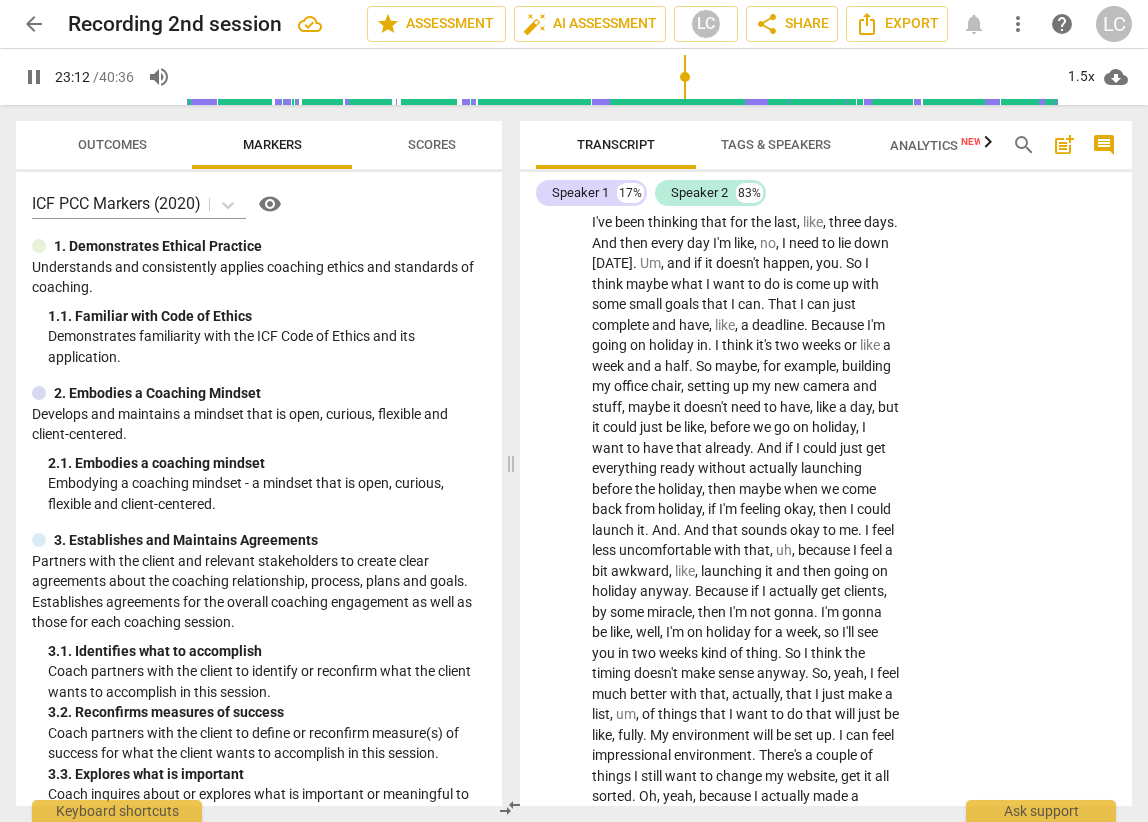 click on "pause" at bounding box center [557, 172] 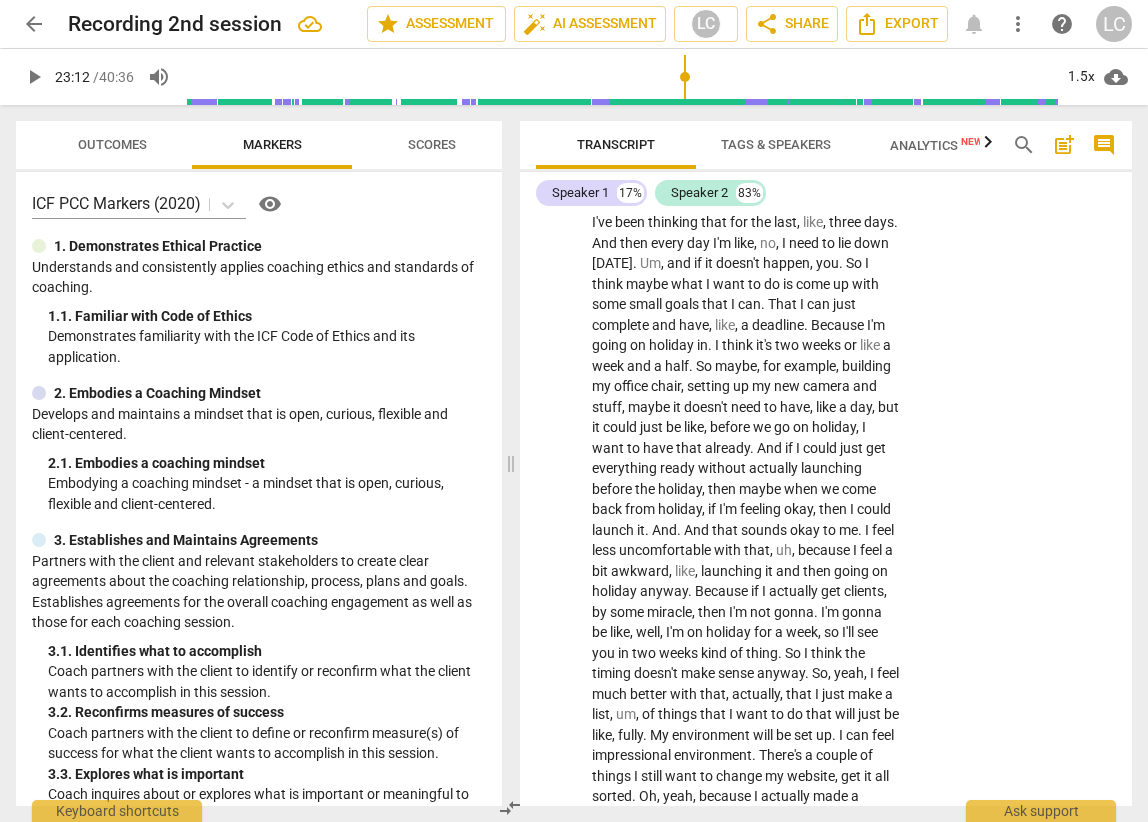 click on "play_arrow" at bounding box center (557, 172) 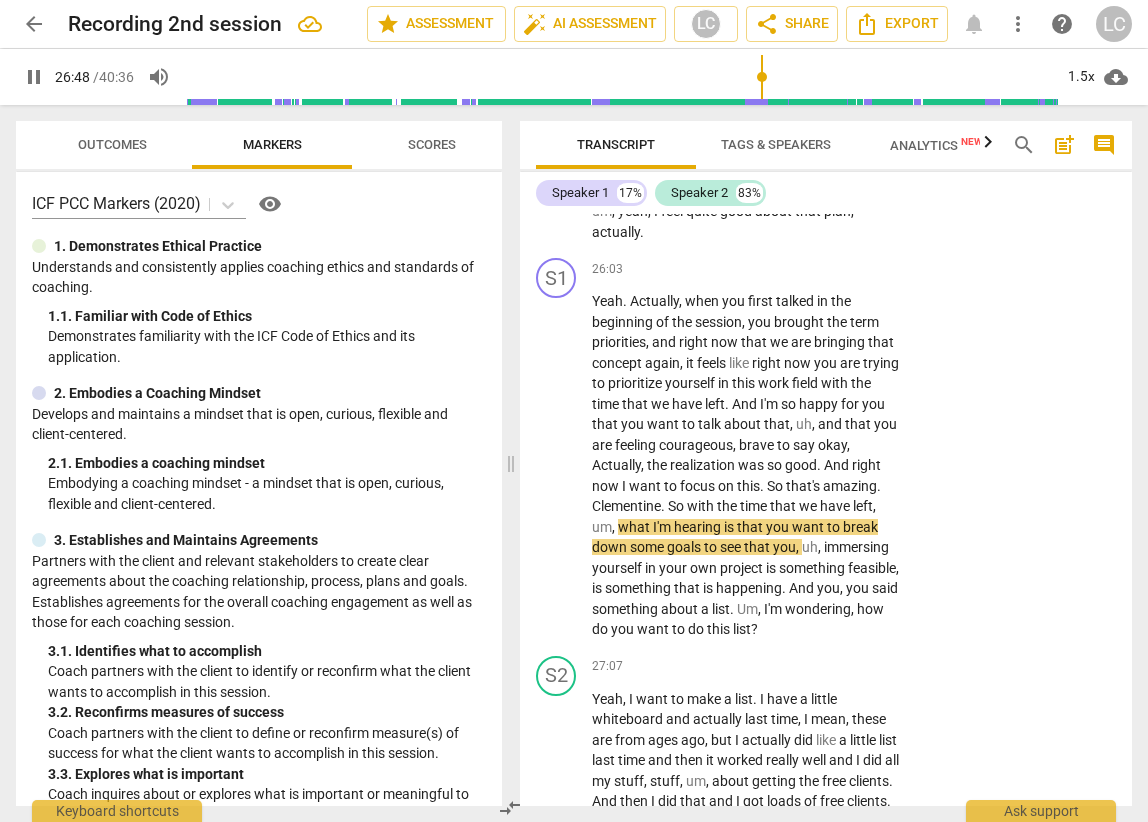 scroll, scrollTop: 8374, scrollLeft: 0, axis: vertical 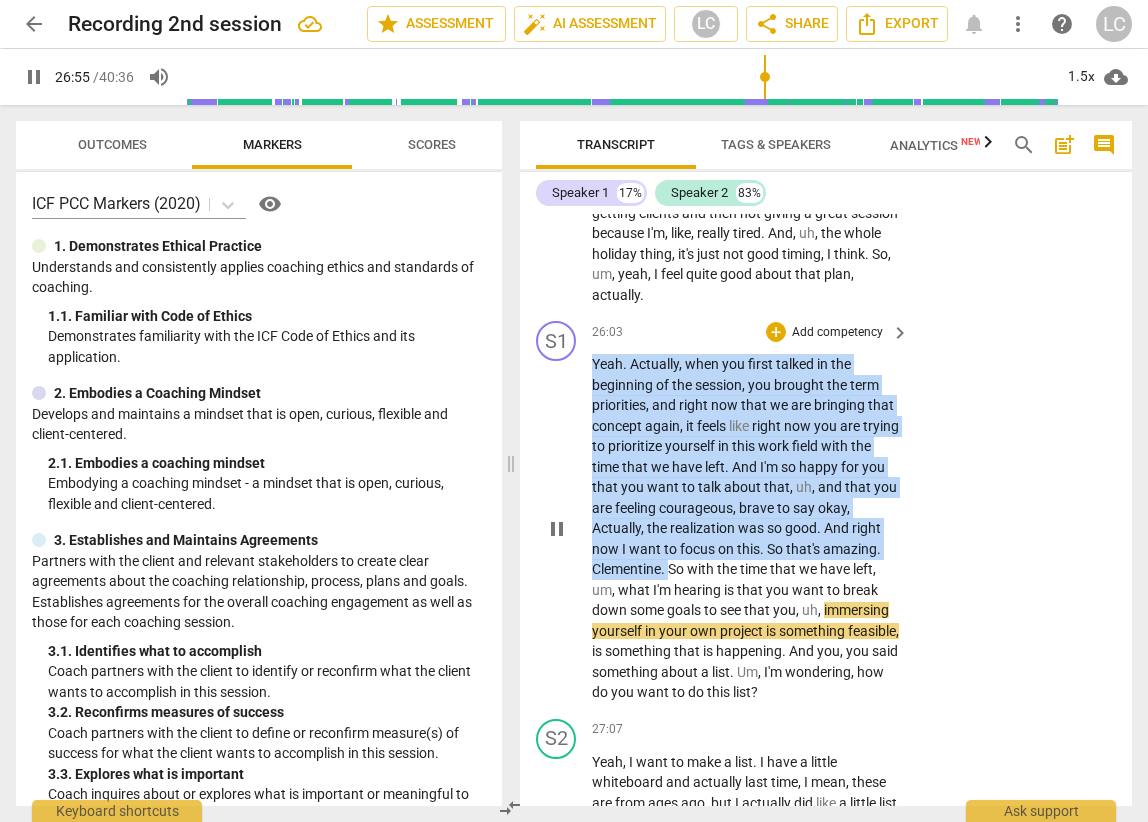 drag, startPoint x: 594, startPoint y: 488, endPoint x: 670, endPoint y: 689, distance: 214.88834 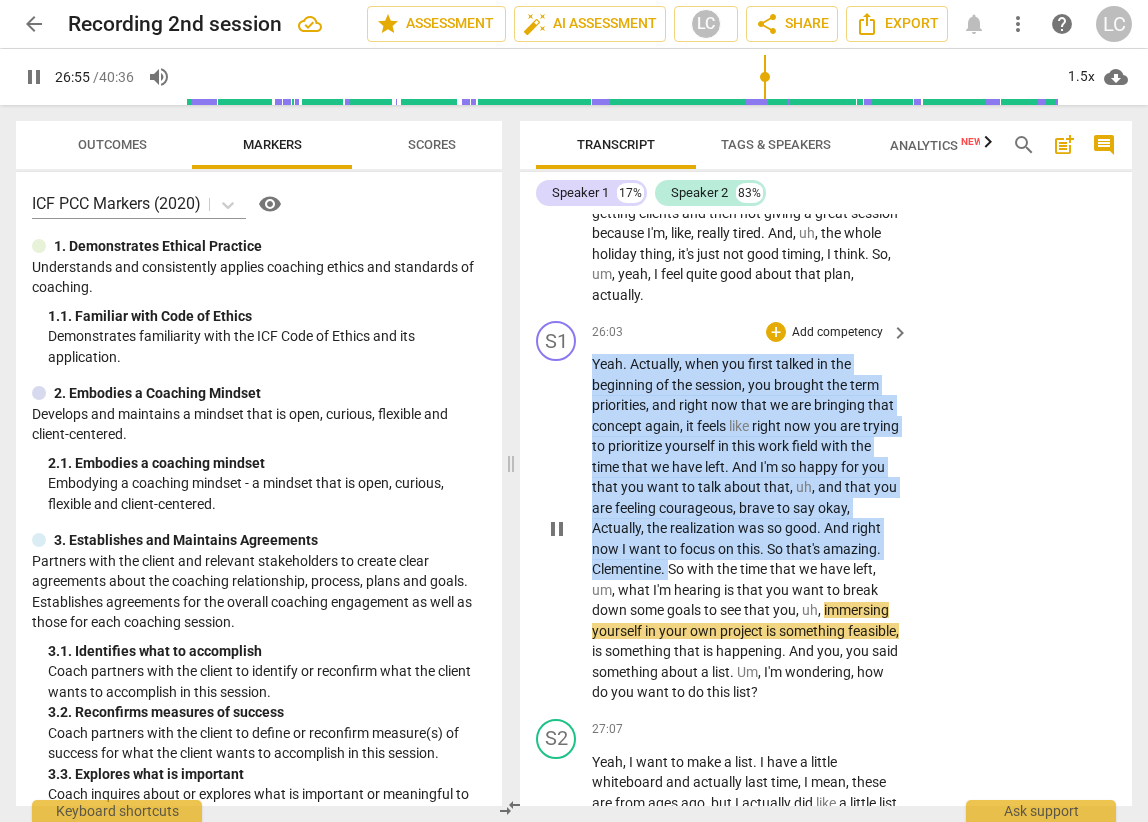click on "Yeah .   Actually ,   when   you   first   talked   in   the   beginning   of   the   session ,   you   brought   the   term   priorities ,   and   right   now   that   we   are   bringing   that   concept   again ,   it   feels   like   right   now   you   are   trying   to   prioritize   yourself   in   this   work   field   with   the   time   that   we   have   left .   And   I'm   so   happy   for   you   that   you   want   to   talk   about   that ,   uh ,   and   that   you   are   feeling   courageous ,   brave   to   say   okay ,   Actually ,   the   realization   was   so   good .   And   right   now   I   want   to   focus   on   this .   So   that's   amazing .   Clementine .   So   with   the   time   that   we   have   left ,   um ,   what   I'm   hearing   is   that   you   want   to   break   down   some   goals   to   see   that   you ,   uh ,   immersing   yourself   in   your   own   project   is   something   feasible ,   is   something   that   is   happening .   And   you ,   you   said" at bounding box center [745, 528] 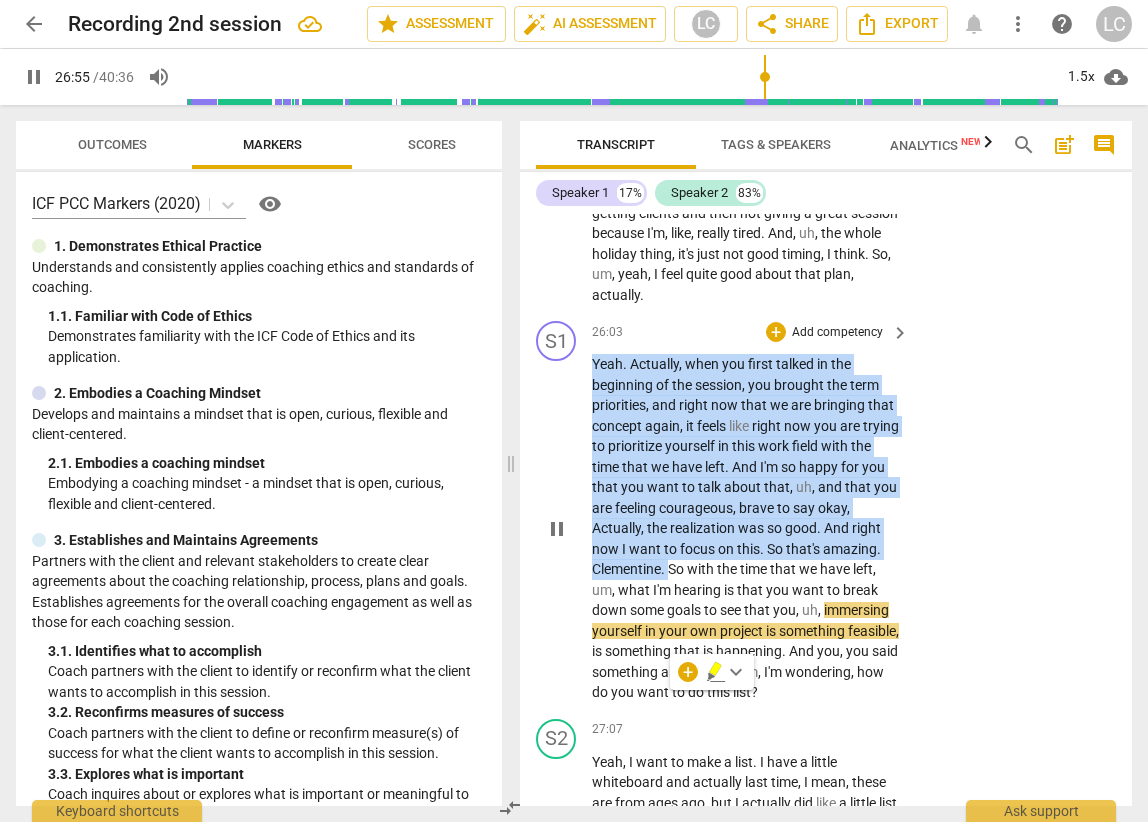 scroll, scrollTop: 8367, scrollLeft: 0, axis: vertical 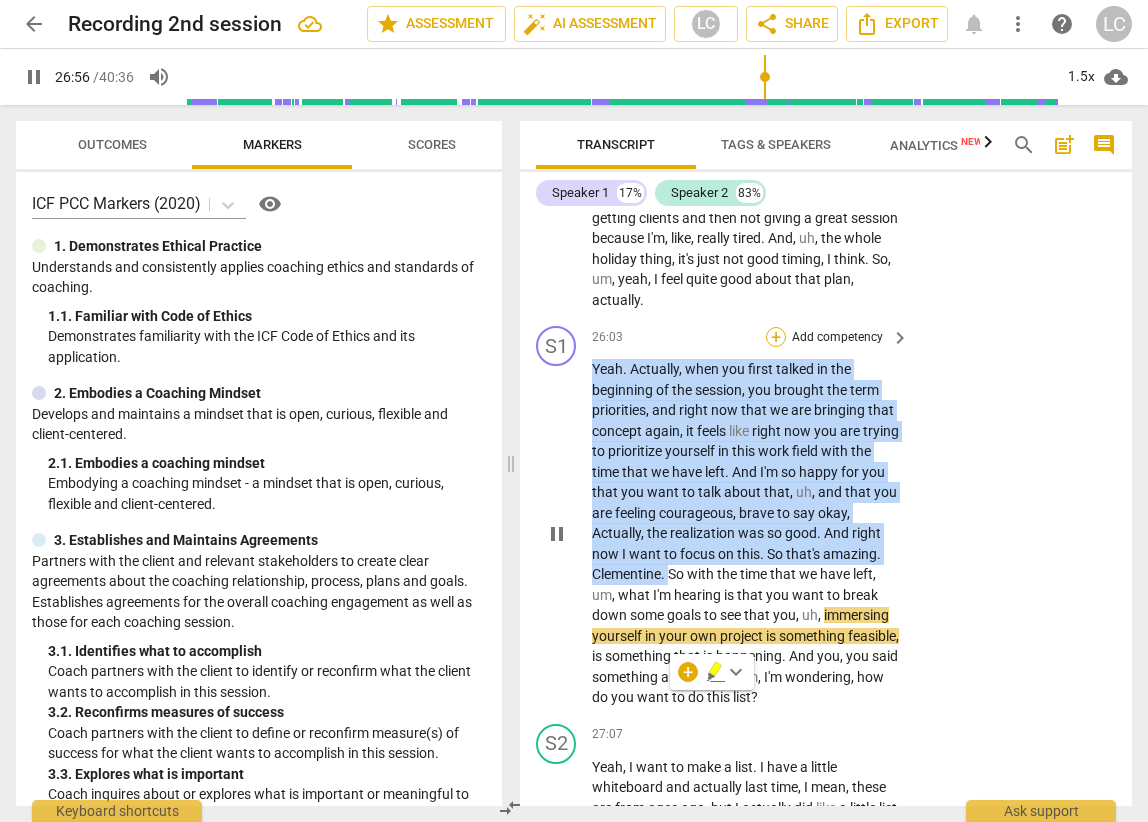 click on "+" at bounding box center (776, 337) 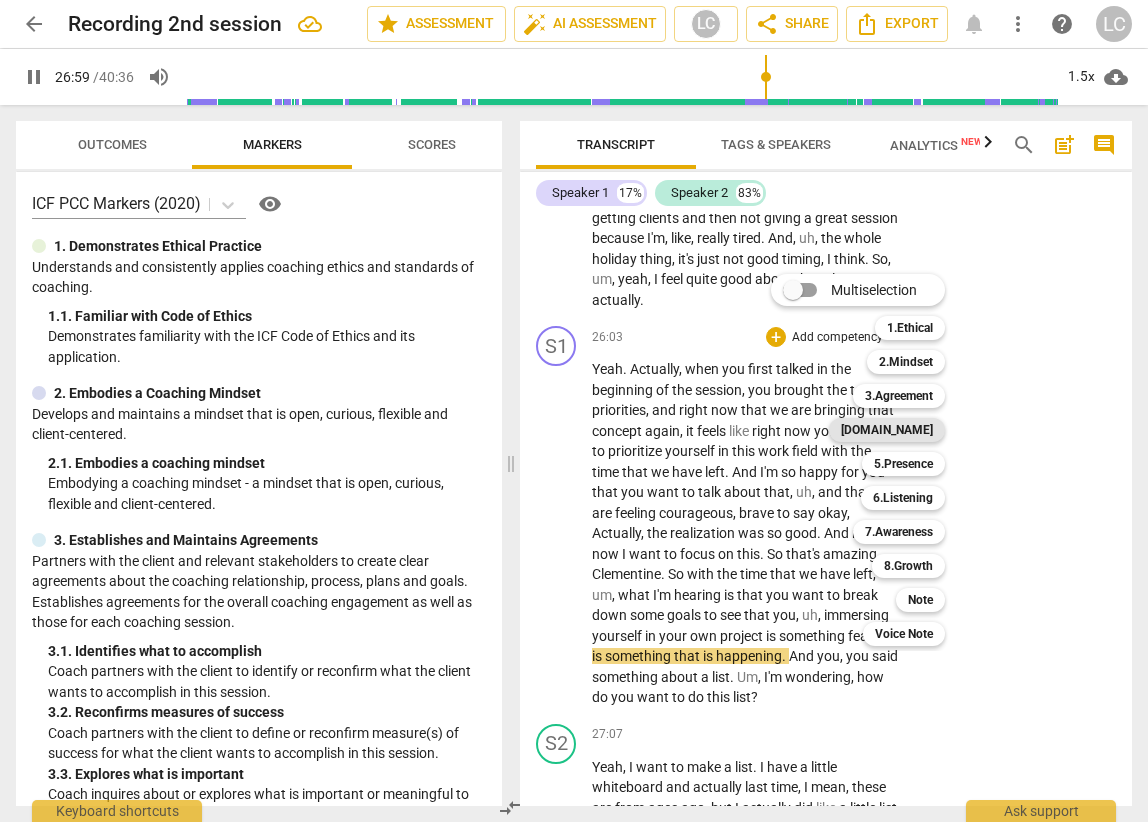 click on "[DOMAIN_NAME]" at bounding box center (887, 430) 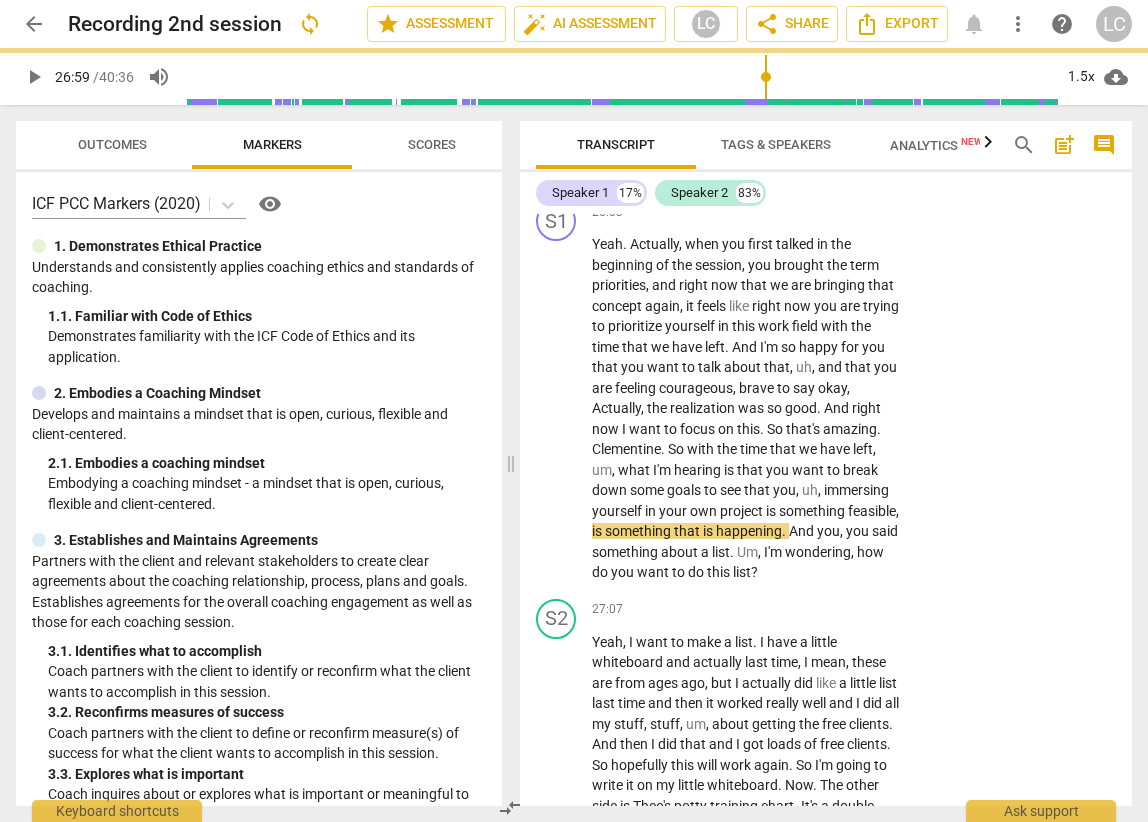 scroll, scrollTop: 8497, scrollLeft: 0, axis: vertical 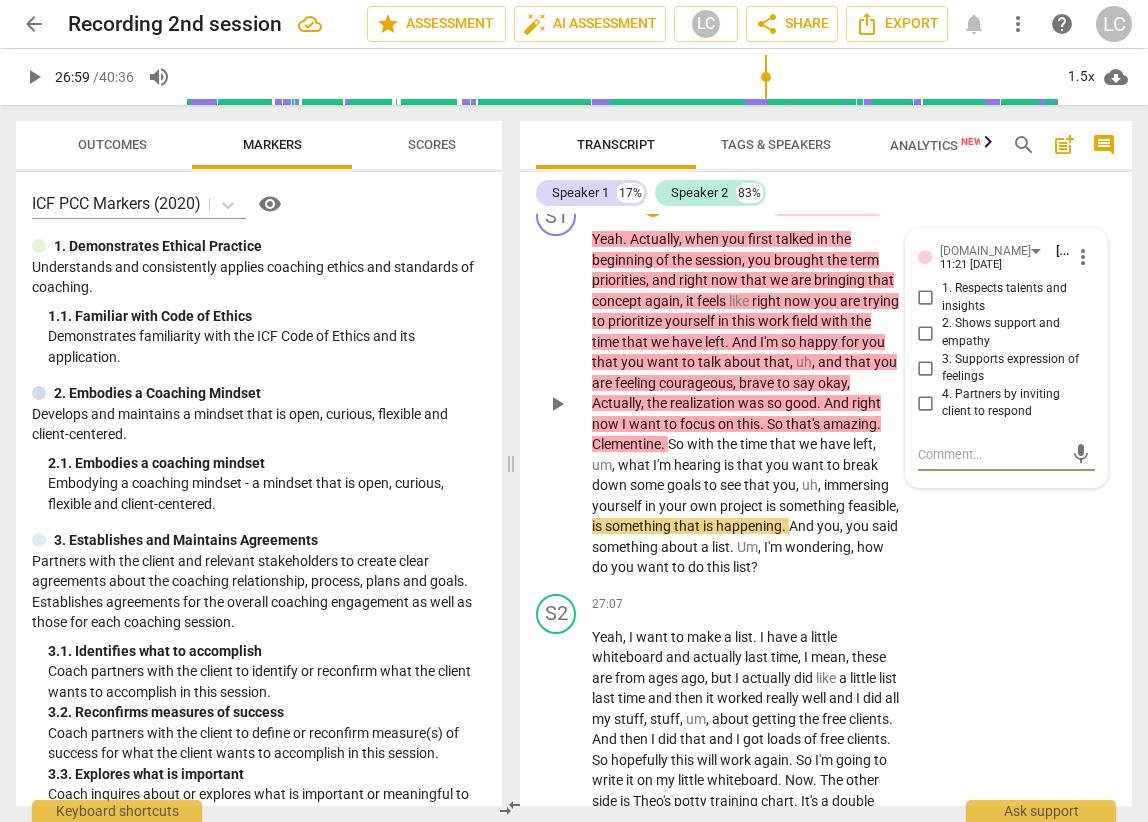 click on "1. Respects talents and insights" at bounding box center (926, 298) 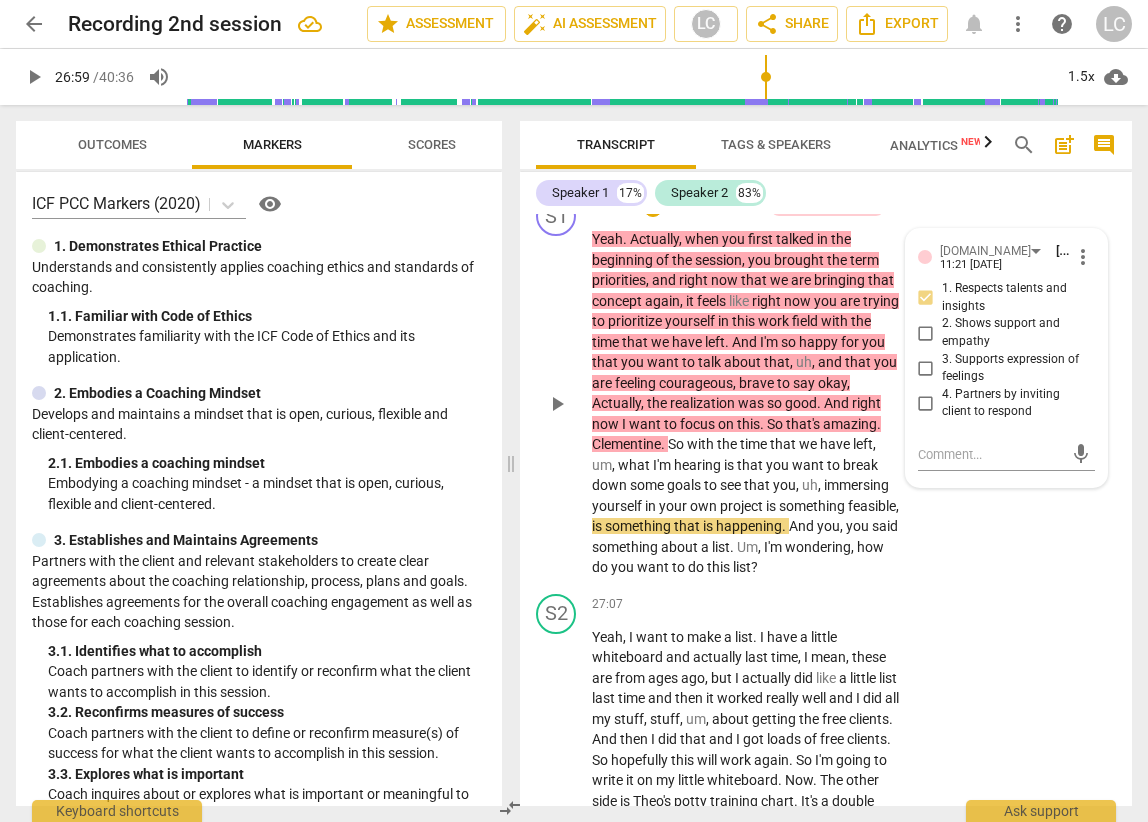 scroll, scrollTop: 8498, scrollLeft: 0, axis: vertical 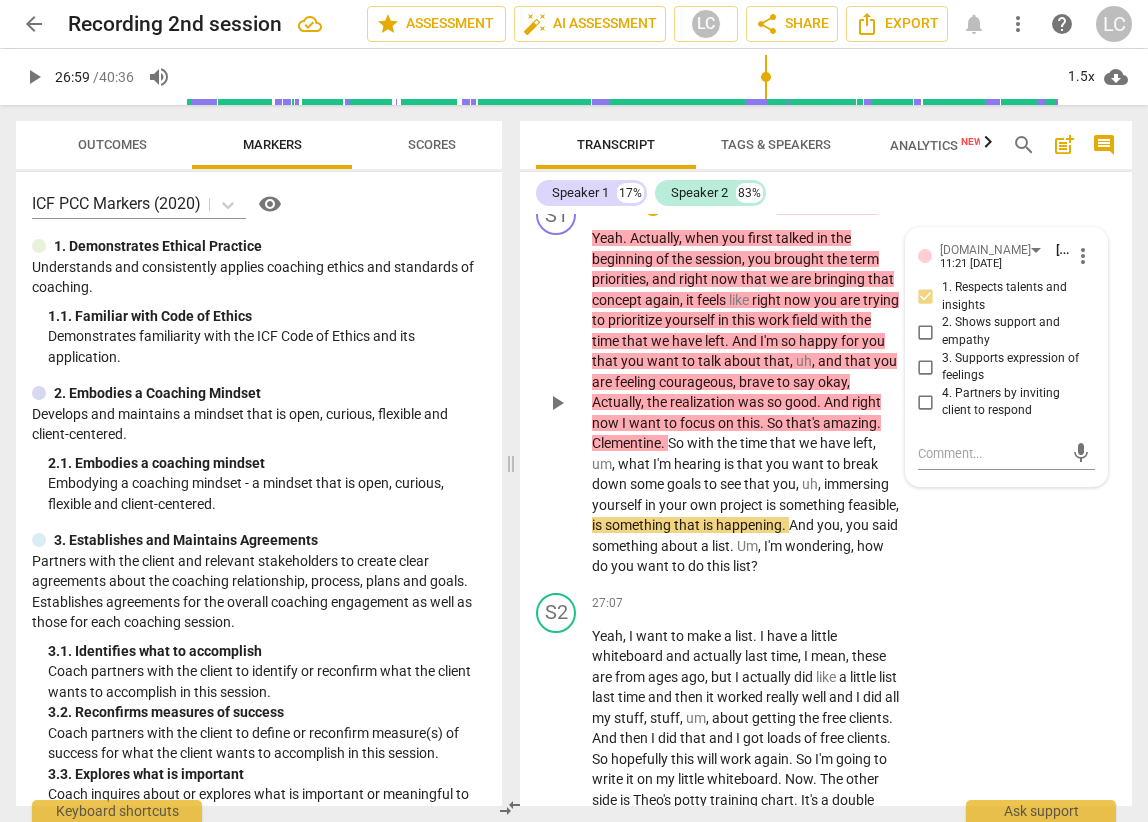 click on "Yeah .   Actually ,   when   you   first   talked   in   the   beginning   of   the   session ,   you   brought   the   term   priorities ,   and   right   now   that   we   are   bringing   that   concept   again ,   it   feels   like   right   now   you   are   trying   to   prioritize   yourself   in   this   work   field   with   the   time   that   we   have   left .   And   I'm   so   happy   for   you   that   you   want   to   talk   about   that ,   uh ,   and   that   you   are   feeling   courageous ,   brave   to   say   okay ,   Actually ,   the   realization   was   so   good .   And   right   now   I   want   to   focus   on   this .   So   that's   amazing .   Clementine .   So   with   the   time   that   we   have   left ,   um ,   what   I'm   hearing   is   that   you   want   to   break   down   some   goals   to   see   that   you ,   uh ,   immersing   yourself   in   your   own   project   is   something   feasible ,   is   something   that   is   happening .   And   you ,   you   said" at bounding box center [745, 402] 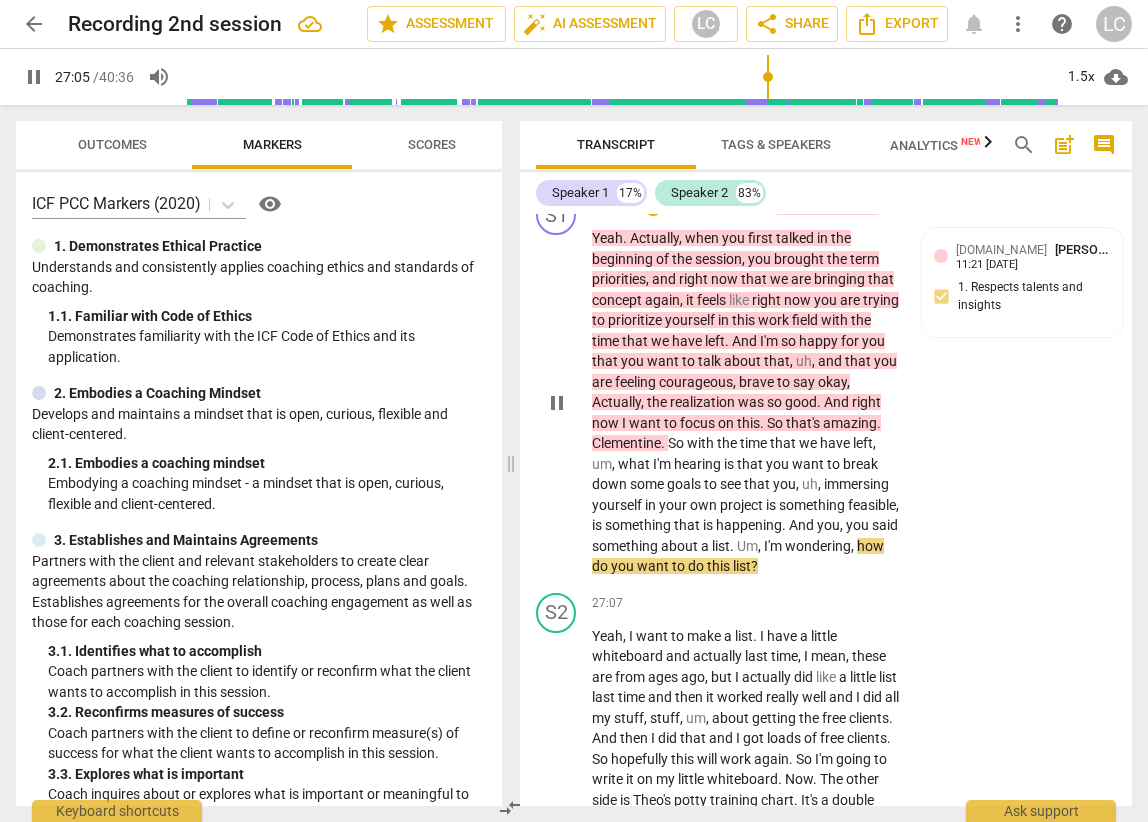 scroll, scrollTop: 8501, scrollLeft: 0, axis: vertical 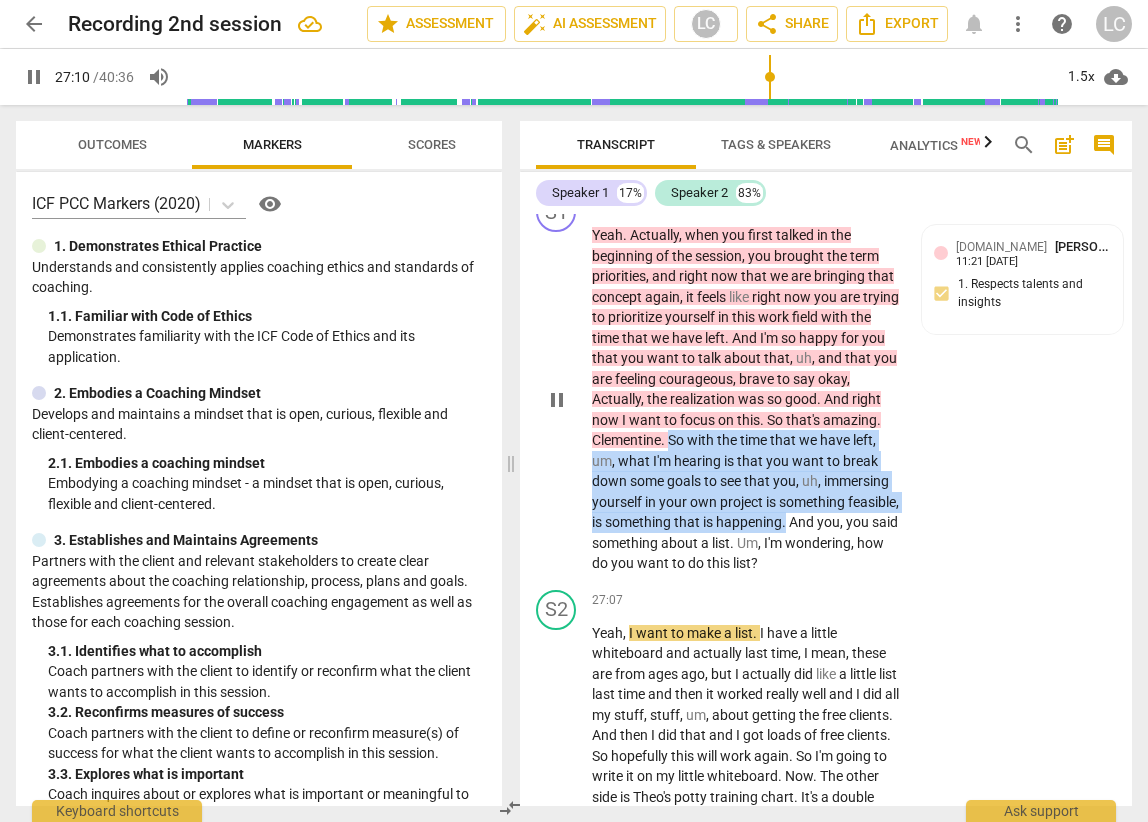 drag, startPoint x: 673, startPoint y: 570, endPoint x: 841, endPoint y: 641, distance: 182.38695 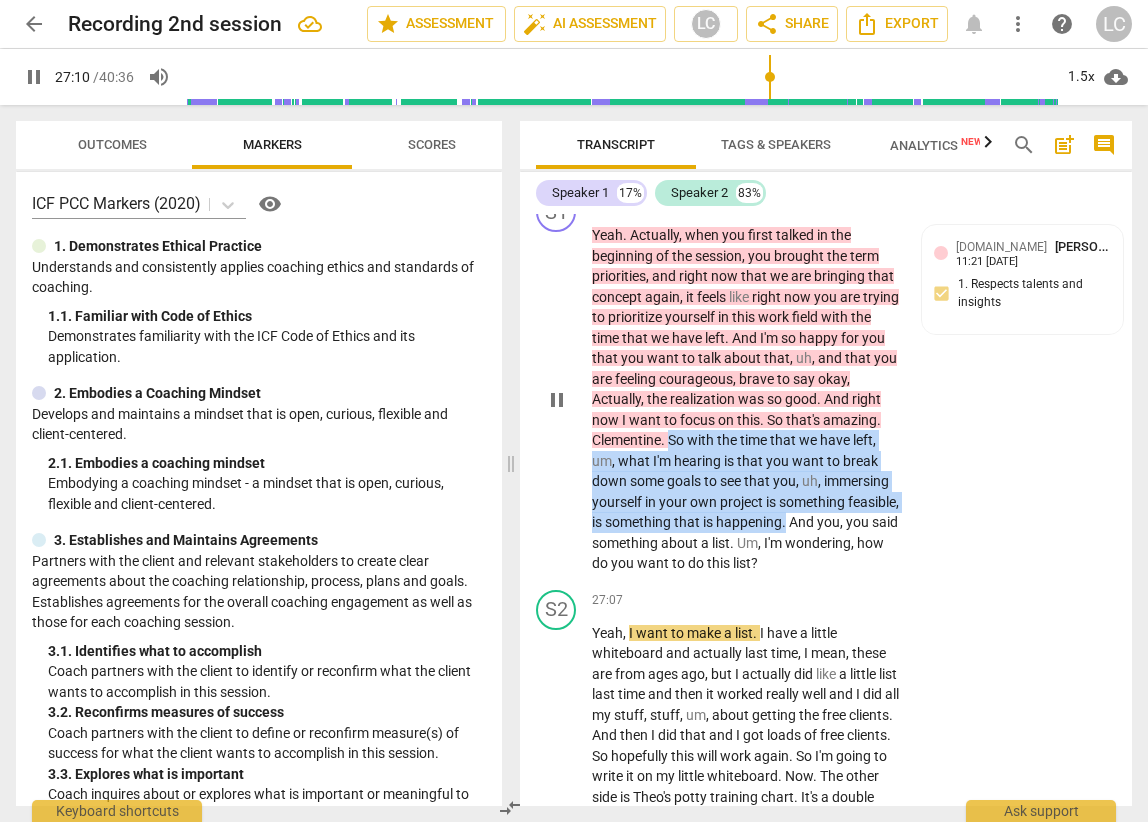click on "Yeah .   Actually ,   when   you   first   talked   in   the   beginning   of   the   session ,   you   brought   the   term   priorities ,   and   right   now   that   we   are   bringing   that   concept   again ,   it   feels   like   right   now   you   are   trying   to   prioritize   yourself   in   this   work   field   with   the   time   that   we   have   left .   And   I'm   so   happy   for   you   that   you   want   to   talk   about   that ,   uh ,   and   that   you   are   feeling   courageous ,   brave   to   say   okay ,   Actually ,   the   realization   was   so   good .   And   right   now   I   want   to   focus   on   this .   So   that's   amazing .   Clementine .   So   with   the   time   that   we   have   left ,   um ,   what   I'm   hearing   is   that   you   want   to   break   down   some   goals   to   see   that   you ,   uh ,   immersing   yourself   in   your   own   project   is   something   feasible ,   is   something   that   is   happening .   And   you ,   you   said" at bounding box center [745, 399] 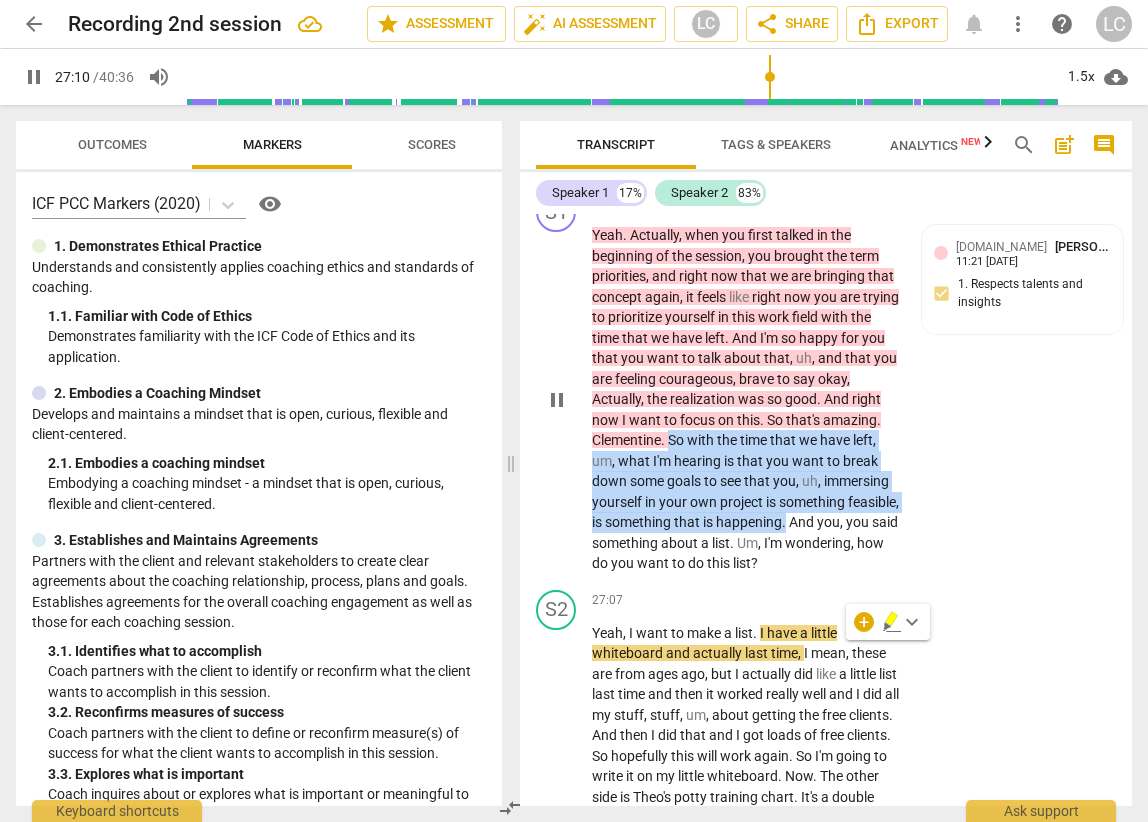 scroll, scrollTop: 8499, scrollLeft: 0, axis: vertical 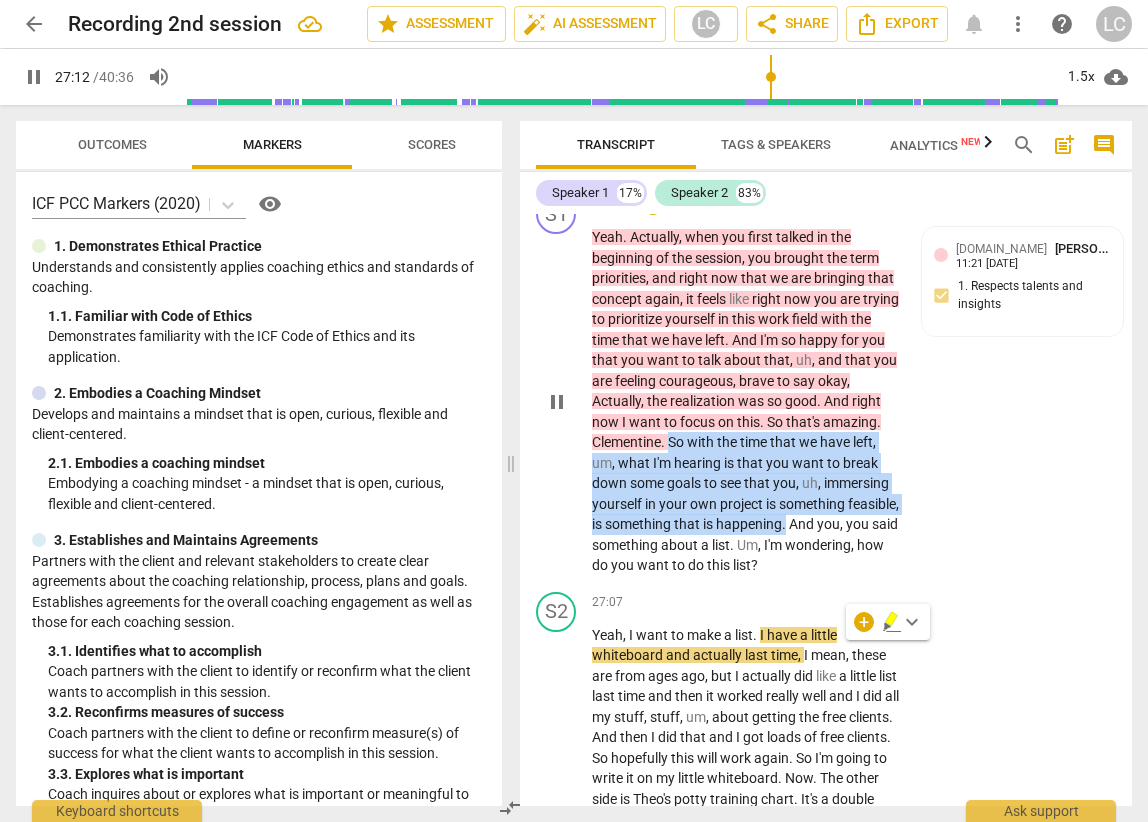 click on "+" at bounding box center [653, 205] 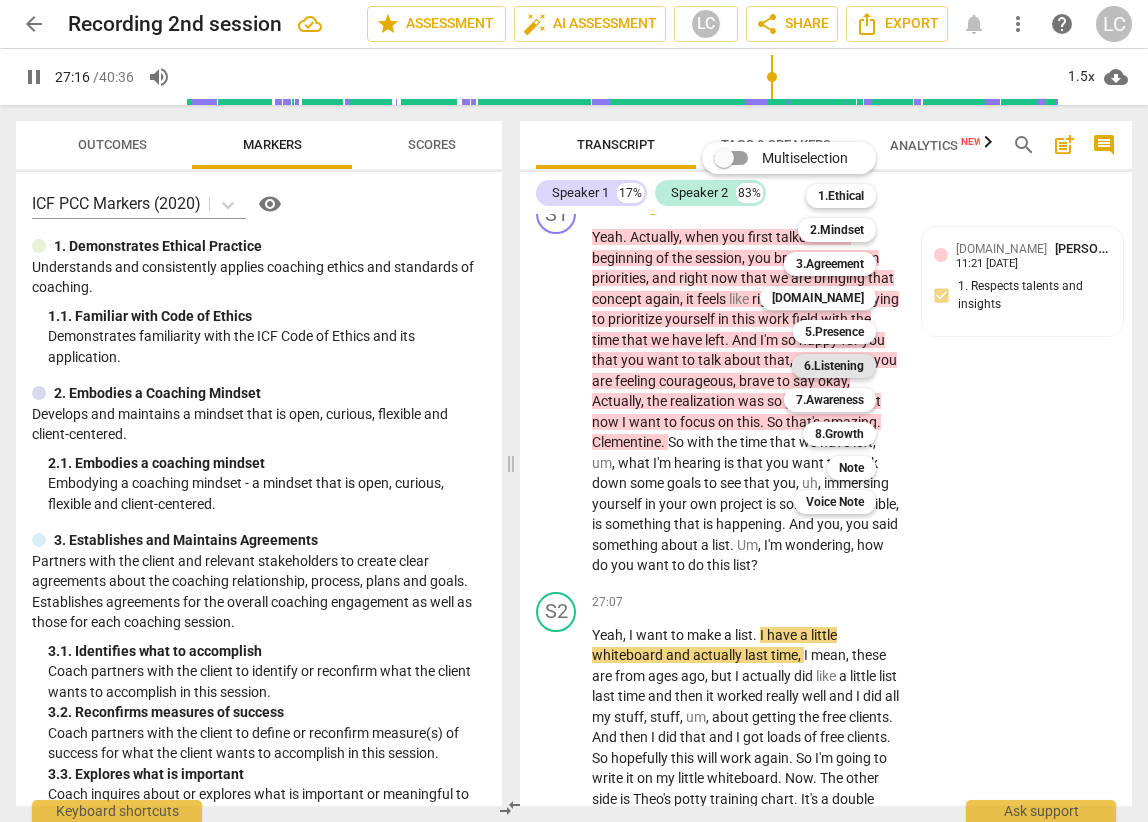 click on "6.Listening" at bounding box center [834, 366] 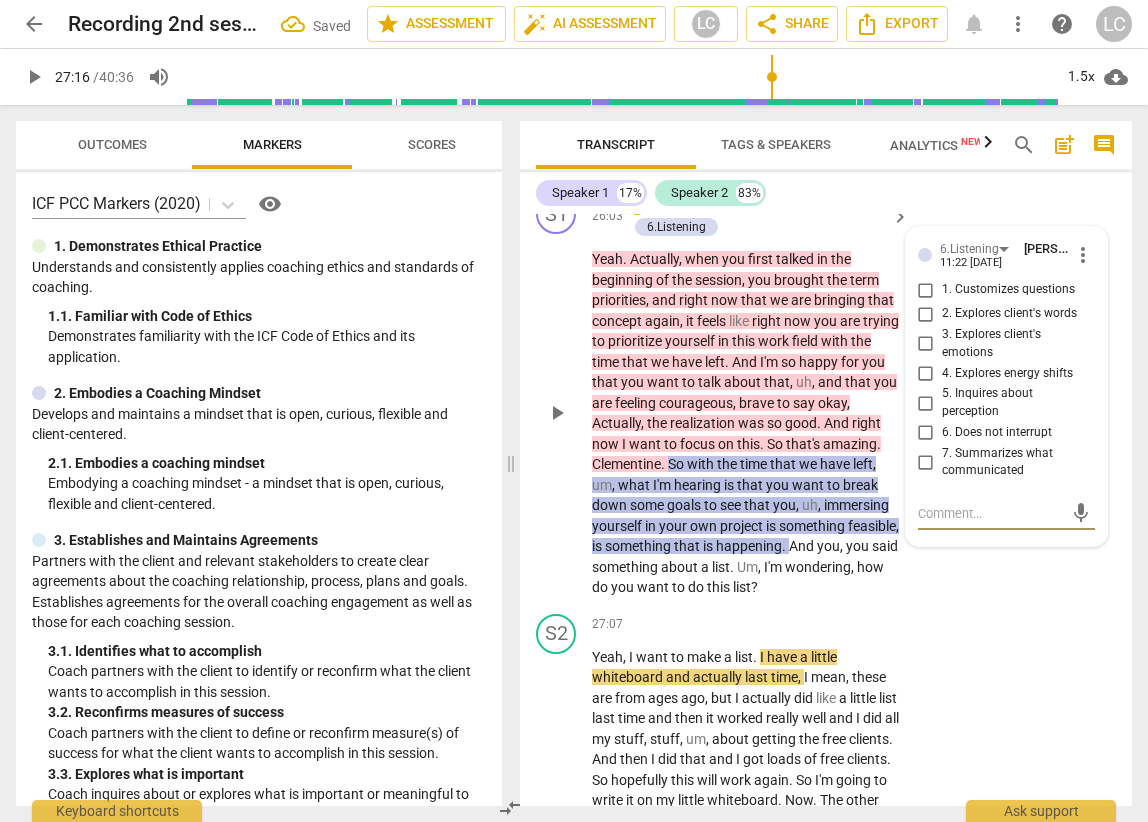 click on "7. Summarizes what communicated" at bounding box center (926, 462) 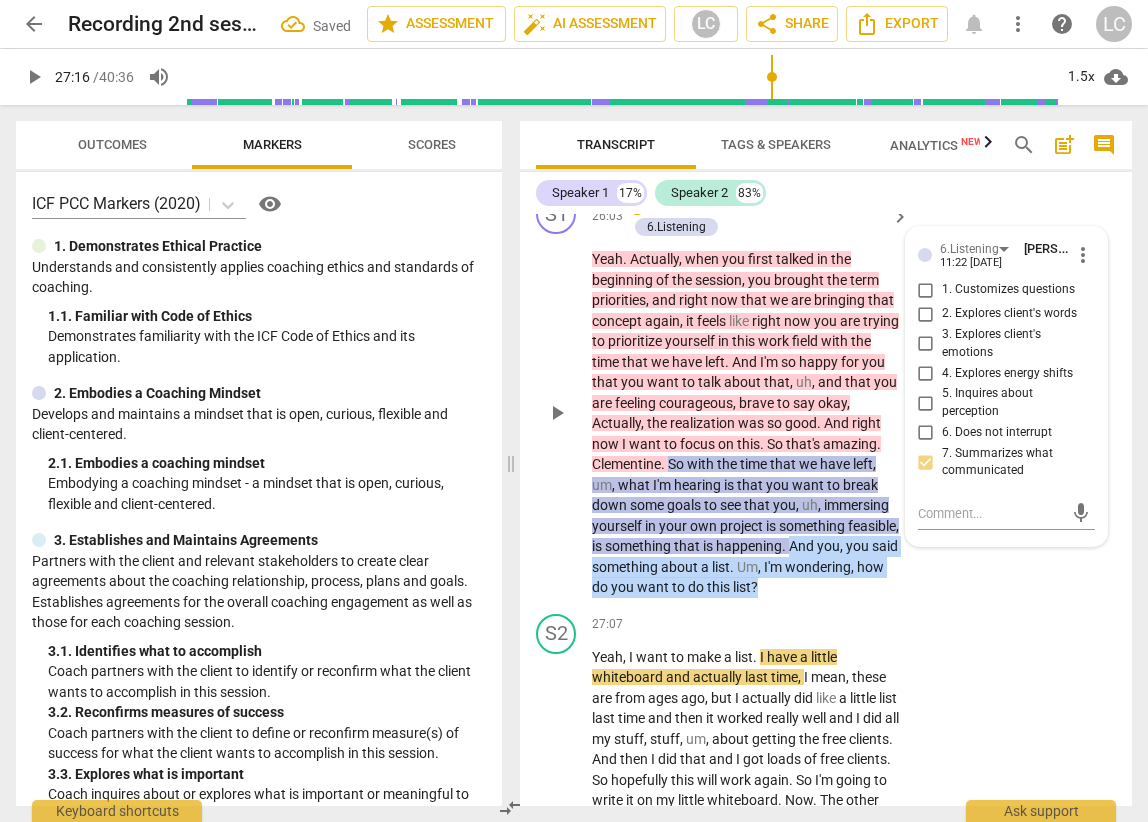 drag, startPoint x: 847, startPoint y: 671, endPoint x: 869, endPoint y: 711, distance: 45.65085 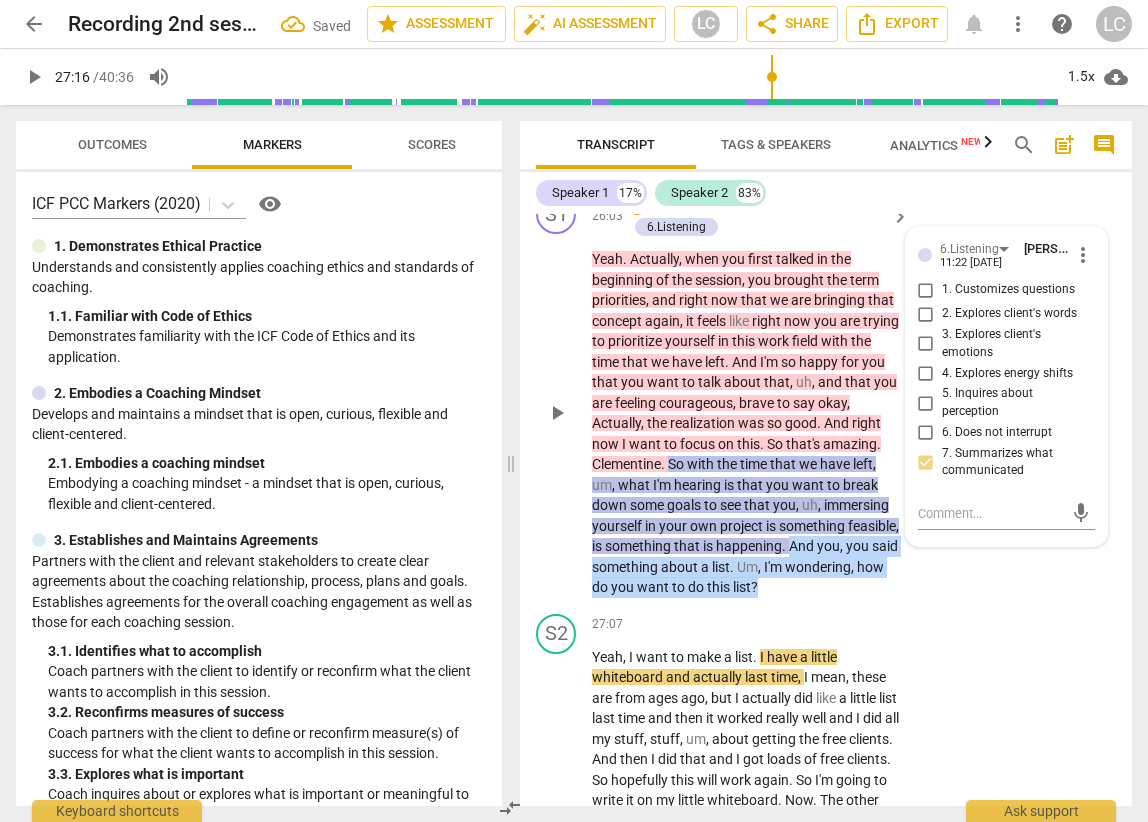 click on "Yeah .   Actually ,   when   you   first   talked   in   the   beginning   of   the   session ,   you   brought   the   term   priorities ,   and   right   now   that   we   are   bringing   that   concept   again ,   it   feels   like   right   now   you   are   trying   to   prioritize   yourself   in   this   work   field   with   the   time   that   we   have   left .   And   I'm   so   happy   for   you   that   you   want   to   talk   about   that ,   uh ,   and   that   you   are   feeling   courageous ,   brave   to   say   okay ,   Actually ,   the   realization   was   so   good .   And   right   now   I   want   to   focus   on   this .   So   that's   amazing .   Clementine .   So   with   the   time   that   we   have   left ,   um ,   what   I'm   hearing   is   that   you   want   to   break   down   some   goals   to   see   that   you ,   uh ,   immersing   yourself   in   your   own   project   is   something   feasible ,   is   something   that   is   happening .   And   you ,   you   said" at bounding box center [745, 423] 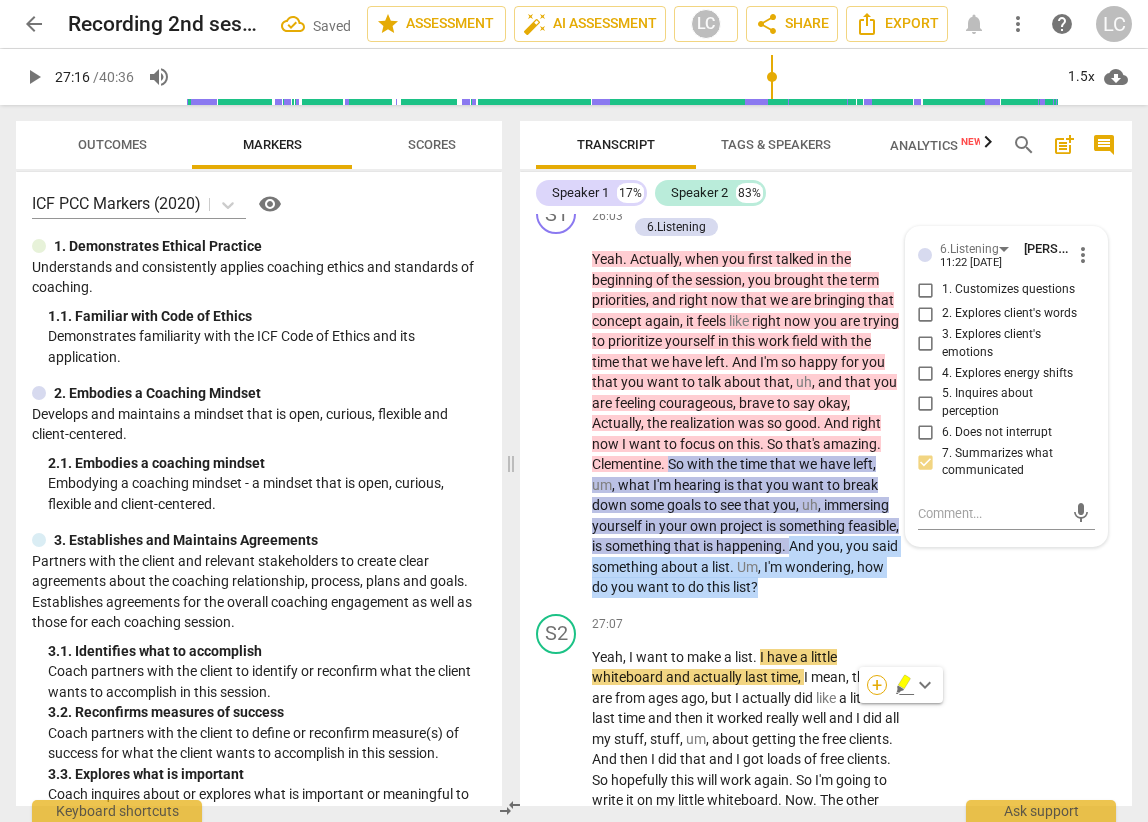 click on "+" at bounding box center (877, 685) 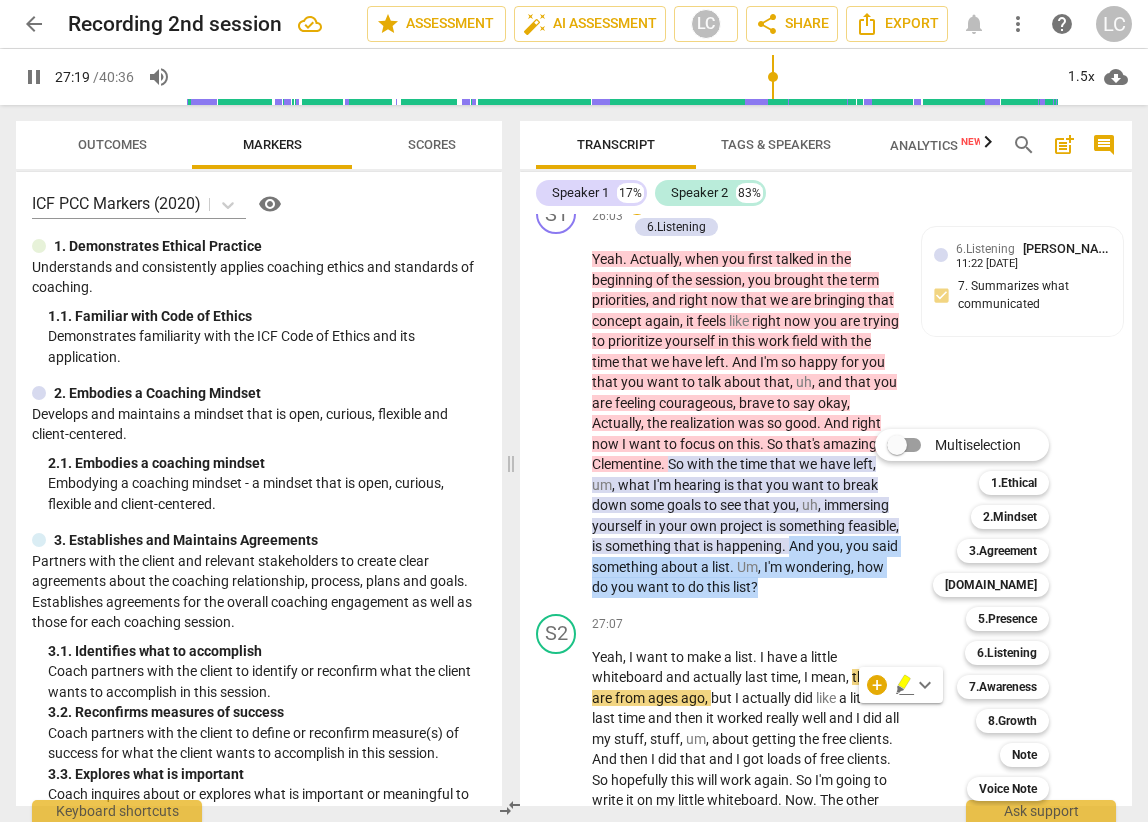 scroll, scrollTop: 9097, scrollLeft: 0, axis: vertical 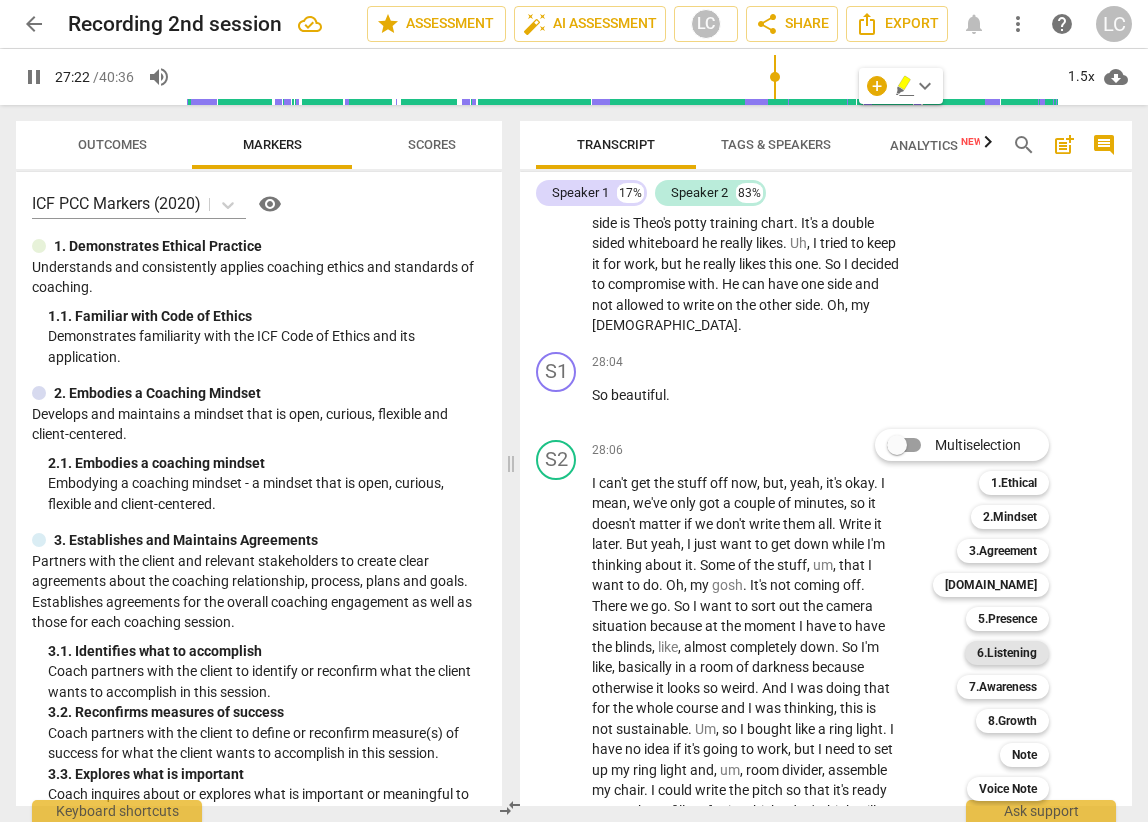 click on "6.Listening" at bounding box center (1007, 653) 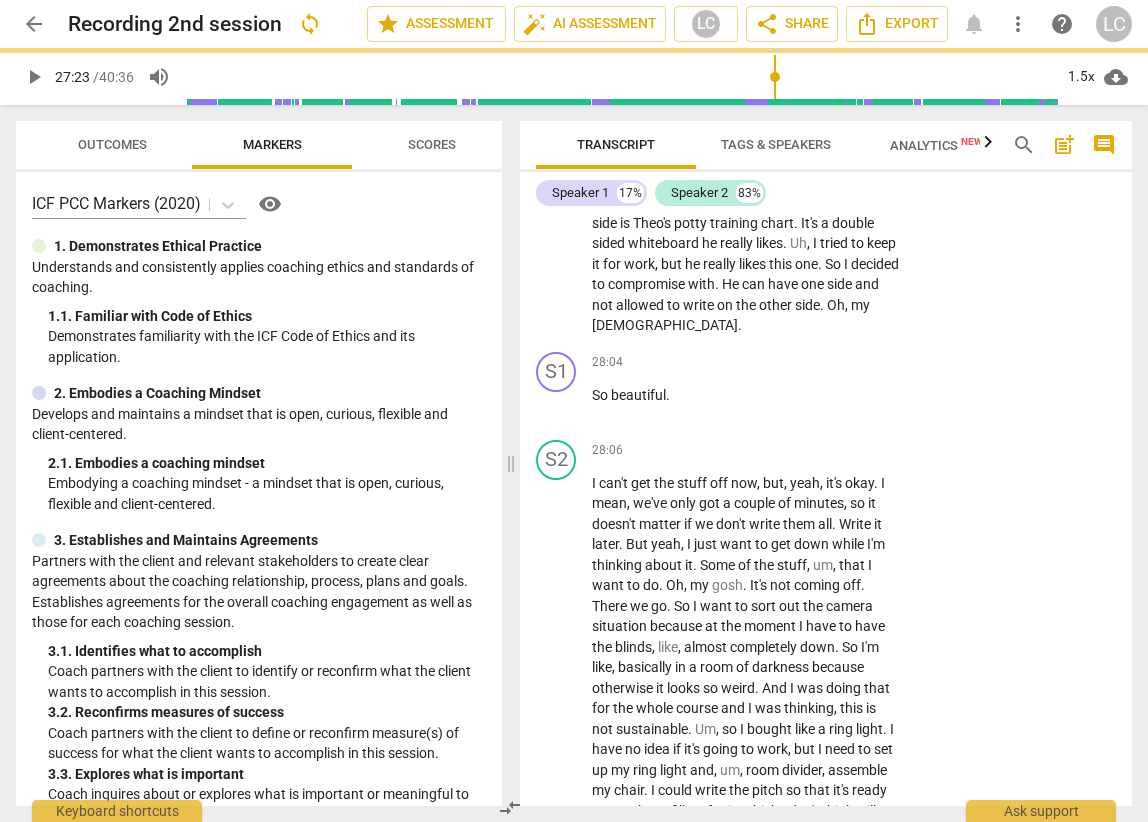 type on "1643" 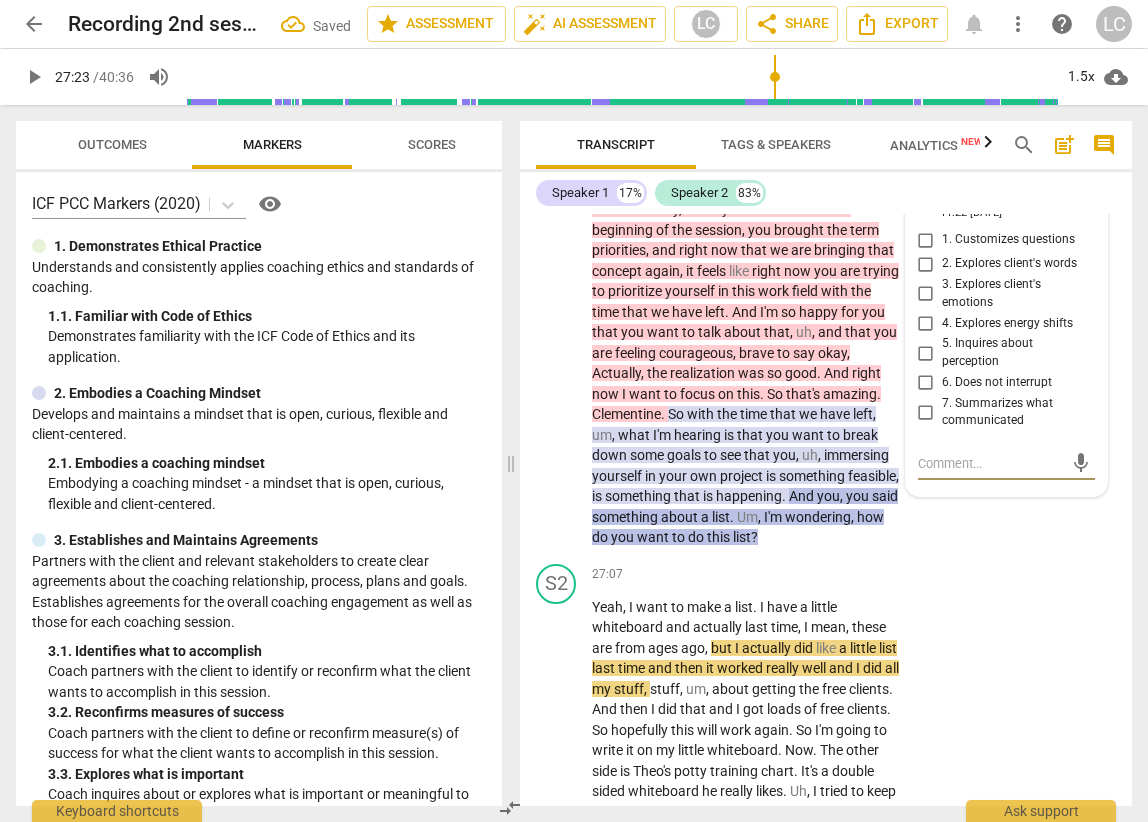 scroll, scrollTop: 8508, scrollLeft: 0, axis: vertical 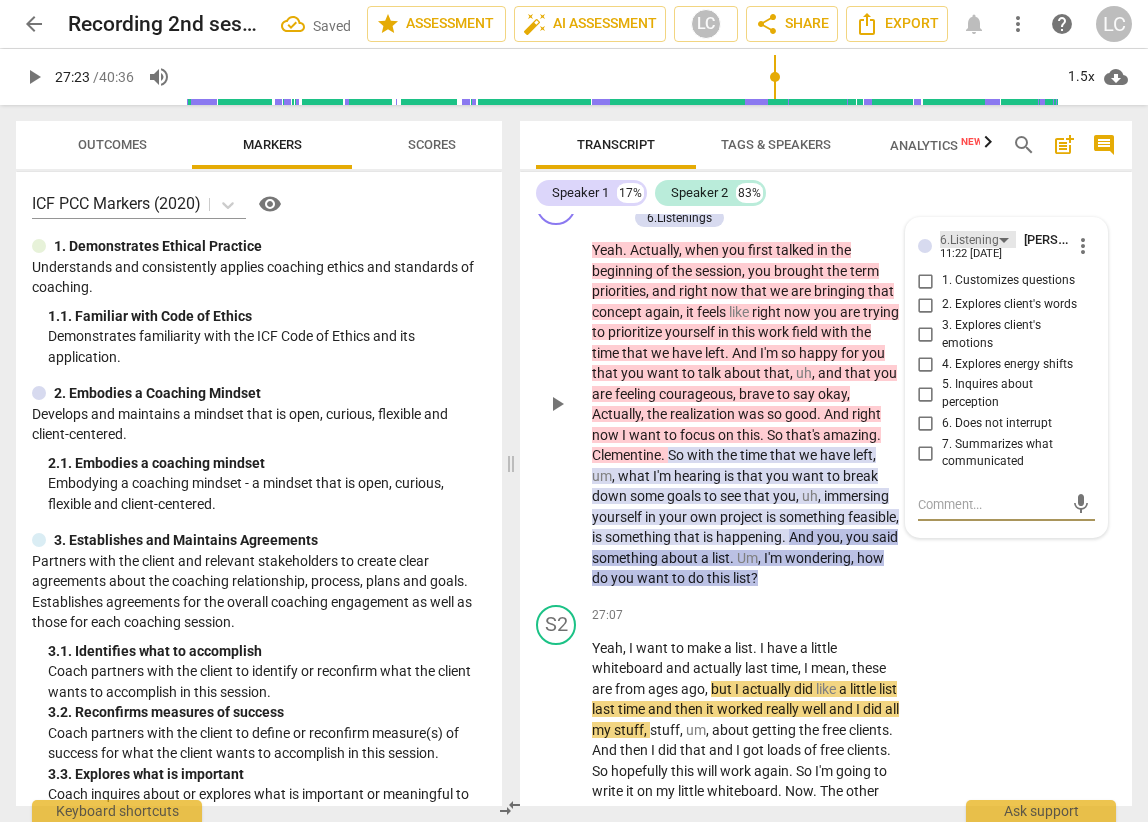 click on "6.Listening" at bounding box center (969, 240) 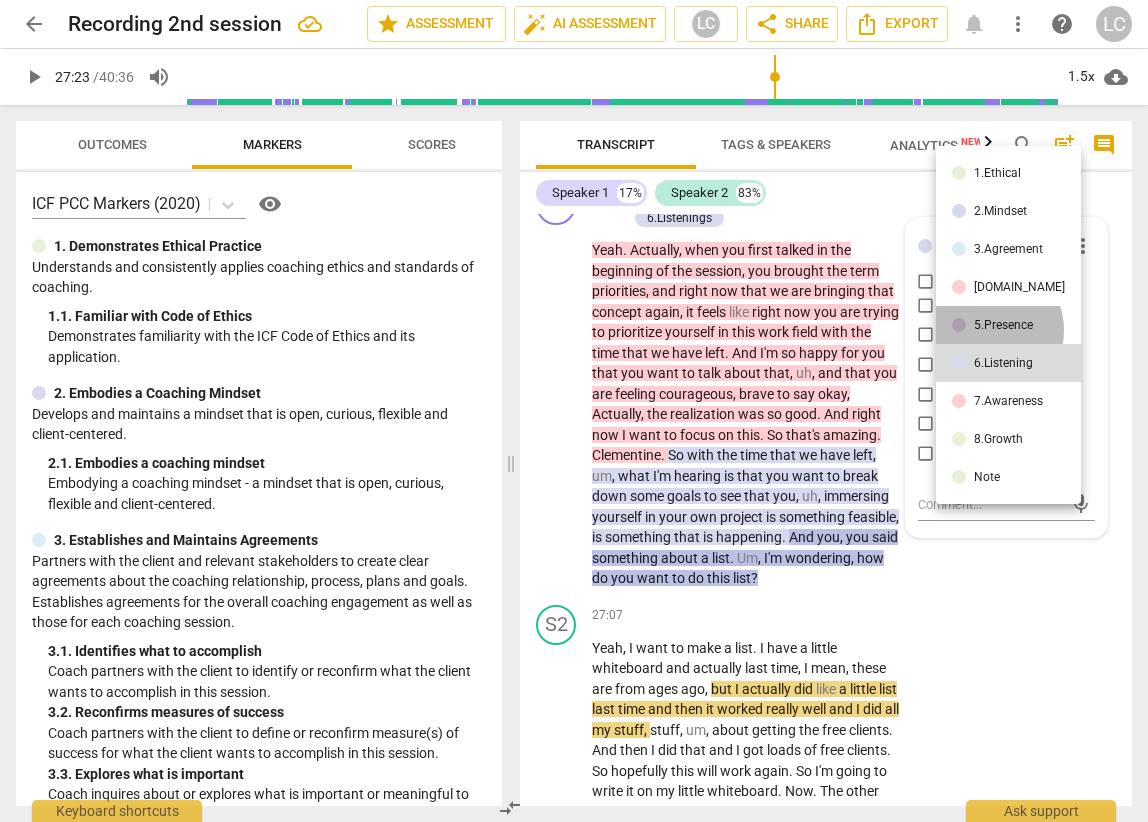 click on "5.Presence" at bounding box center (1003, 325) 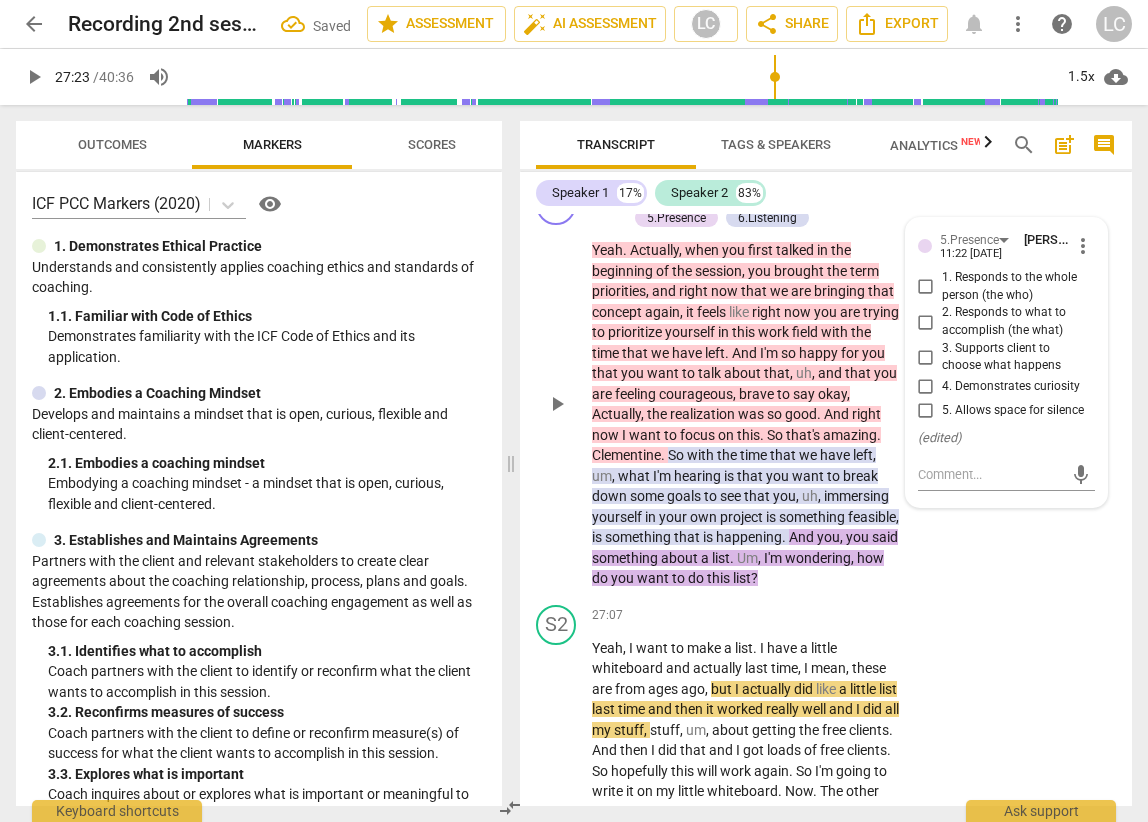click on "3. Supports client to choose what happens" at bounding box center [926, 357] 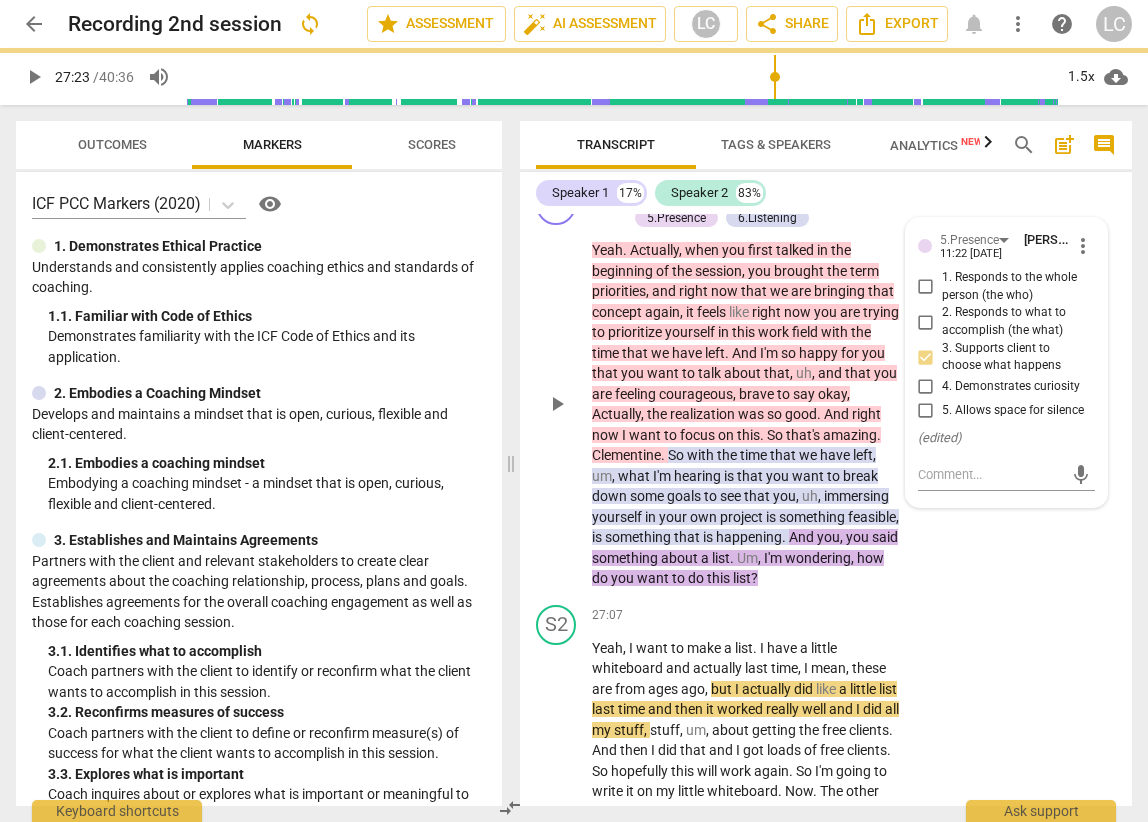 click on "S1 play_arrow pause 26:03 + Add competency [DOMAIN_NAME] 5.Presence 6.Listening keyboard_arrow_right Yeah .   Actually ,   when   you   first   talked   in   the   beginning   of   the   session ,   you   brought   the   term   priorities ,   and   right   now   that   we   are   bringing   that   concept   again ,   it   feels   like   right   now   you   are   trying   to   prioritize   yourself   in   this   work   field   with   the   time   that   we   have   left .   And   I'm   so   happy   for   you   that   you   want   to   talk   about   that ,   uh ,   and   that   you   are   feeling   courageous ,   brave   to   say   okay ,   Actually ,   the   realization   was   so   good .   And   right   now   I   want   to   focus   on   this .   So   that's   amazing .   Clementine .   So   with   the   time   that   we   have   left ,   um ,   what   I'm   hearing   is   that   you   want   to   break   down   some   goals   to   see   that   you ,   uh ,   immersing   yourself   in   your   own   project   is" at bounding box center (826, 387) 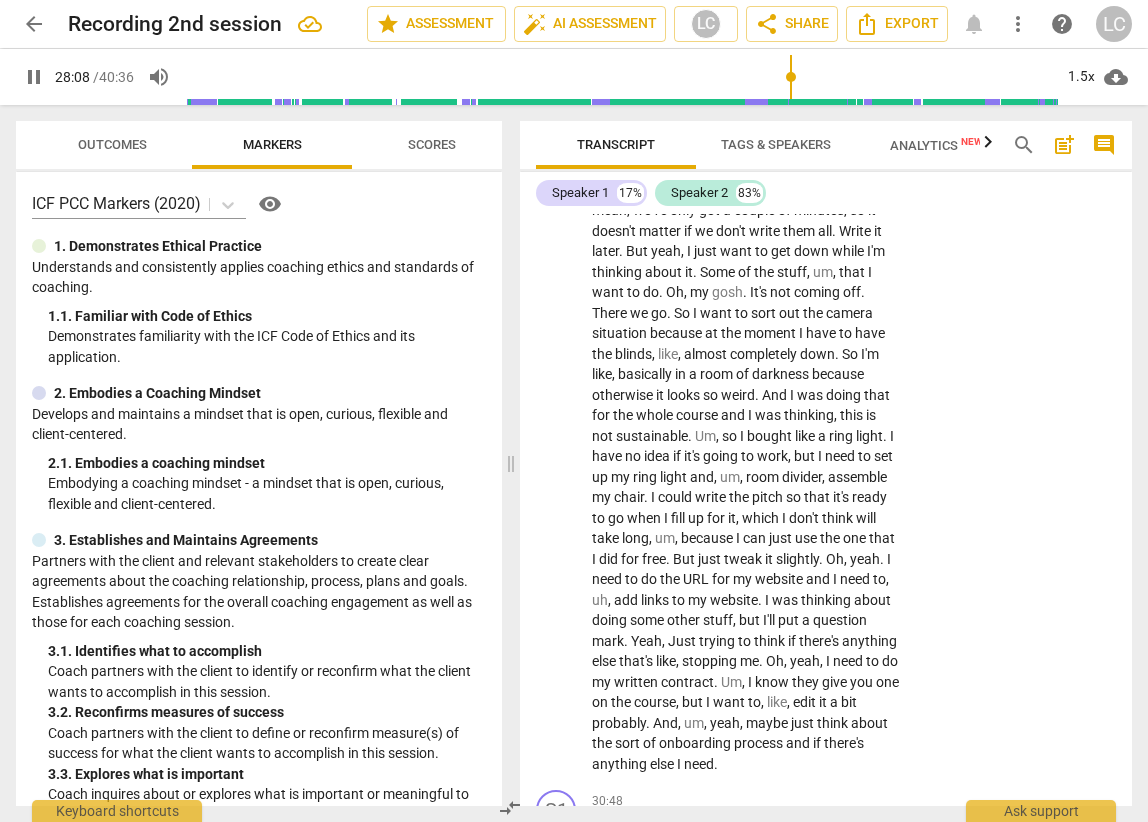 scroll, scrollTop: 9393, scrollLeft: 0, axis: vertical 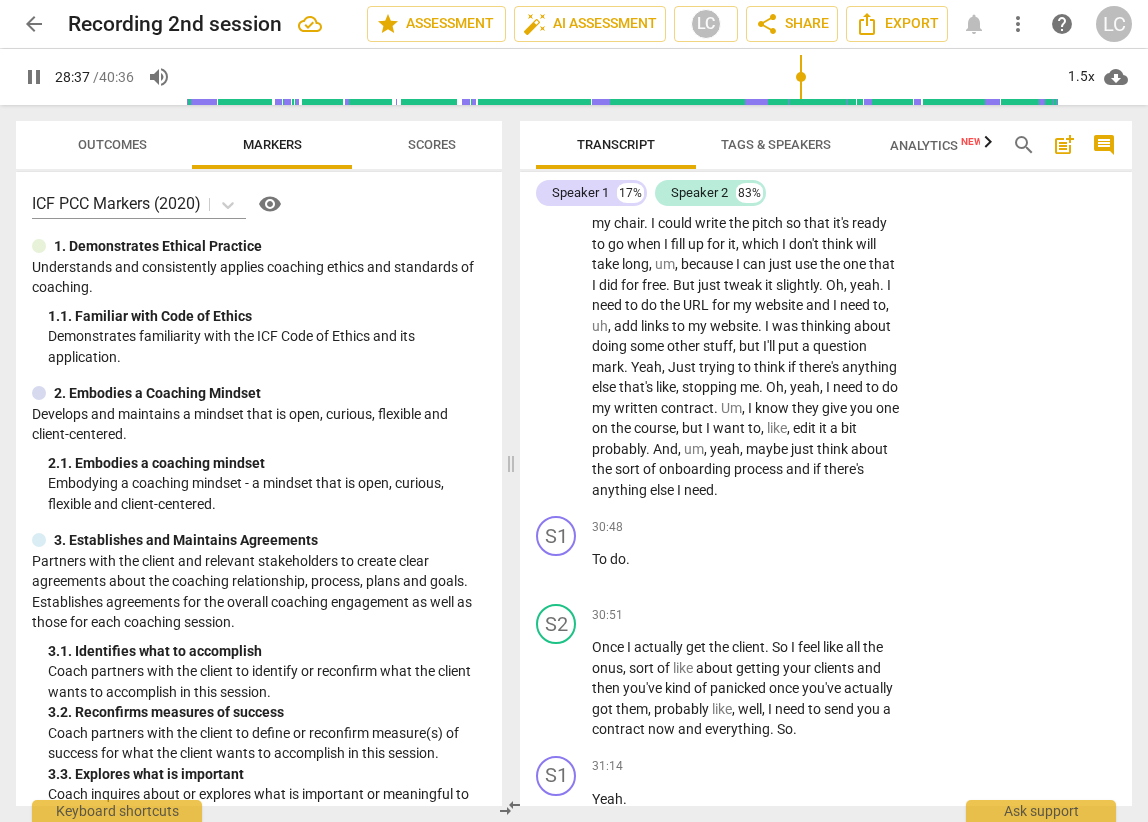 click on "think" at bounding box center [834, 449] 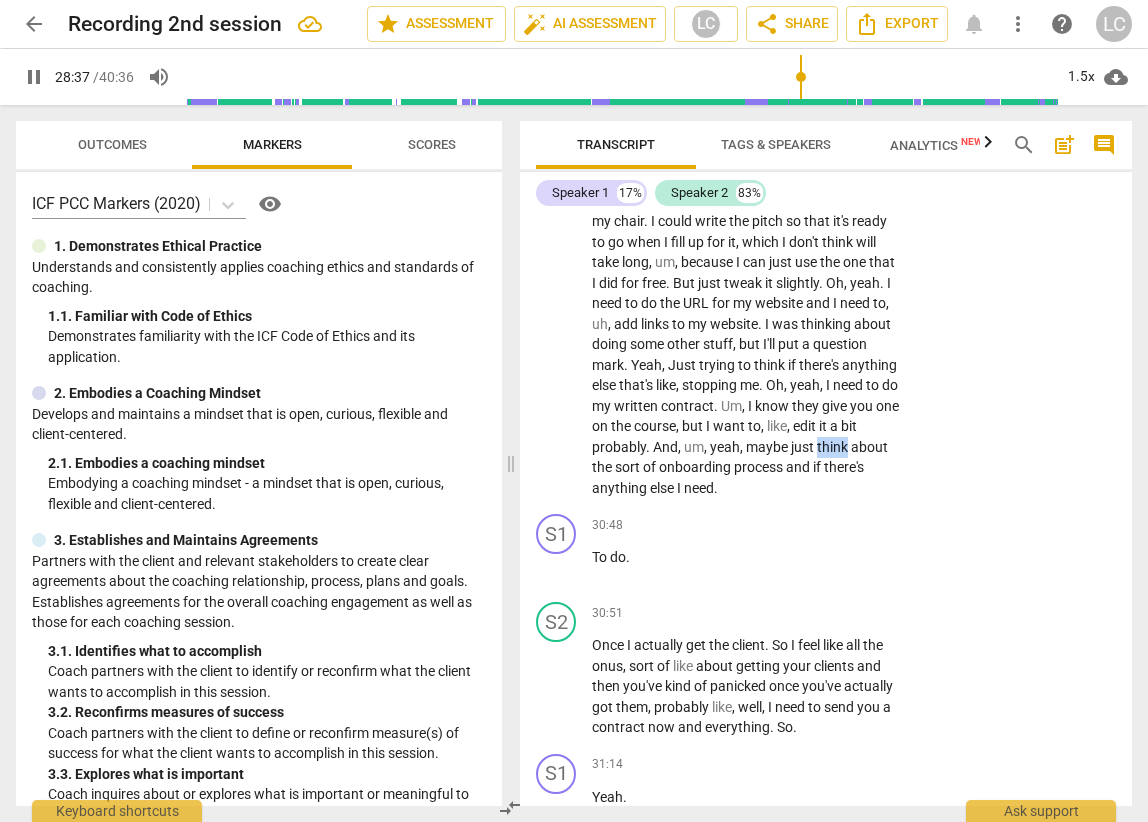 click on "think" at bounding box center [834, 447] 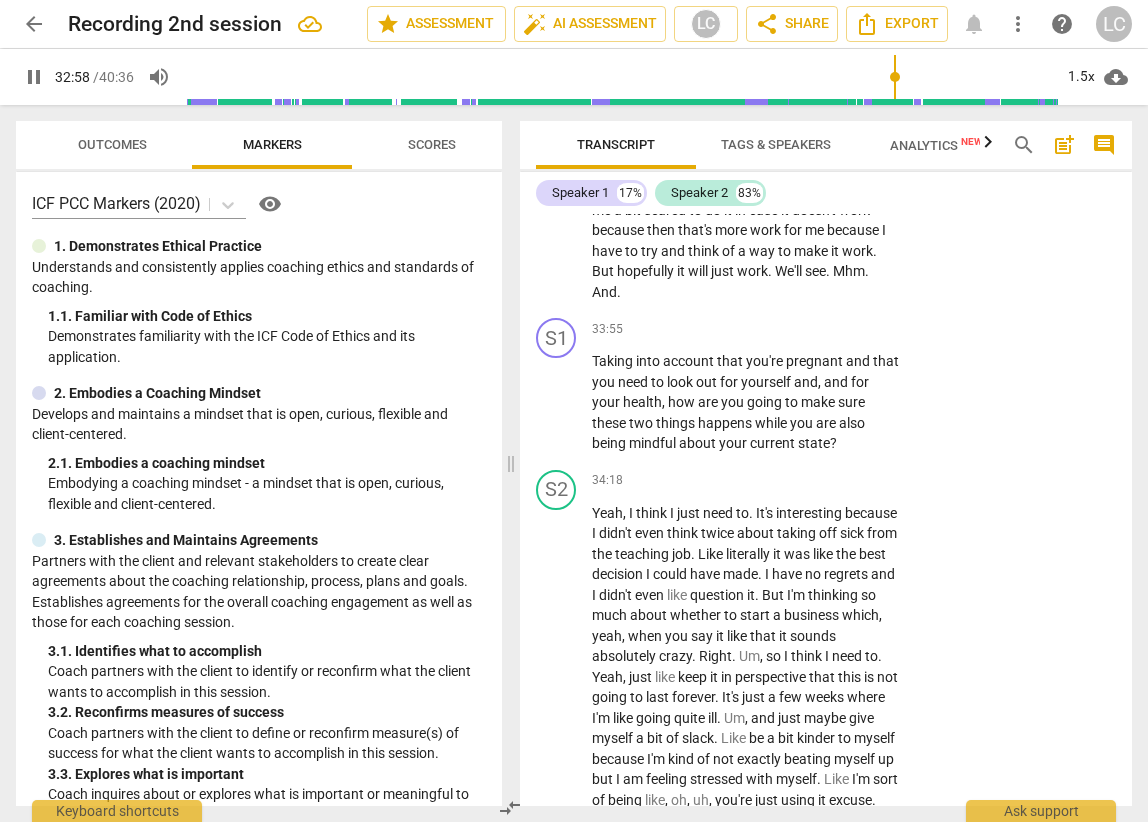 scroll, scrollTop: 11213, scrollLeft: 0, axis: vertical 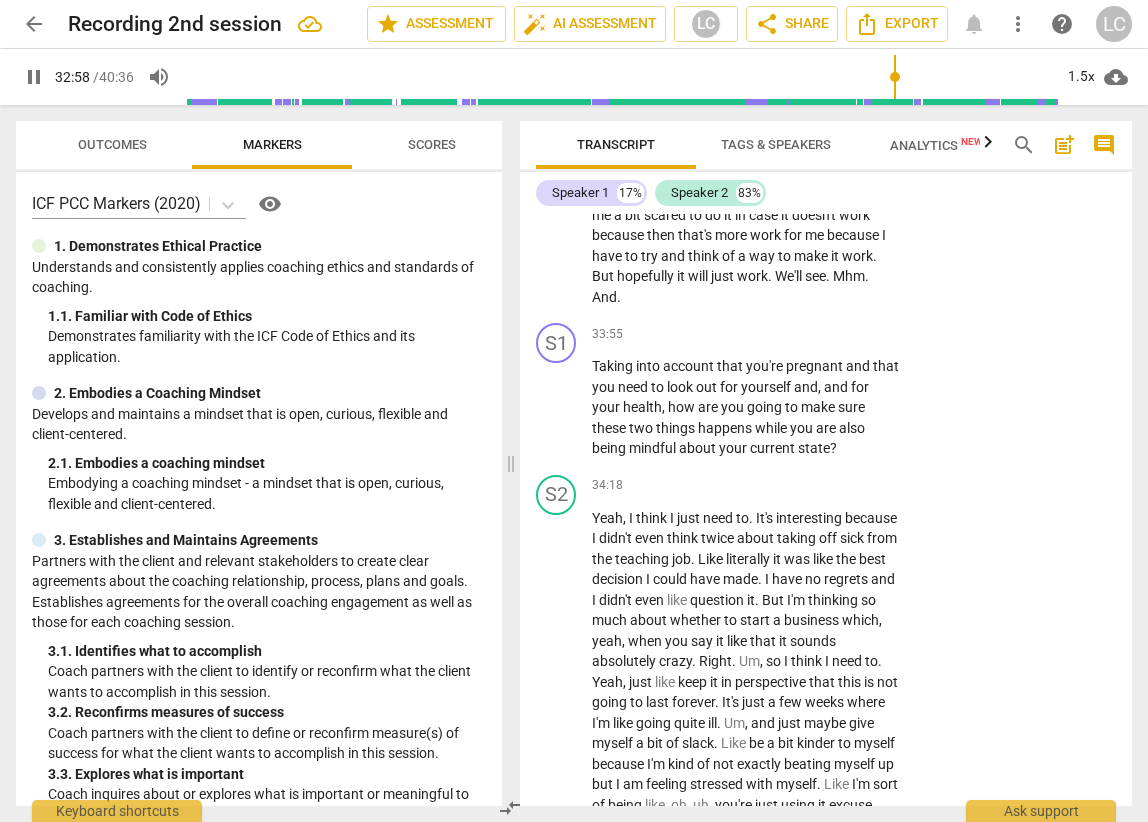 click on "Mhm" at bounding box center (849, 276) 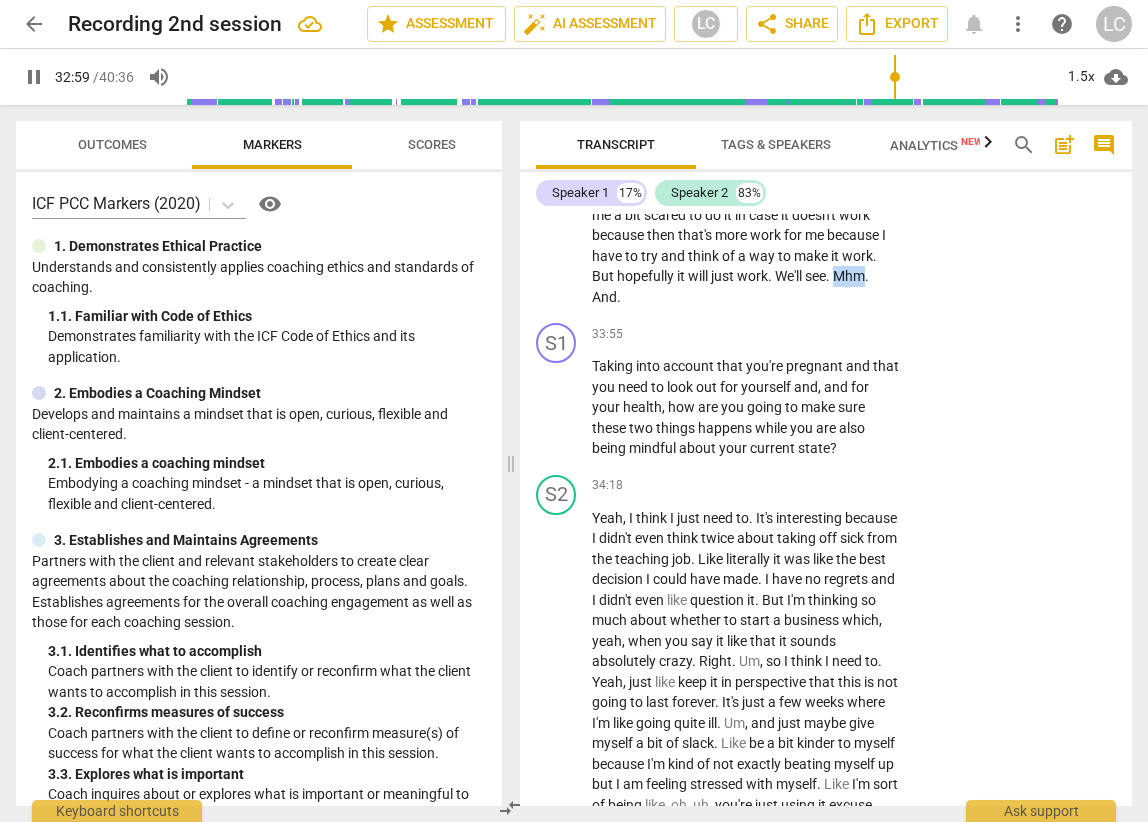 click on "Mhm" at bounding box center [849, 276] 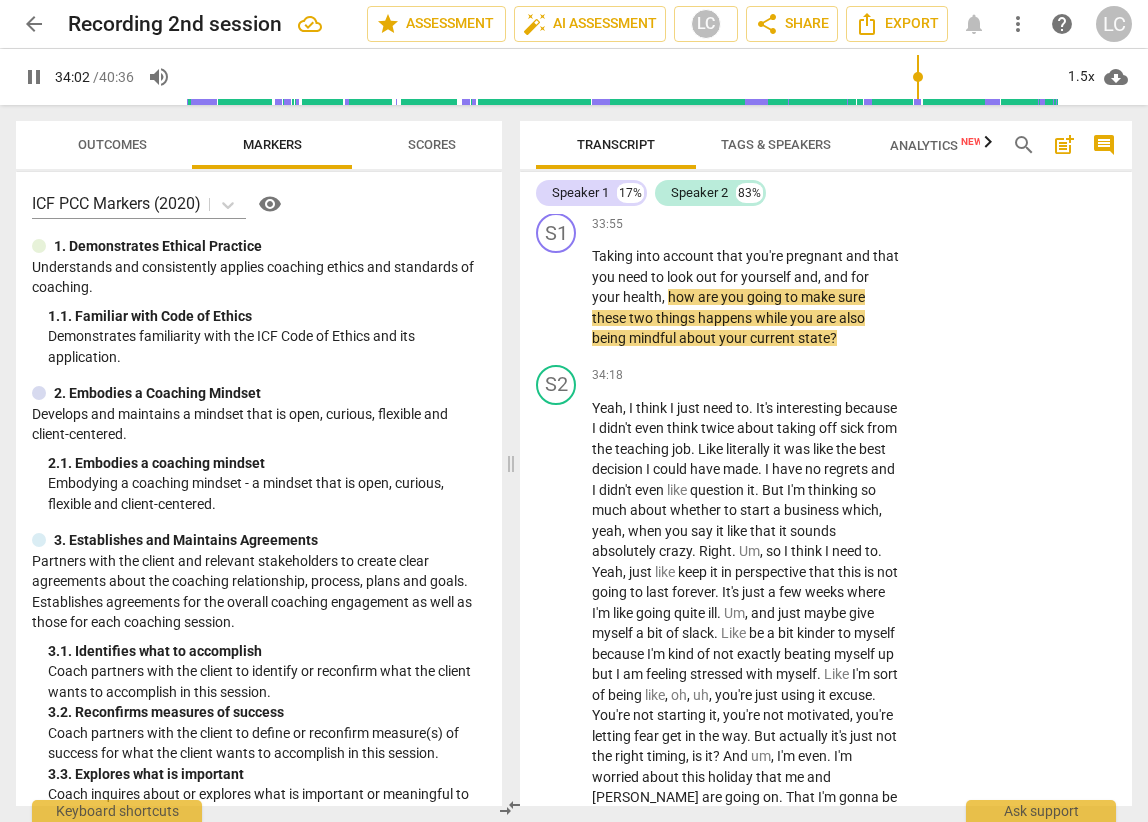 scroll, scrollTop: 11329, scrollLeft: 0, axis: vertical 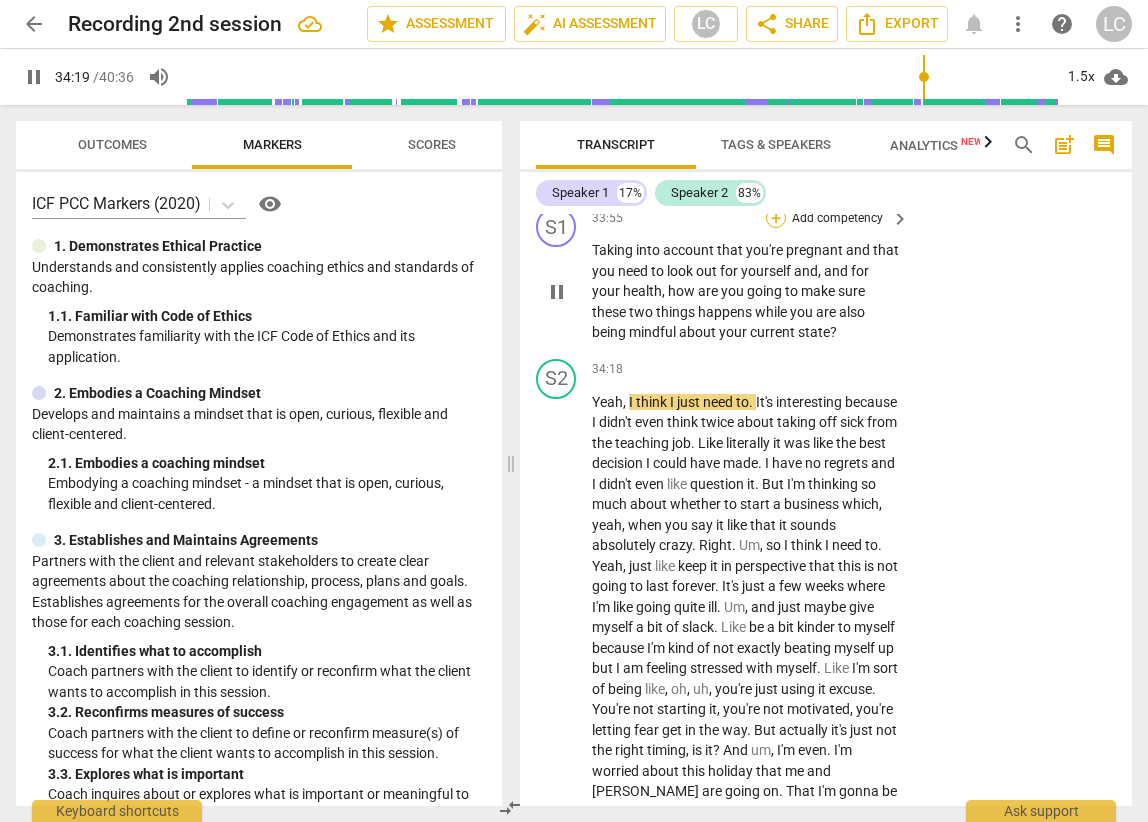 click on "+" at bounding box center [776, 218] 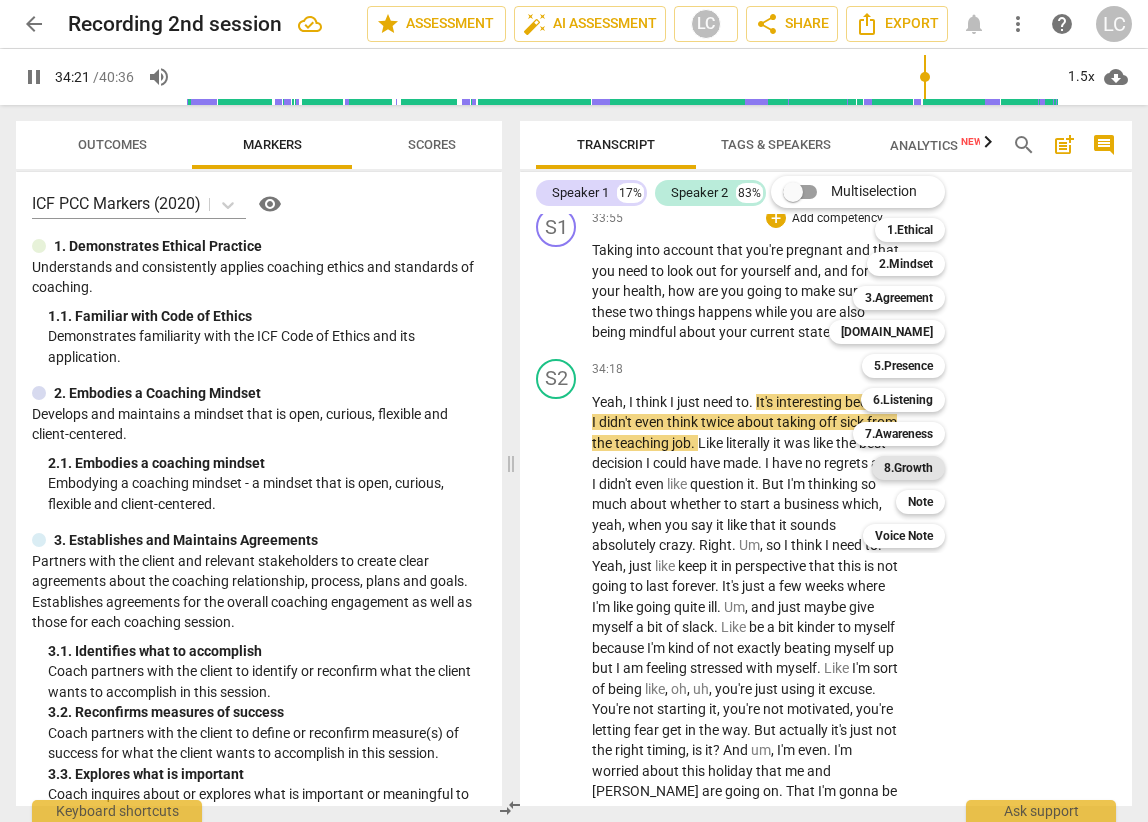 click on "8.Growth" at bounding box center (908, 468) 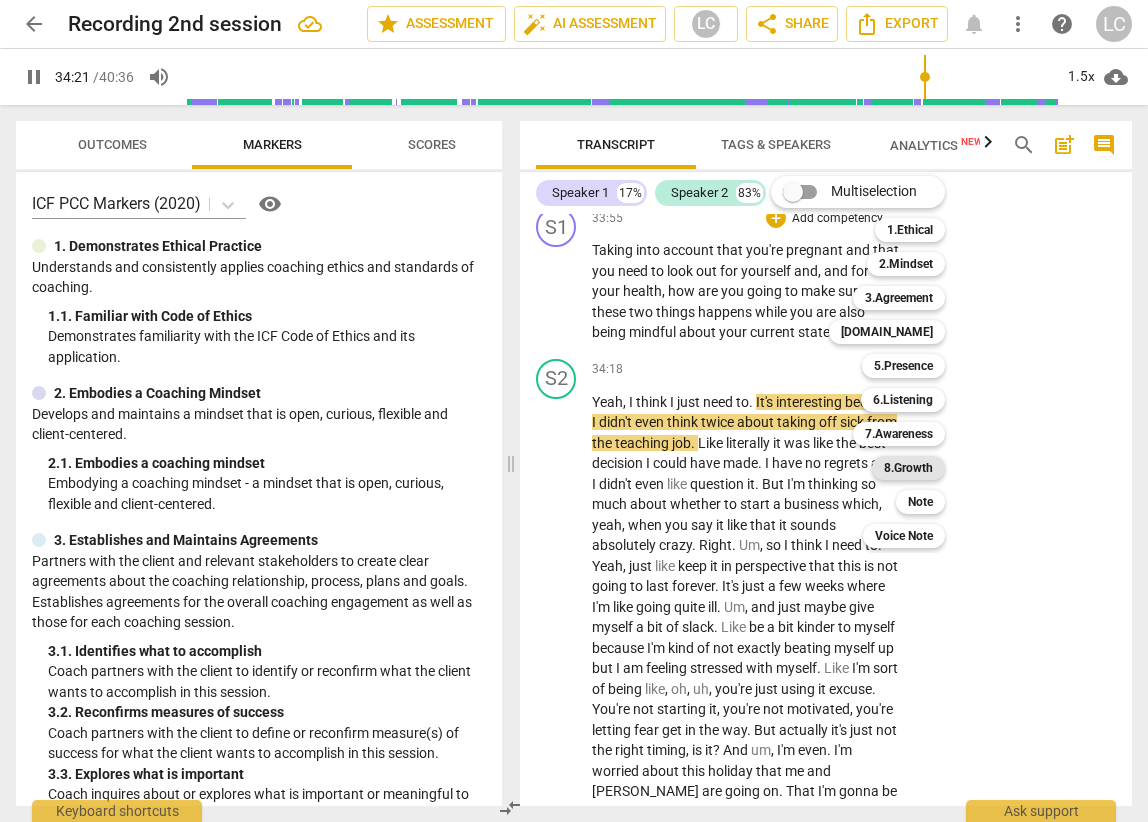 type on "2062" 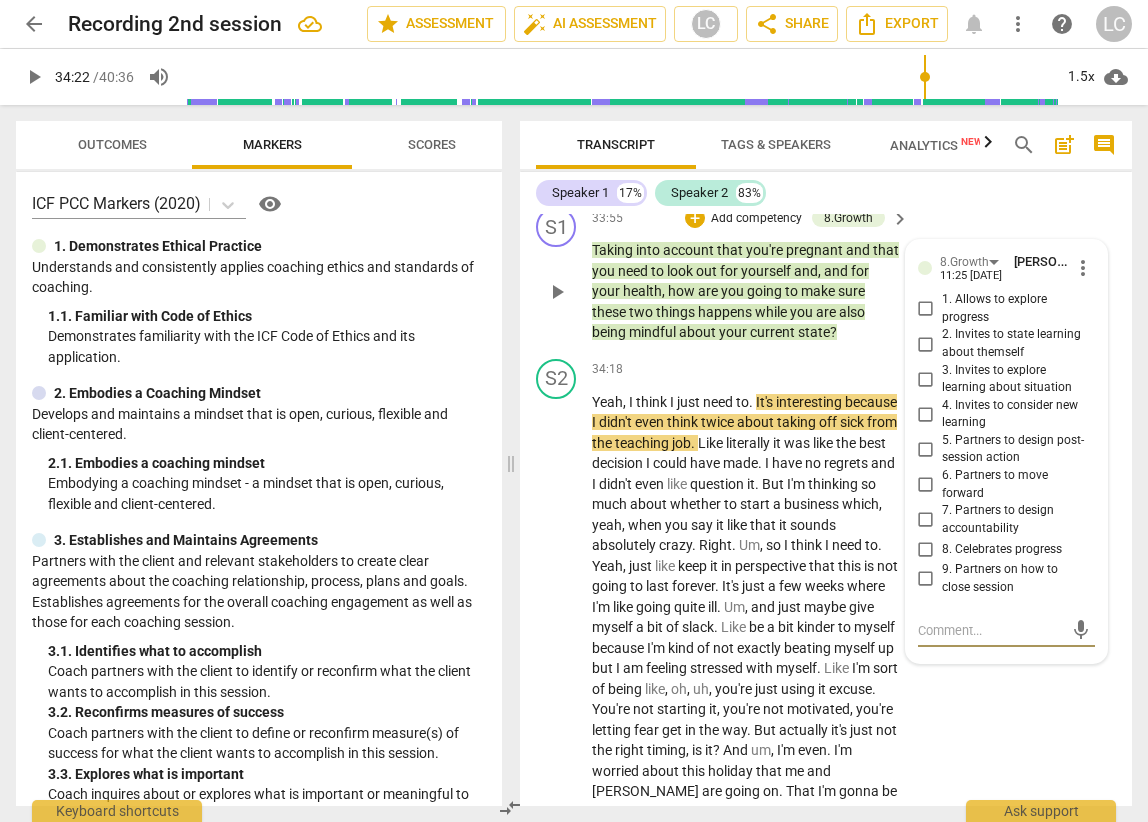 click on "6. Partners to move forward" at bounding box center (1014, 484) 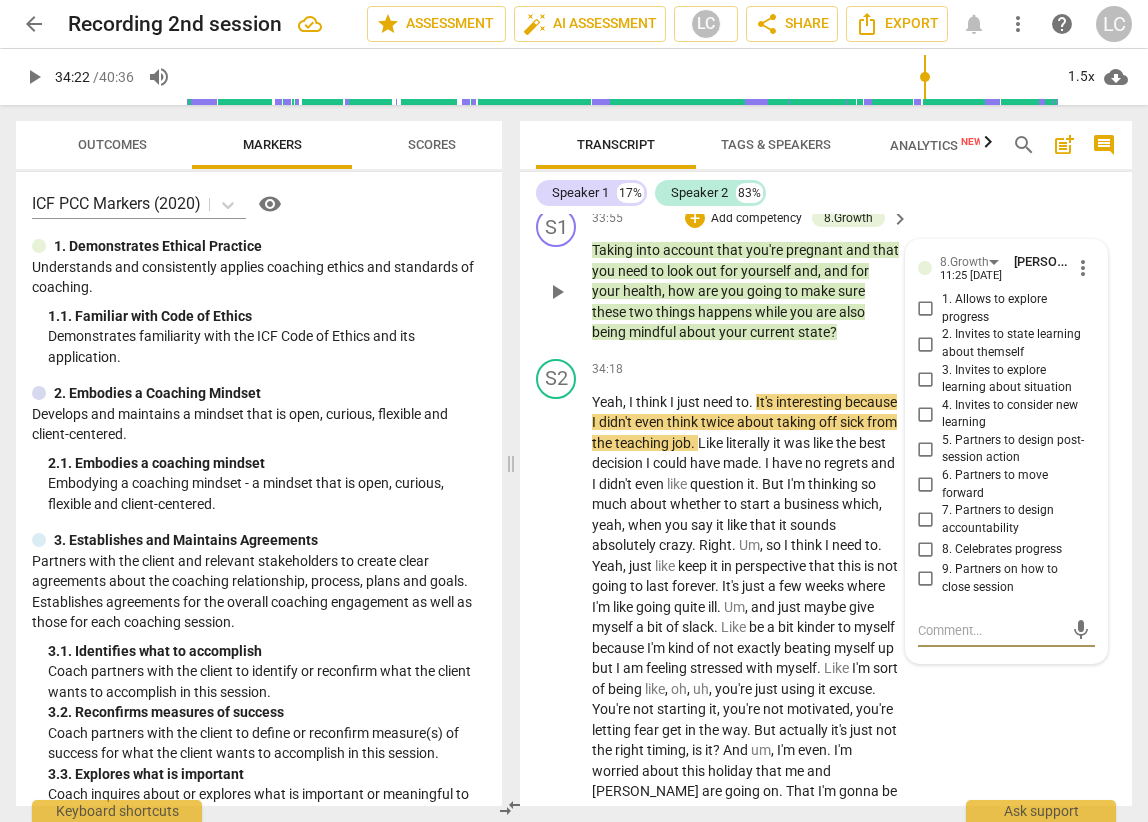 checkbox on "true" 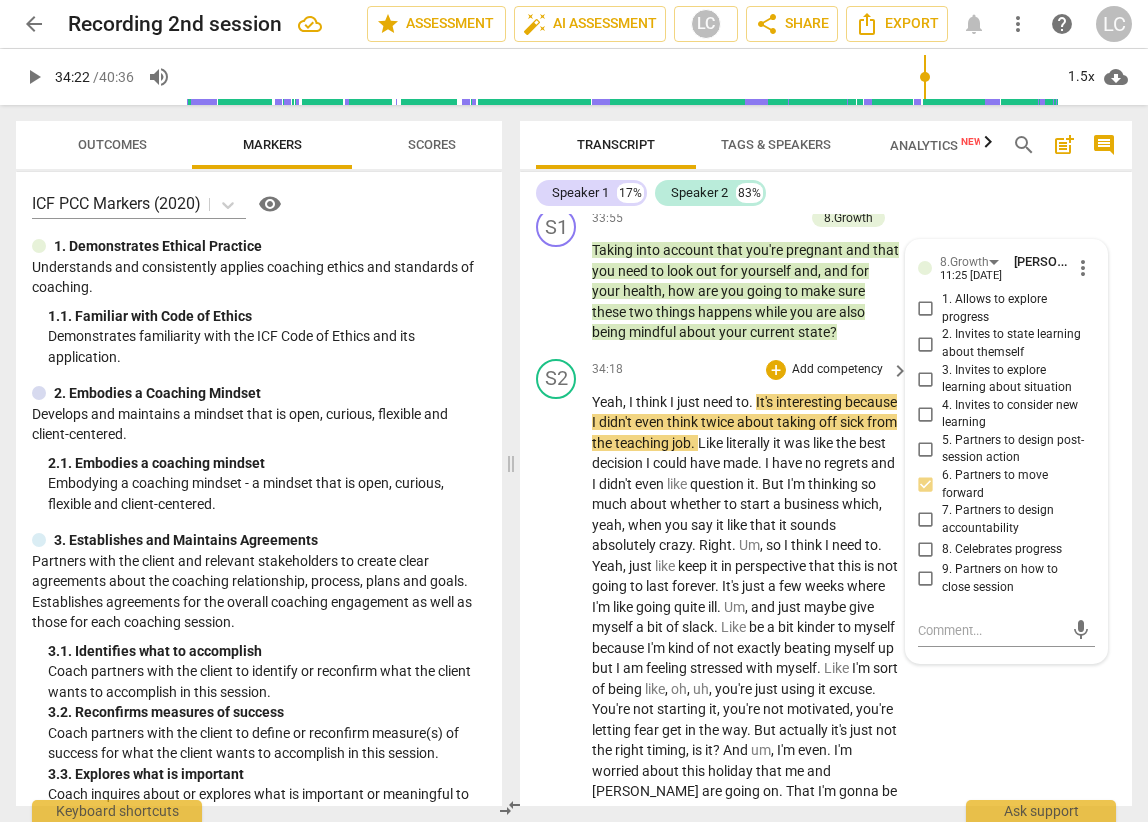click on "like" at bounding box center (678, 484) 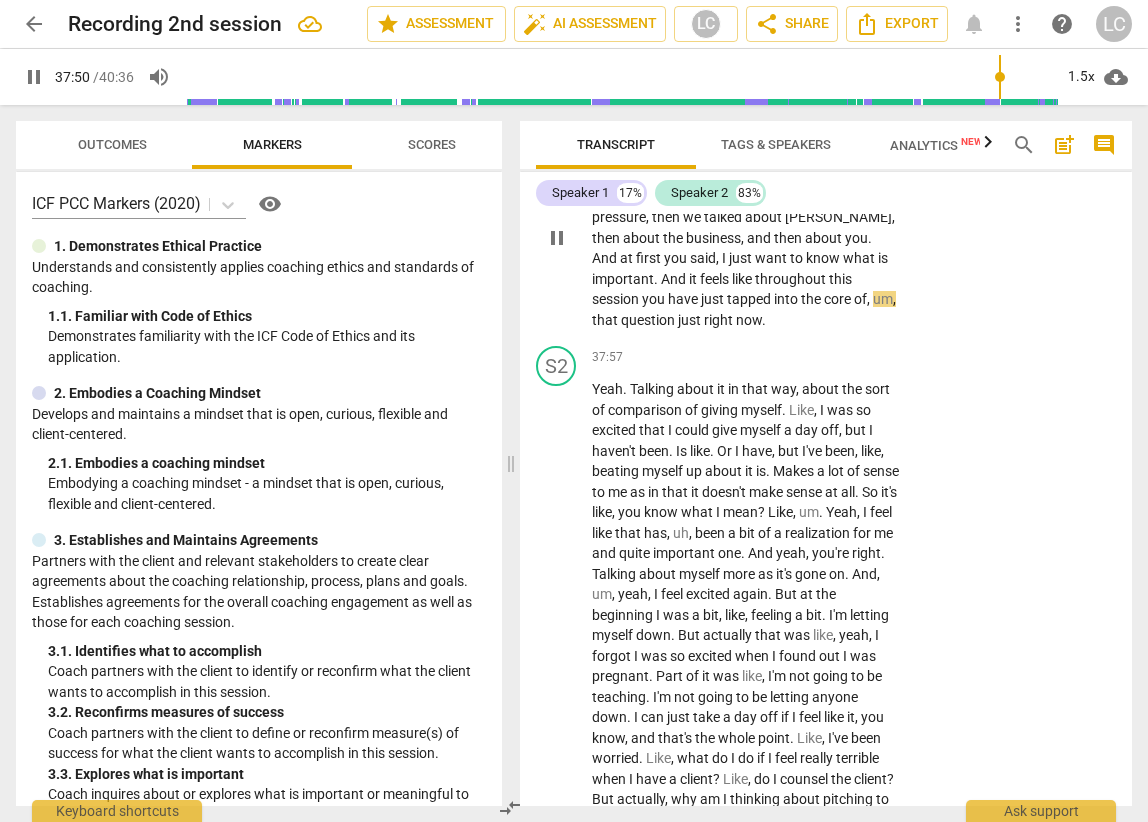 scroll, scrollTop: 12607, scrollLeft: 0, axis: vertical 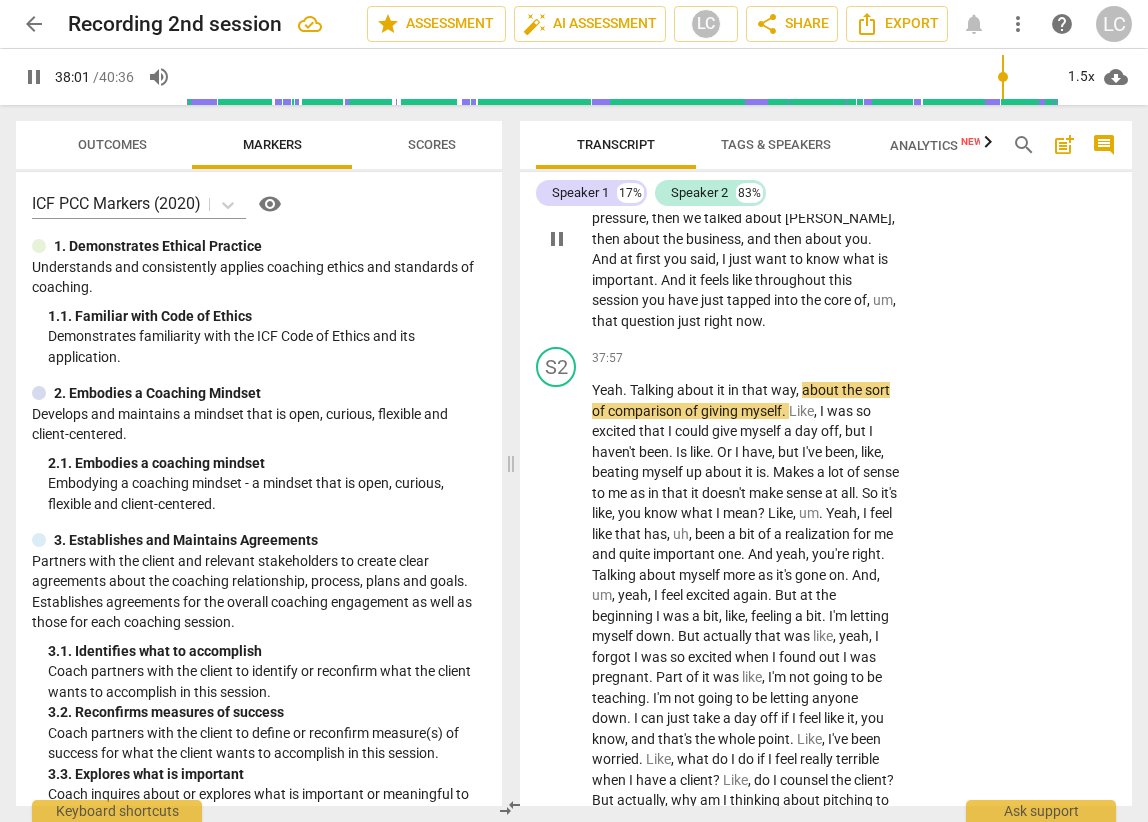 click on "+" at bounding box center [776, 125] 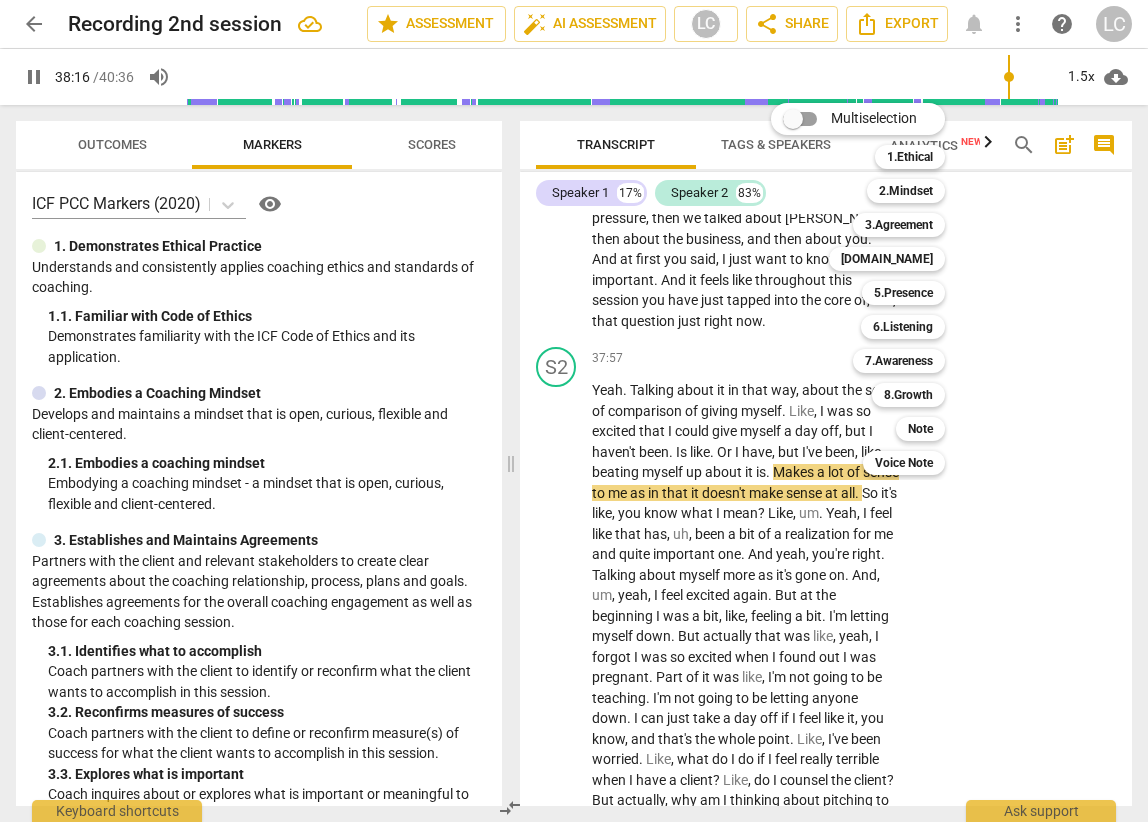 click on "Multiselection m 1.Ethical 1 2.Mindset 2 3.Agreement 3 [DOMAIN_NAME] 4 5.Presence 5 6.Listening 6 7.Awareness 7 8.Growth 8 Note 9 Voice Note 0" at bounding box center (873, 289) 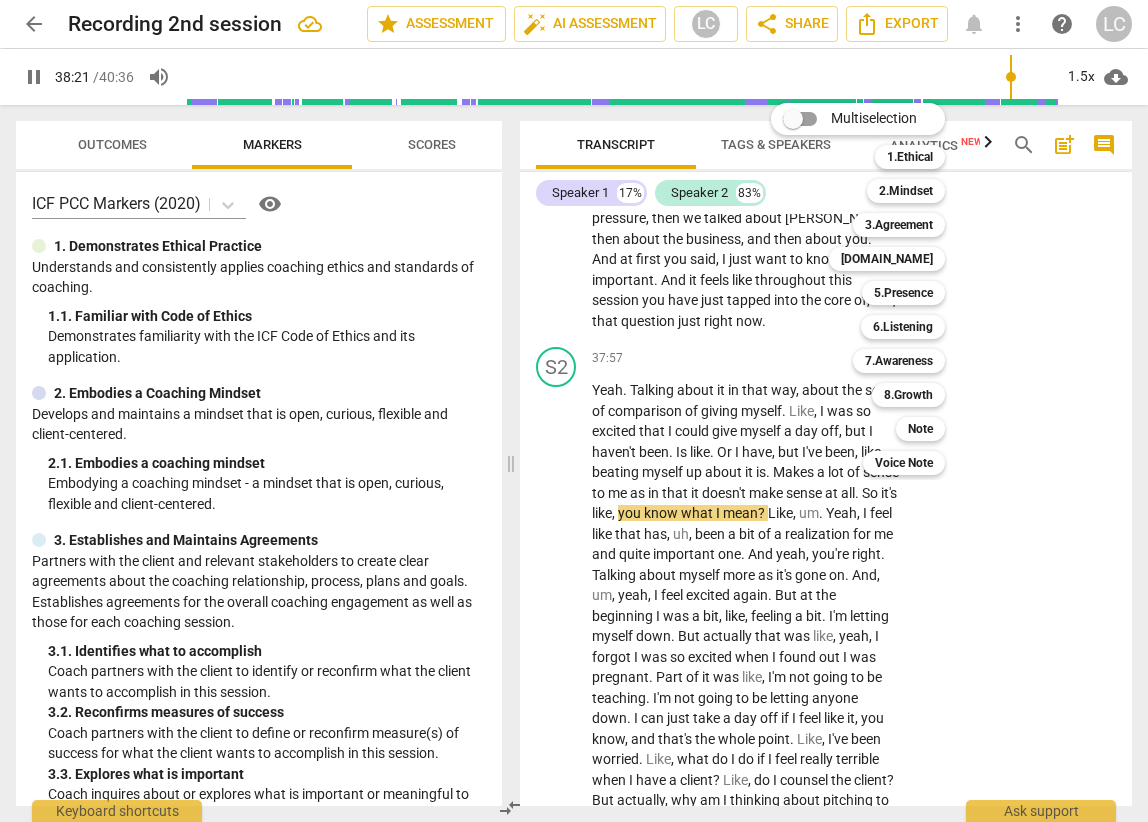 drag, startPoint x: 807, startPoint y: 409, endPoint x: 604, endPoint y: 392, distance: 203.71059 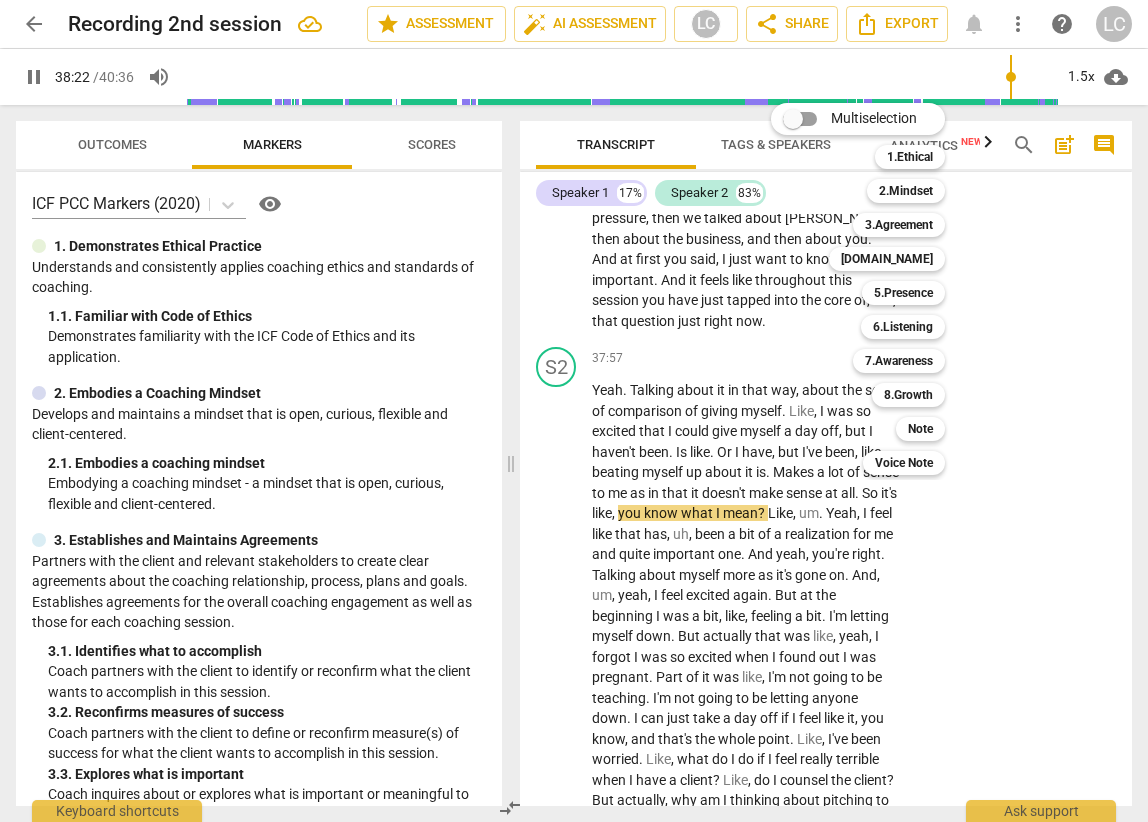 click at bounding box center [574, 411] 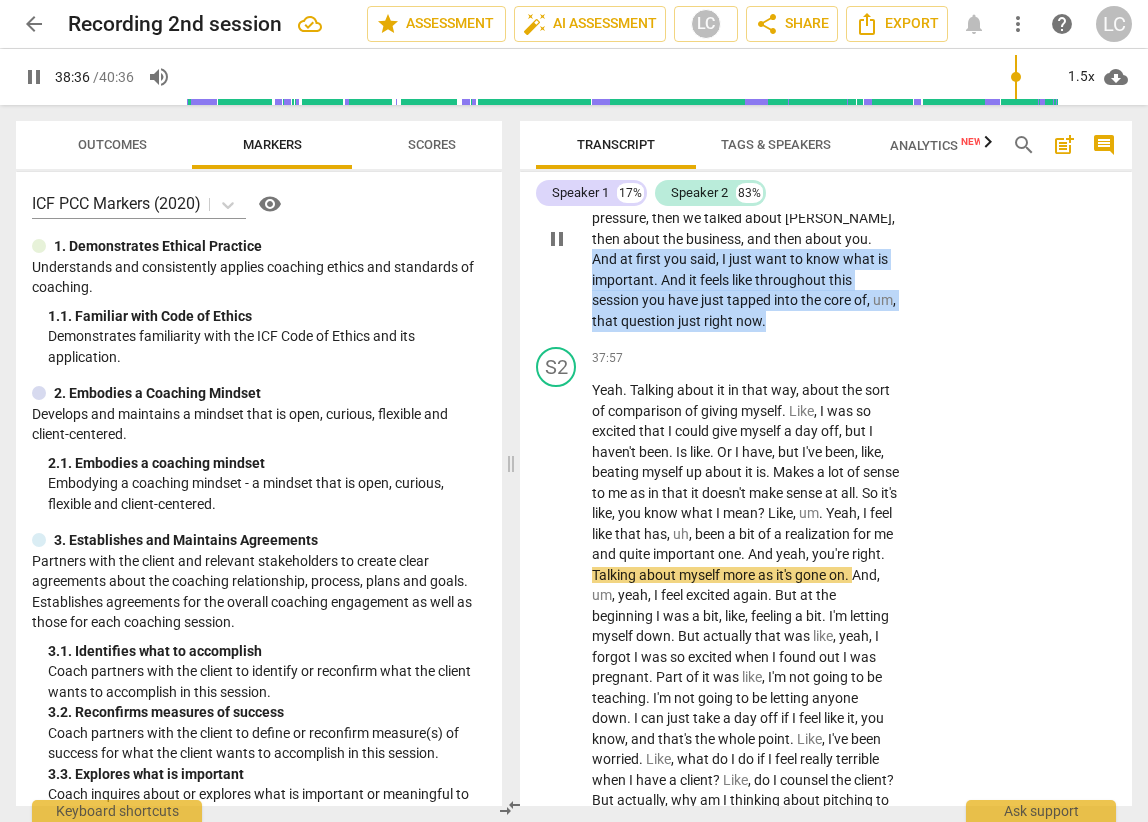drag, startPoint x: 846, startPoint y: 403, endPoint x: 866, endPoint y: 476, distance: 75.690155 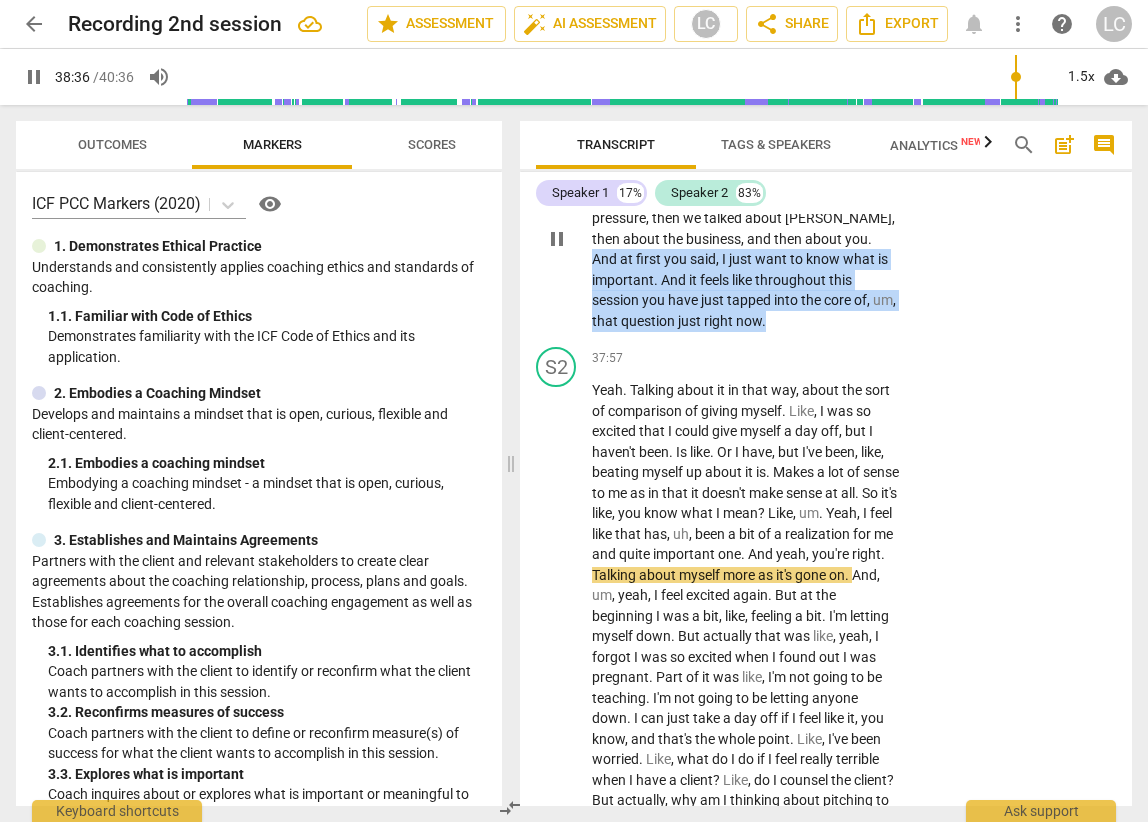 click on "Yeah .   Uh ,   even   though   we're   running   out   of   time ,   I   wanted   to   say   to   you ,   isn't   it   funny   how   all   of   this   session   was   talking   about .   We   talked   about   the   pressure ,   then   we   talked   about   [PERSON_NAME] ,   then   about   the   business ,   and   then   about   you .   And   at   first   you   said ,   I   just   want   to   know   what   is   important .   And   it   feels   like   throughout   this   session   you   have   just   tapped   into   the   core   of ,   um ,   that   question   just   right   now ." at bounding box center (745, 239) 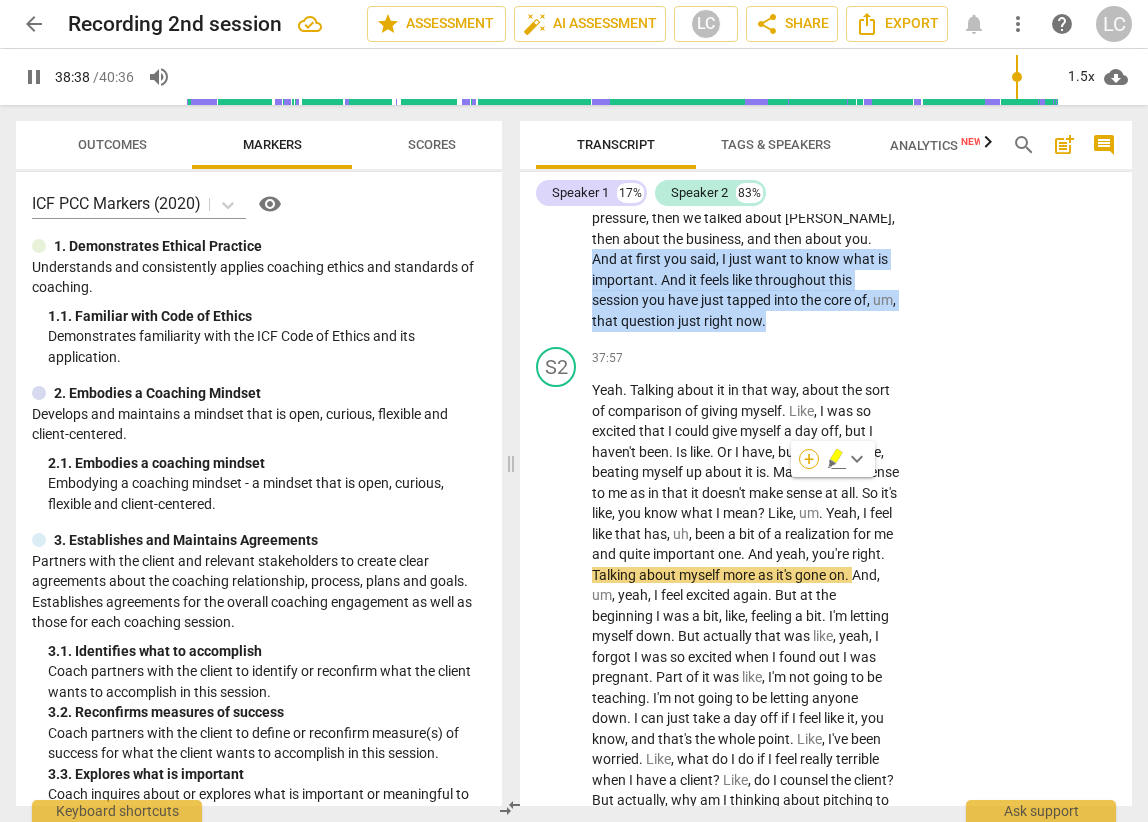 click on "+" at bounding box center [809, 459] 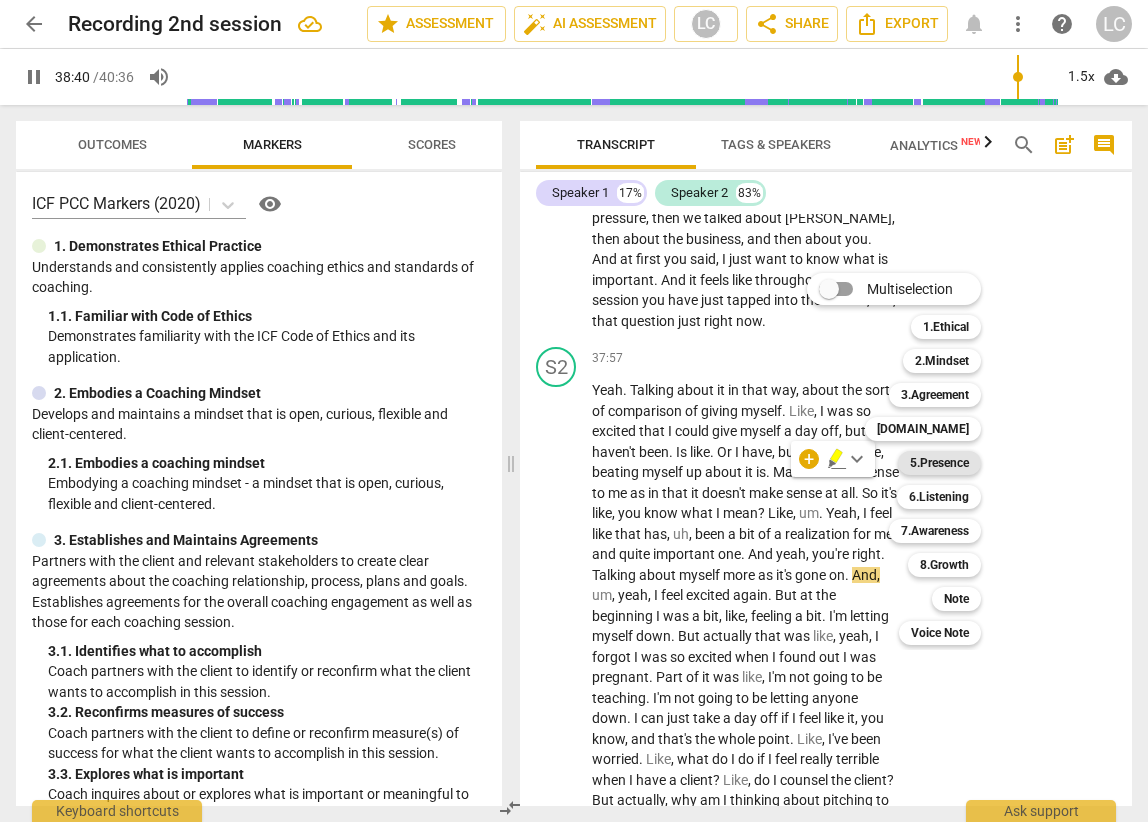 click on "5.Presence" at bounding box center (939, 463) 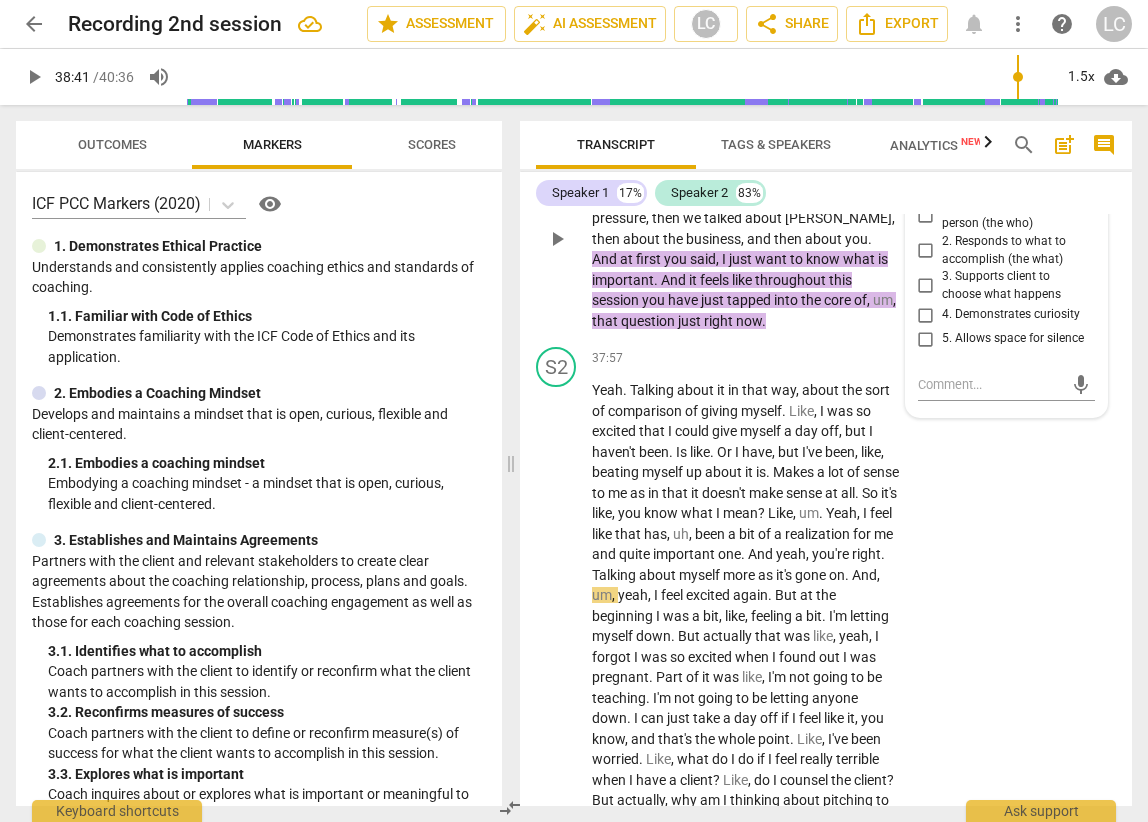 click on "5.Presence" at bounding box center (969, 169) 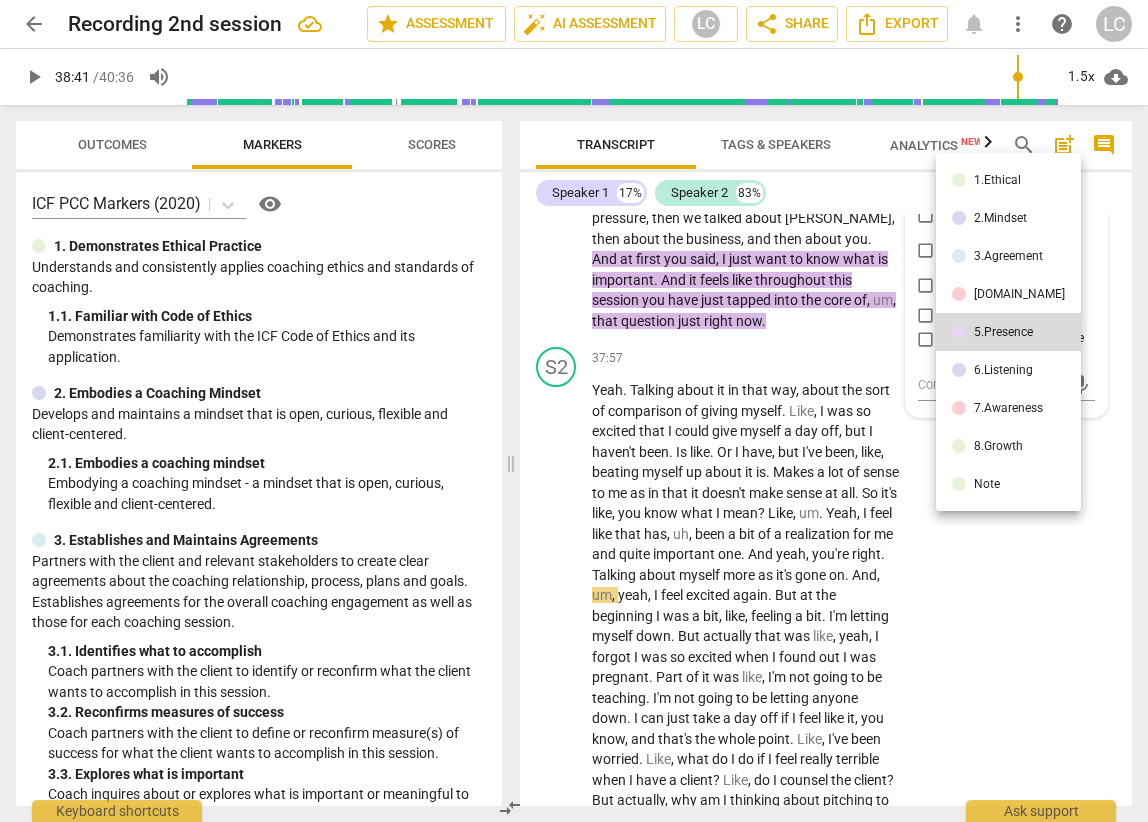 click on "[DOMAIN_NAME]" at bounding box center [1019, 294] 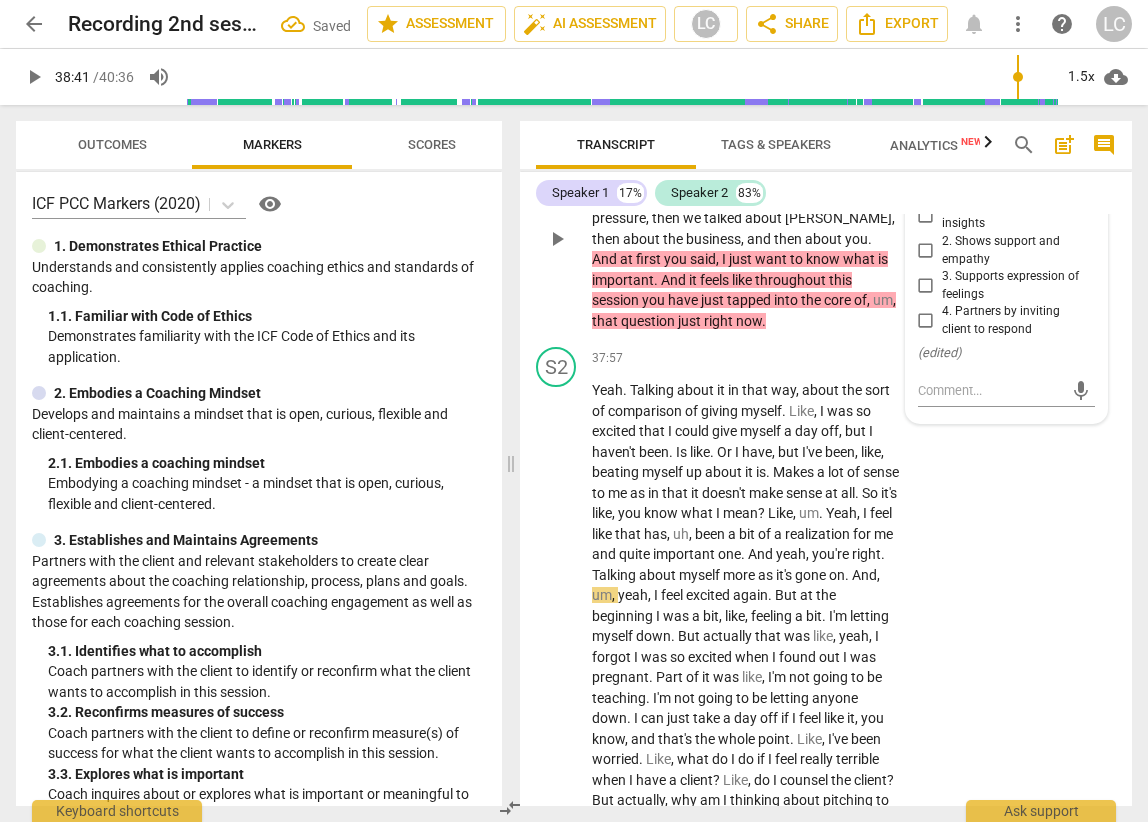 click on "1. Respects talents and insights" at bounding box center (926, 215) 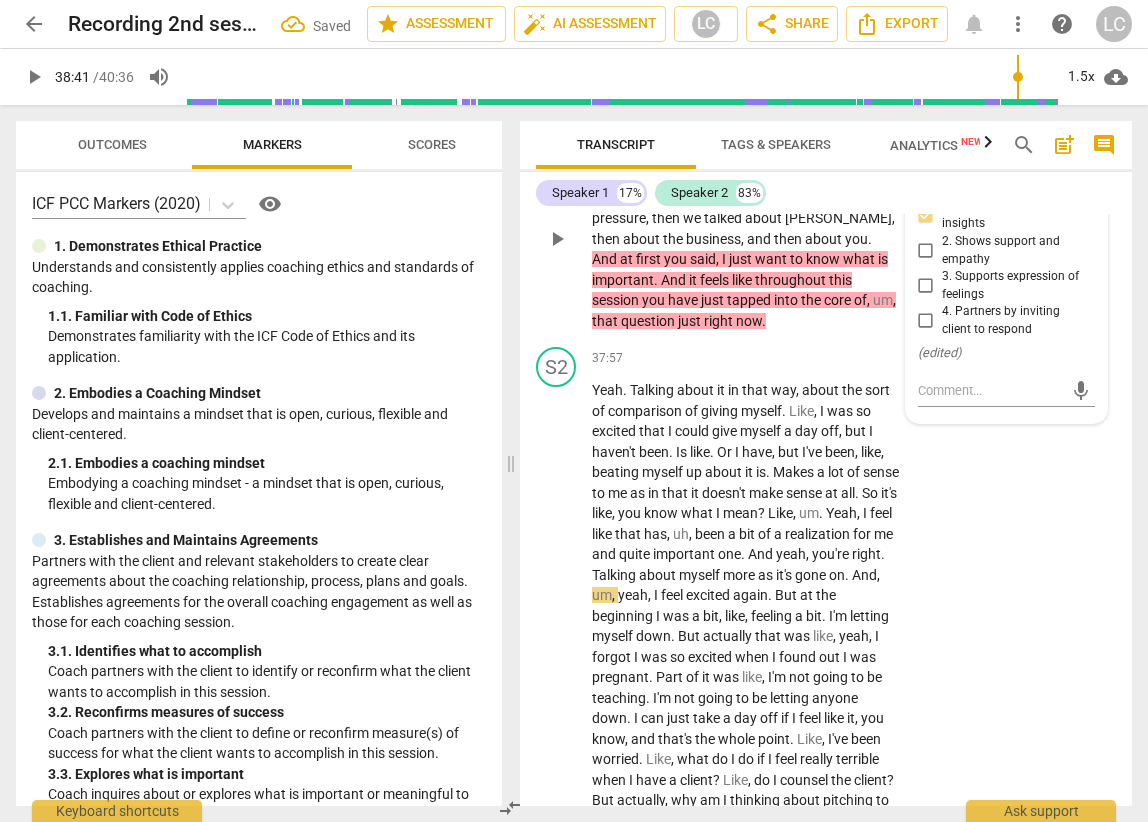 click on "Yeah .   Uh ,   even   though   we're   running   out   of   time ,   I   wanted   to   say   to   you ,   isn't   it   funny   how   all   of   this   session   was   talking   about .   We   talked   about   the   pressure ,   then   we   talked   about   [PERSON_NAME] ,   then   about   the   business ,   and   then   about   you .   And   at   first   you   said ,   I   just   want   to   know   what   is   important .   And   it   feels   like   throughout   this   session   you   have   just   tapped   into   the   core   of ,   um ,   that   question   just   right   now ." at bounding box center (745, 239) 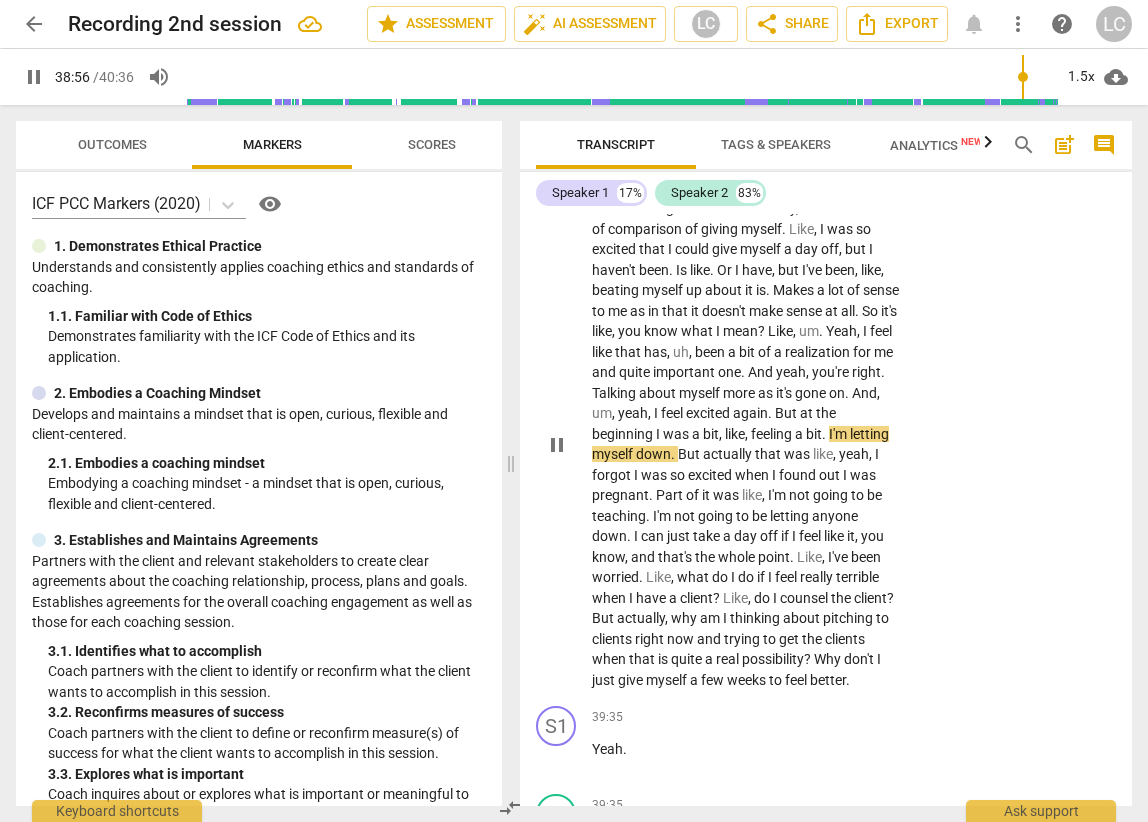 scroll, scrollTop: 12793, scrollLeft: 0, axis: vertical 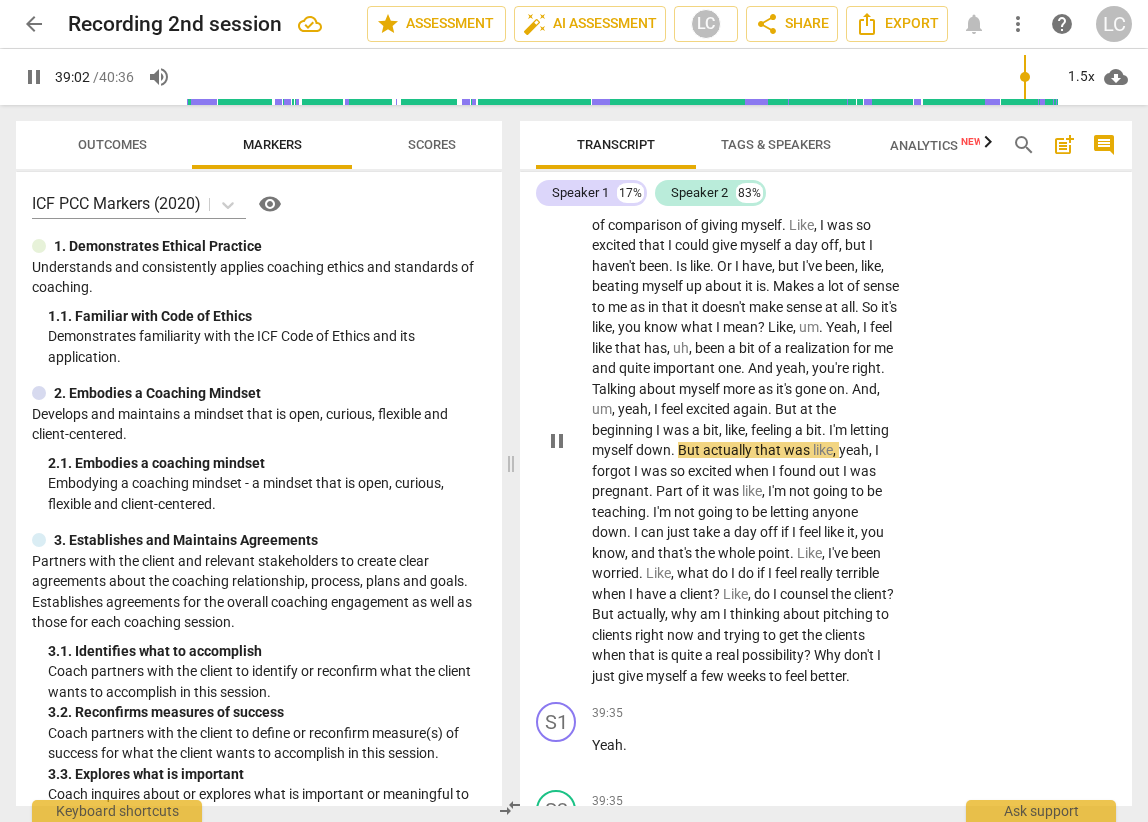click on "pause" at bounding box center [557, 441] 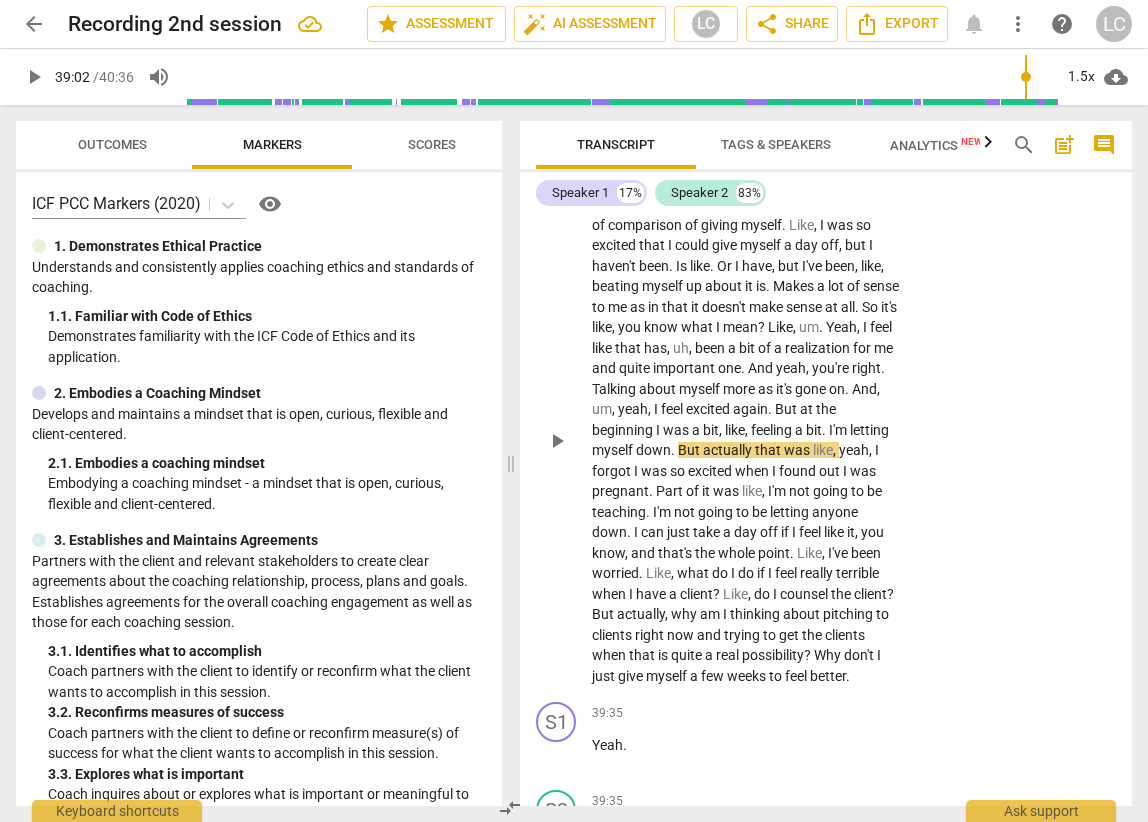 click on "play_arrow" at bounding box center (557, 441) 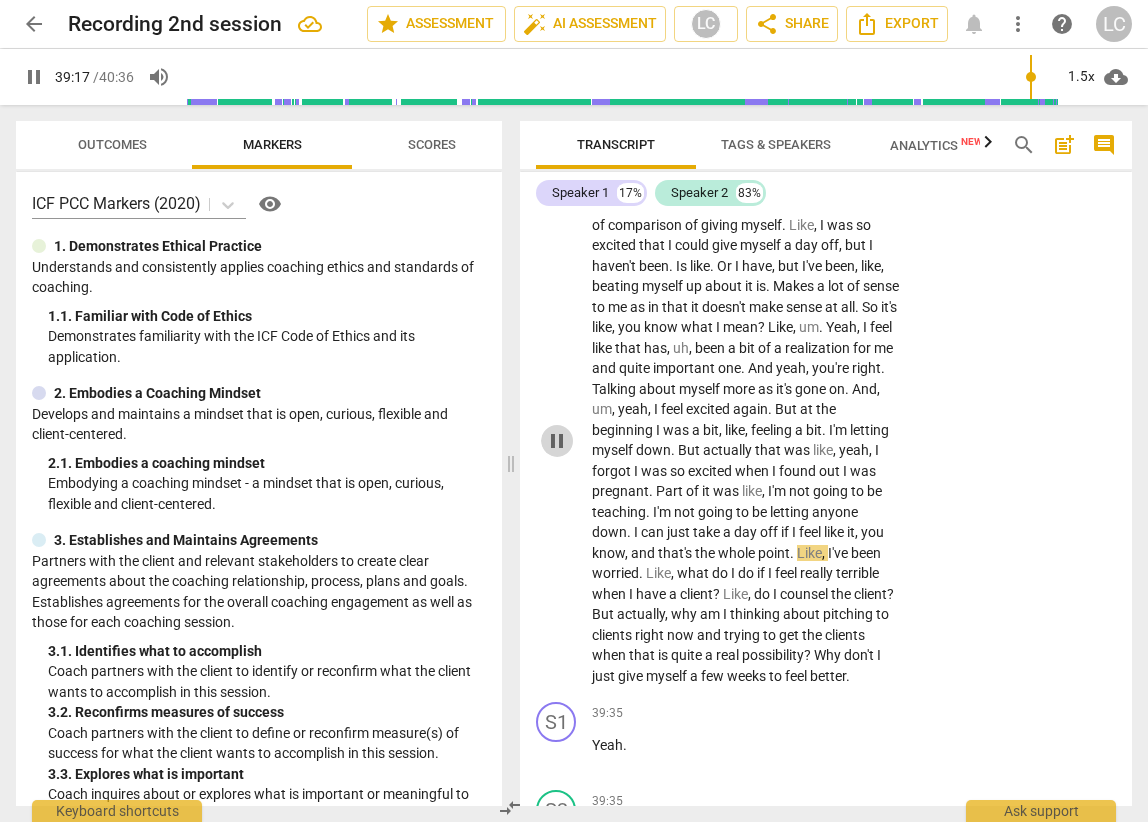 click on "pause" at bounding box center [557, 441] 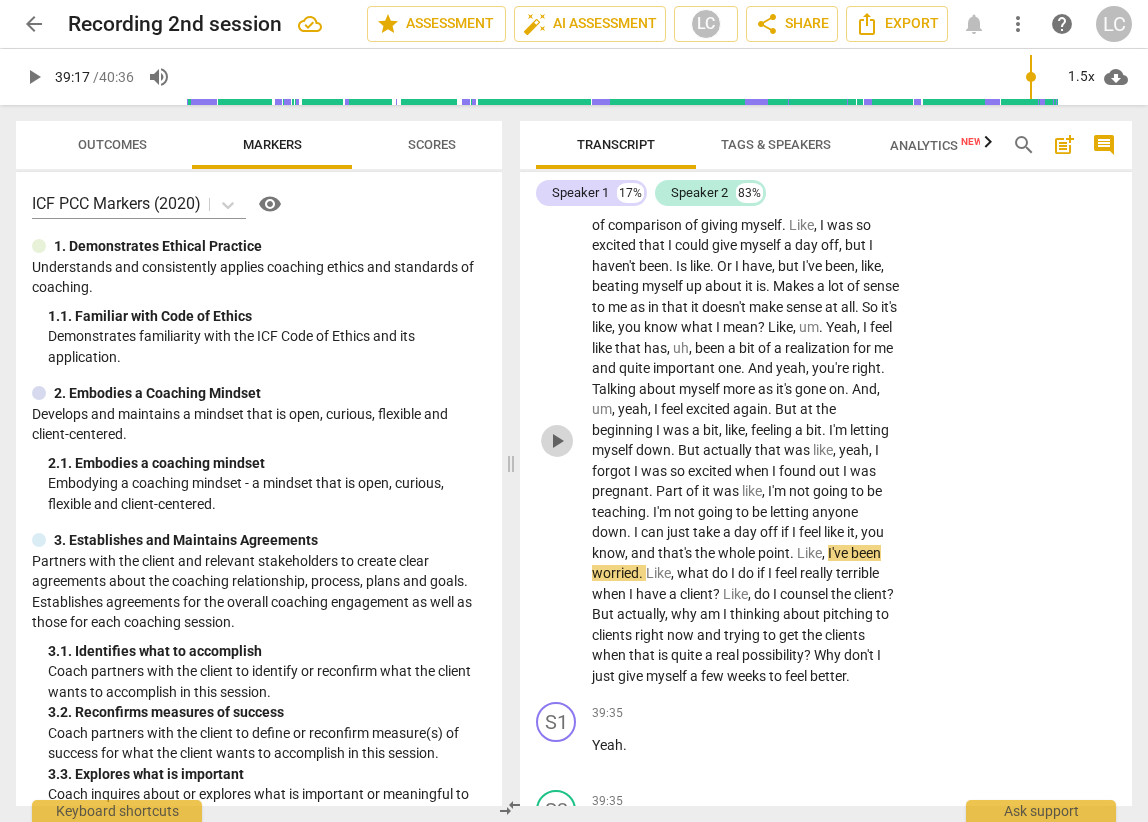 click on "play_arrow" at bounding box center (557, 441) 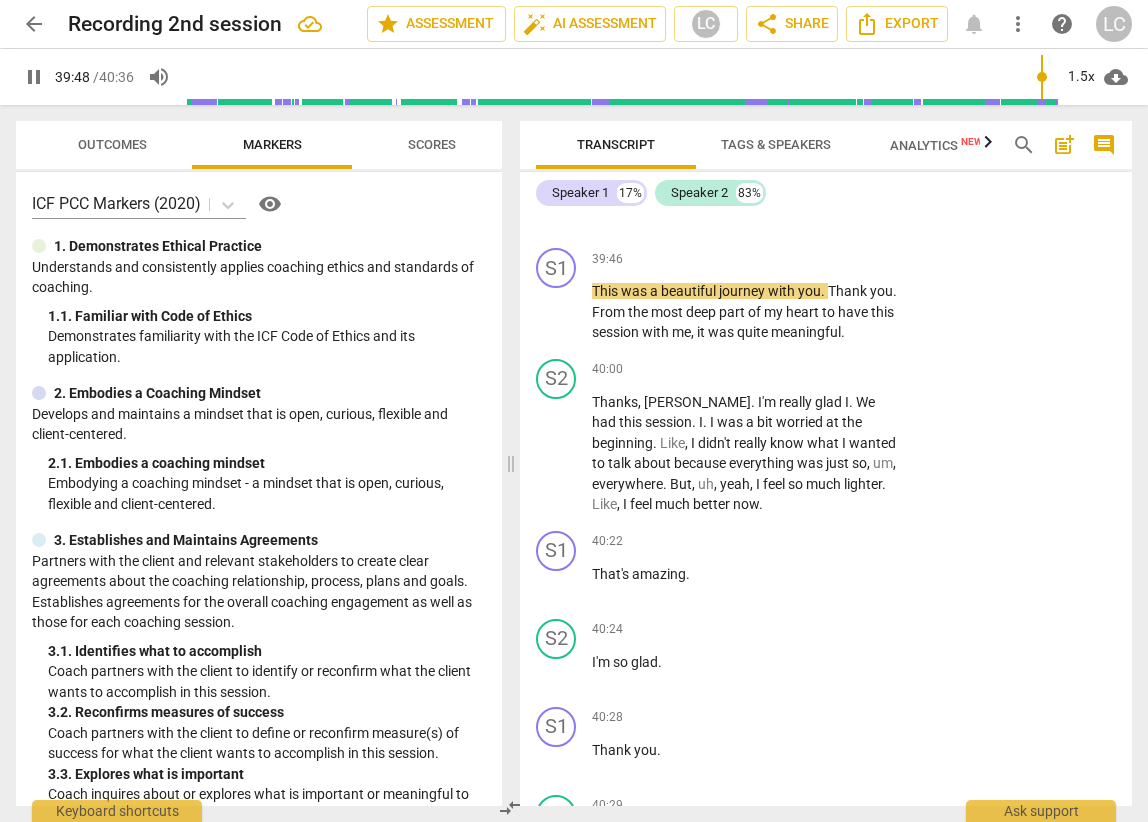 scroll, scrollTop: 13613, scrollLeft: 0, axis: vertical 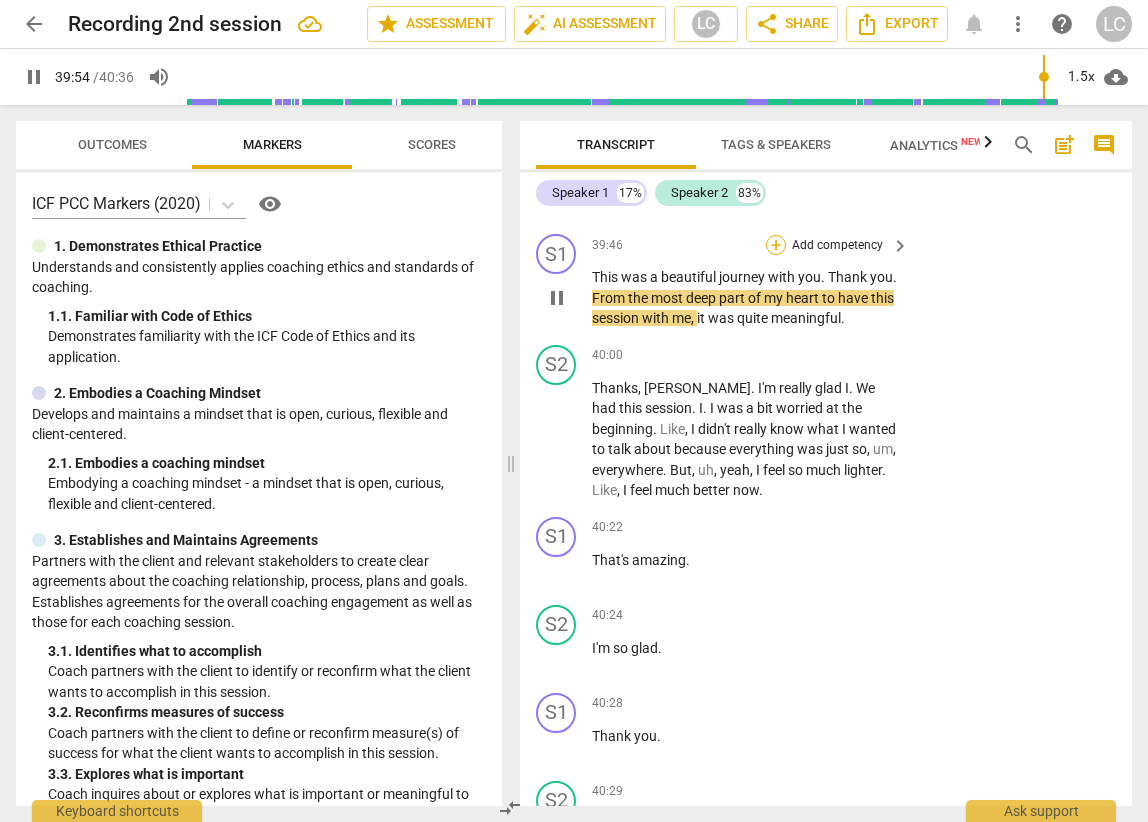 click on "+" at bounding box center [776, 245] 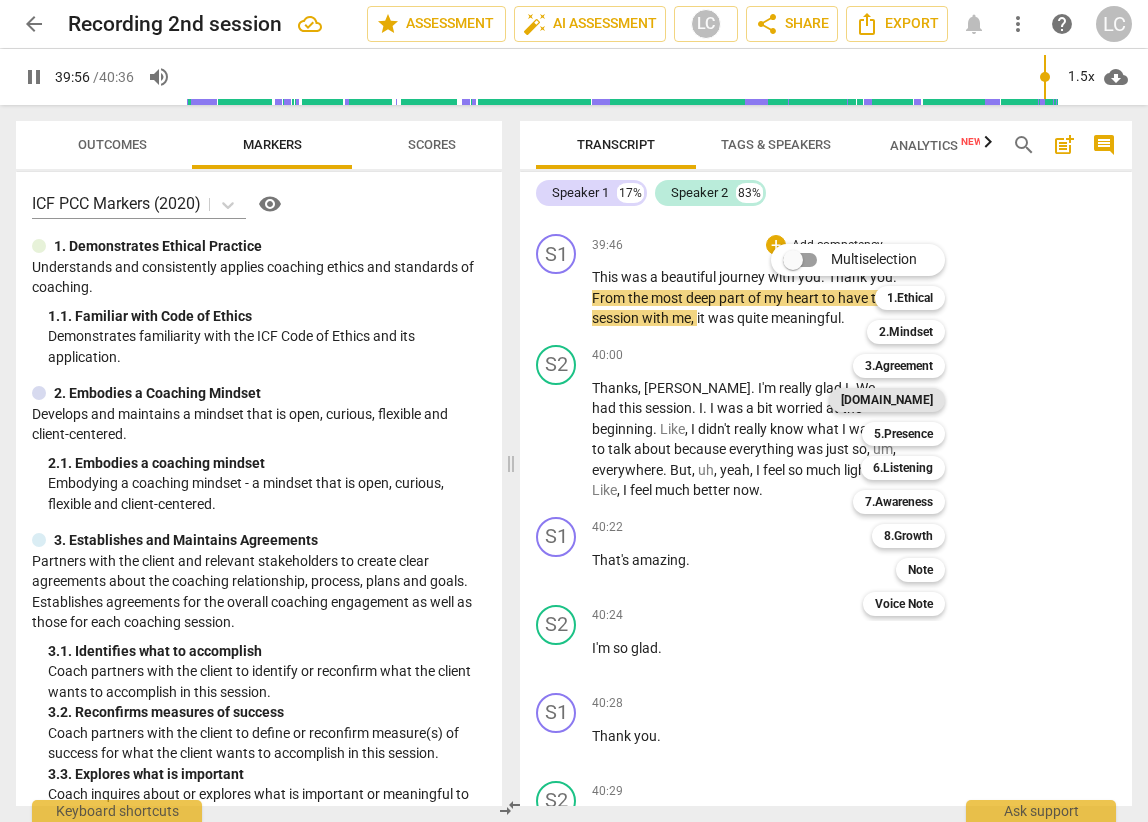 click on "[DOMAIN_NAME]" at bounding box center (887, 400) 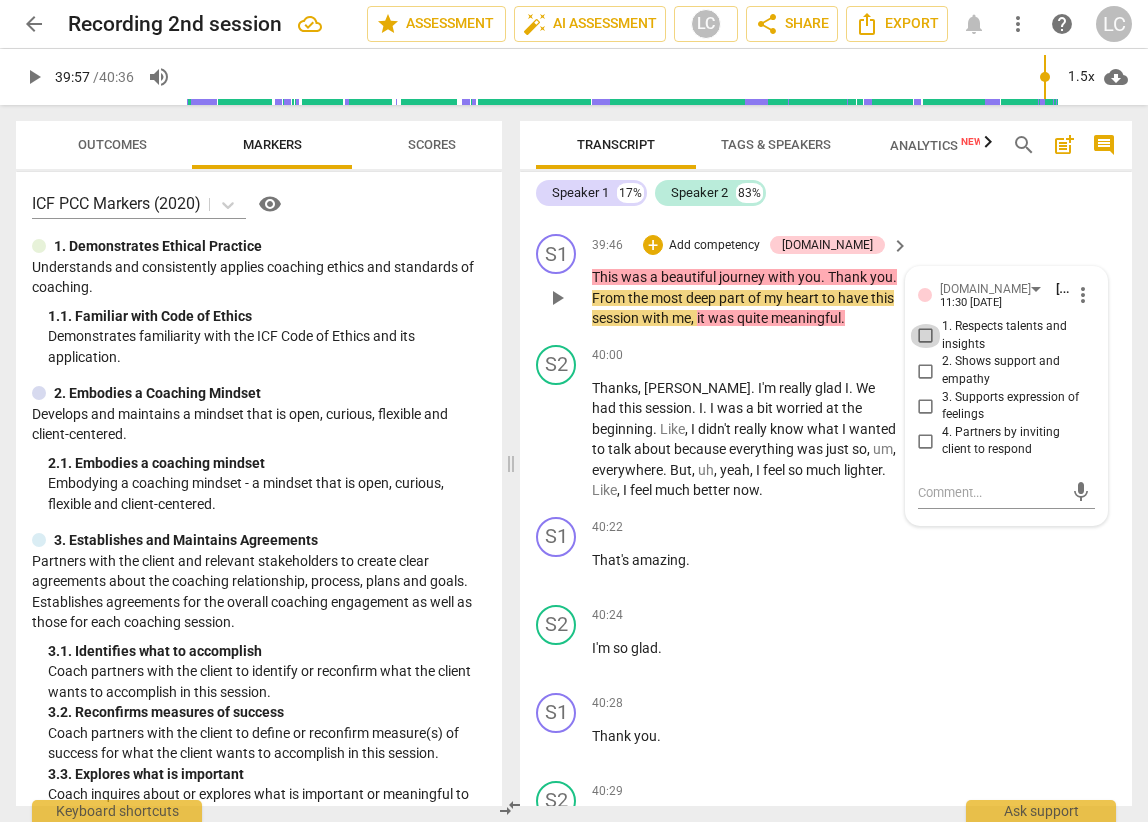 click on "1. Respects talents and insights" at bounding box center (926, 336) 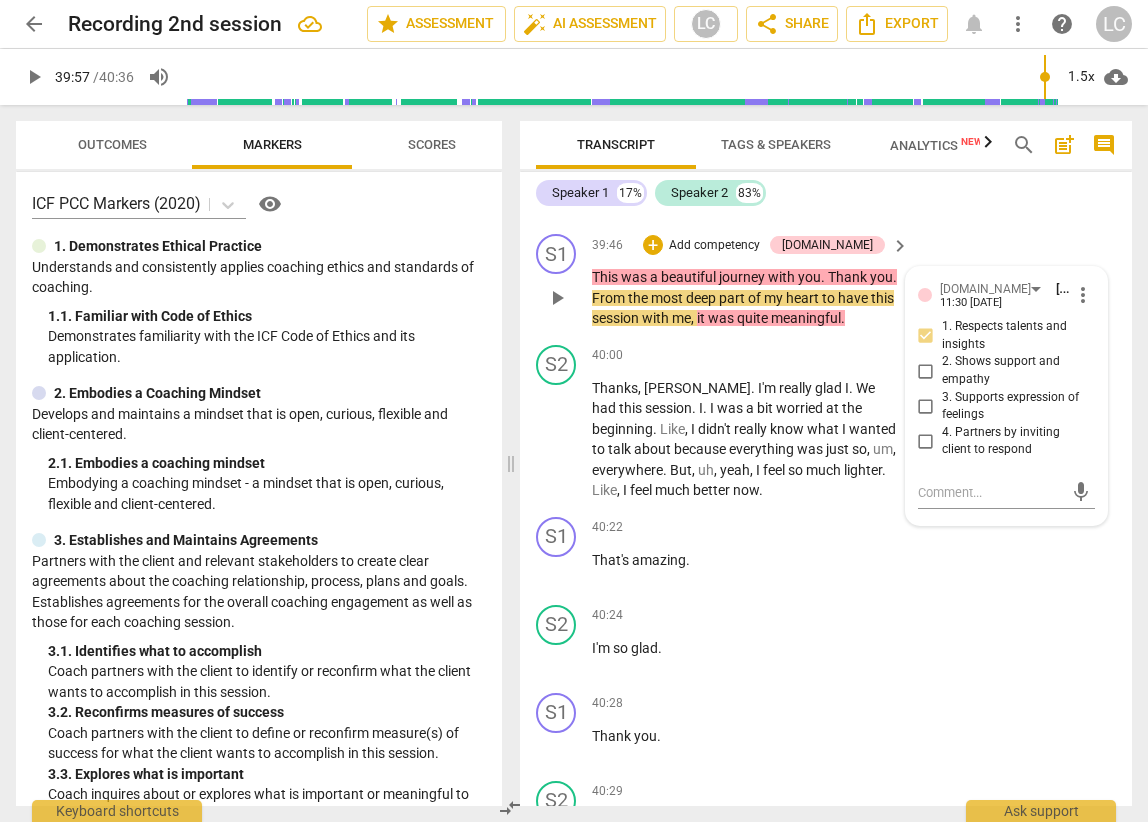 click on "S1 play_arrow pause 39:46 + Add competency [DOMAIN_NAME] keyboard_arrow_right This   was   a   beautiful   journey   with   you .   Thank   you .   From   the   most   deep   part   of   my   heart   to   have   this   session   with   me ,   it   was   quite   meaningful . [DOMAIN_NAME] [PERSON_NAME] 11:30 [DATE] more_vert 1. Respects talents and insights 2. Shows support and empathy 3. Supports expression of feelings 4. Partners by inviting client to respond mic" at bounding box center [826, 281] 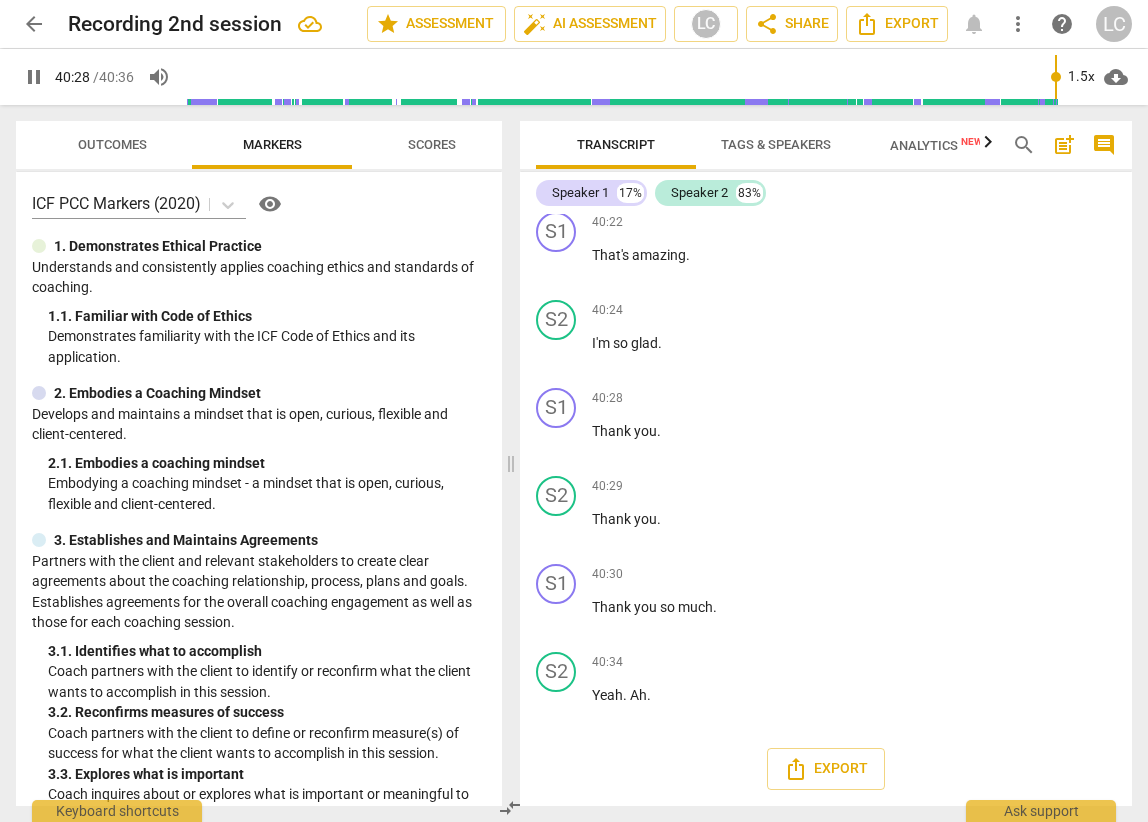 scroll, scrollTop: 14122, scrollLeft: 0, axis: vertical 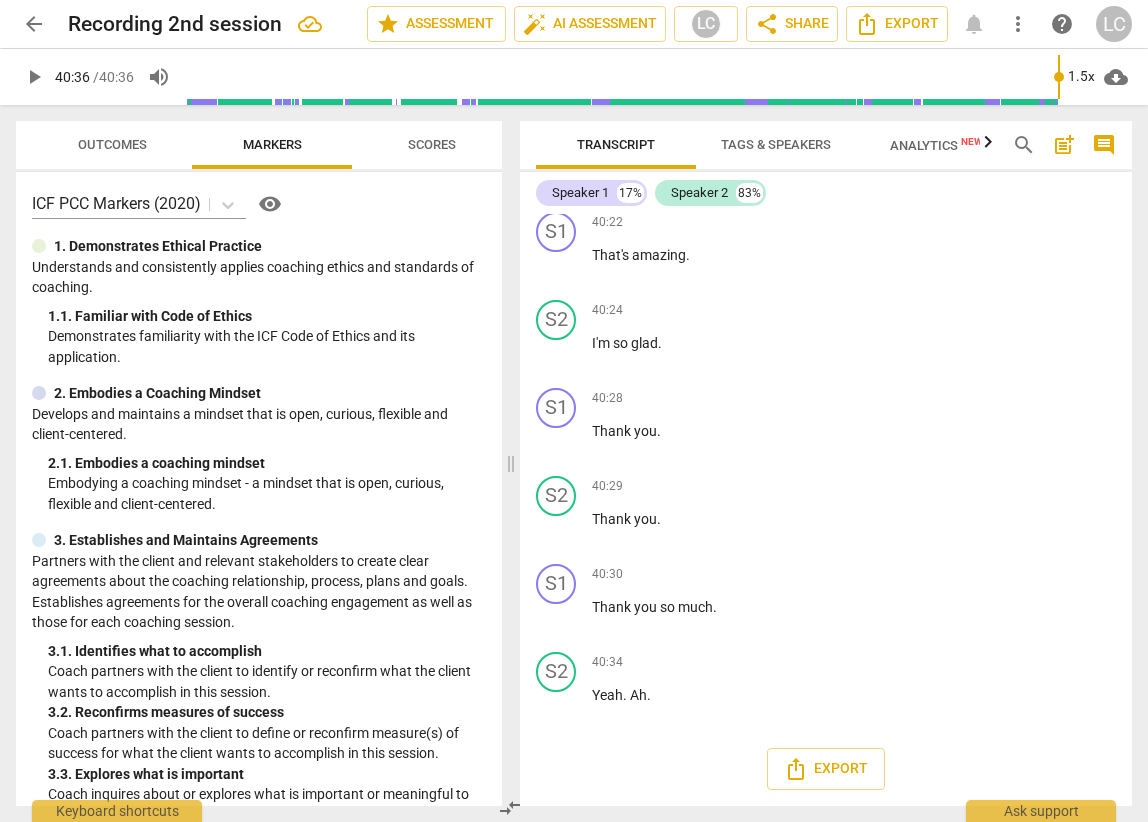 type on "2436" 